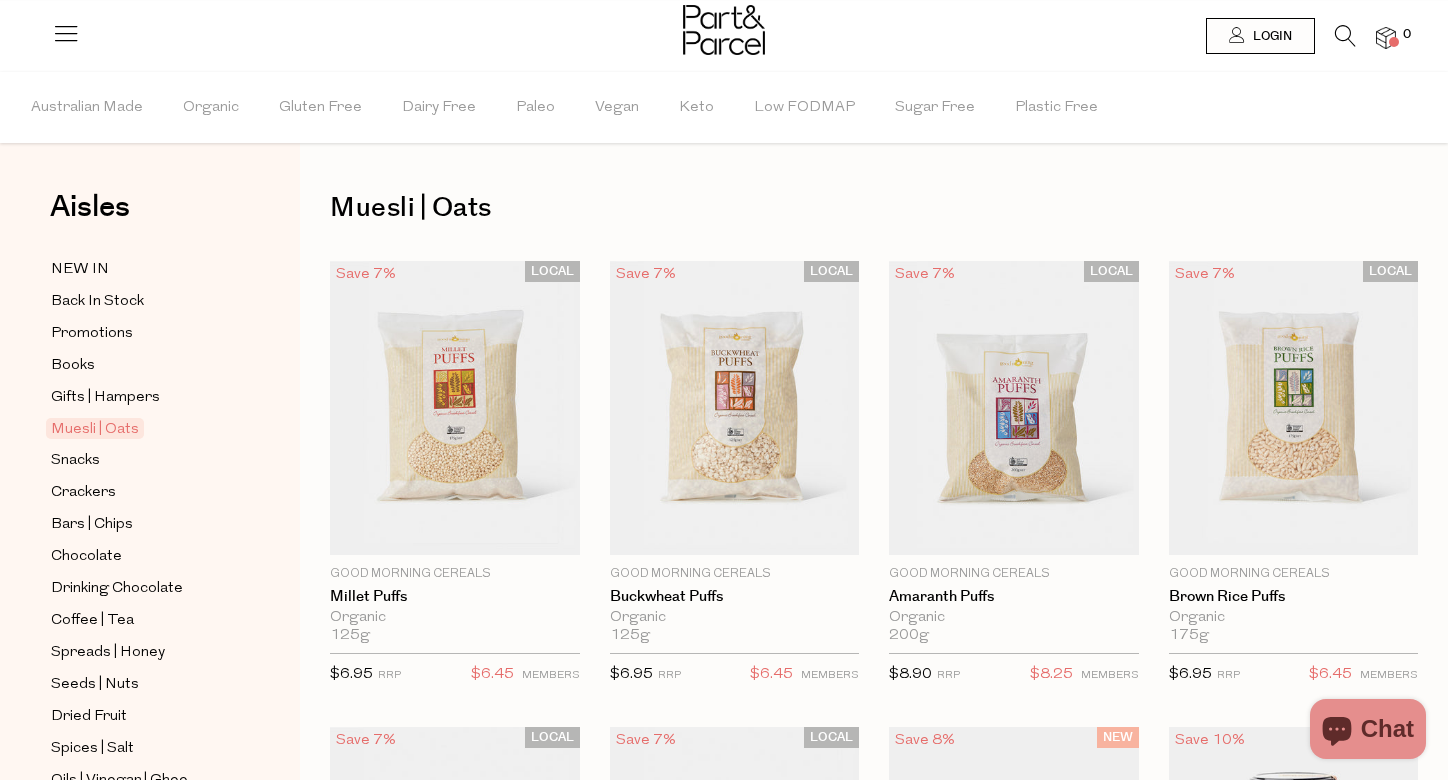scroll, scrollTop: 0, scrollLeft: 0, axis: both 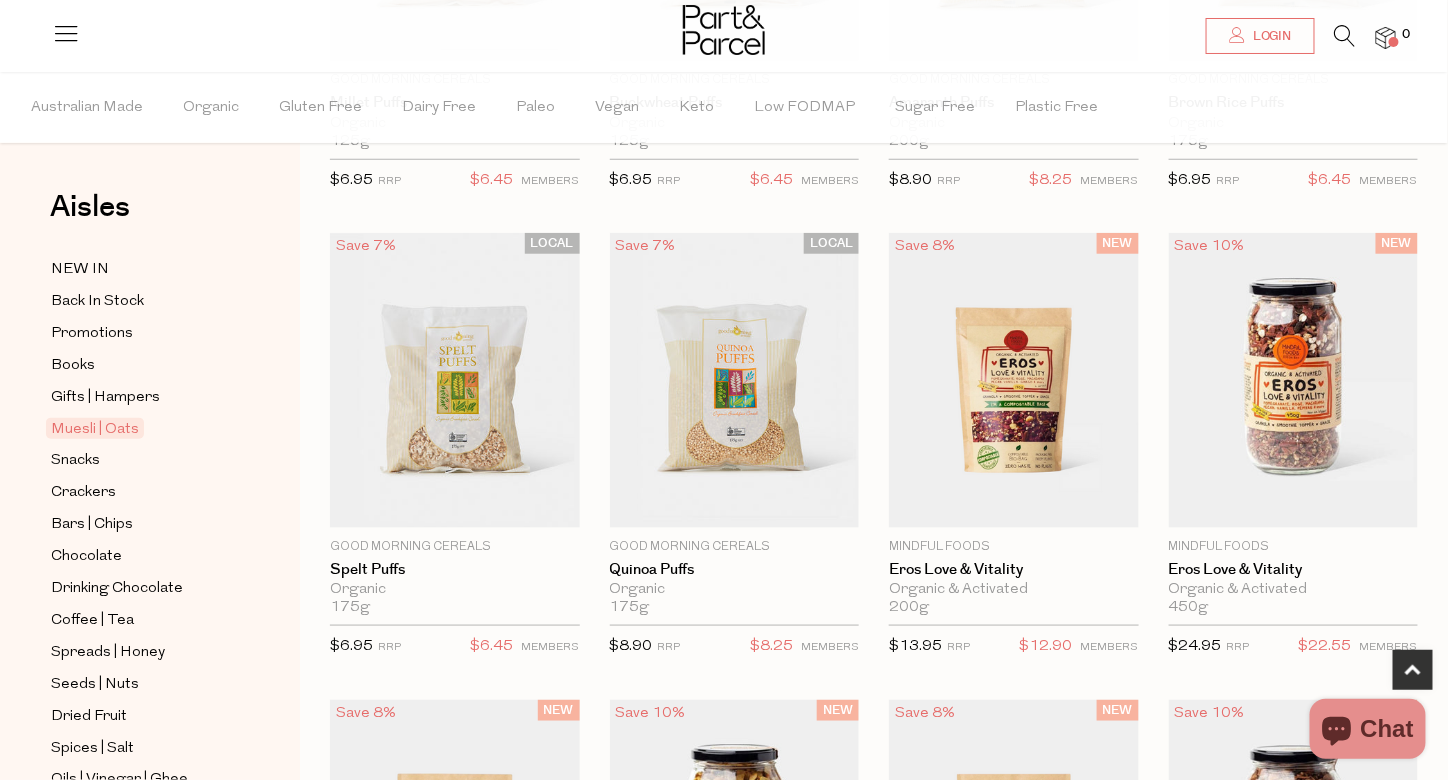 click on "Add To Parcel" at bounding box center [734, 516] 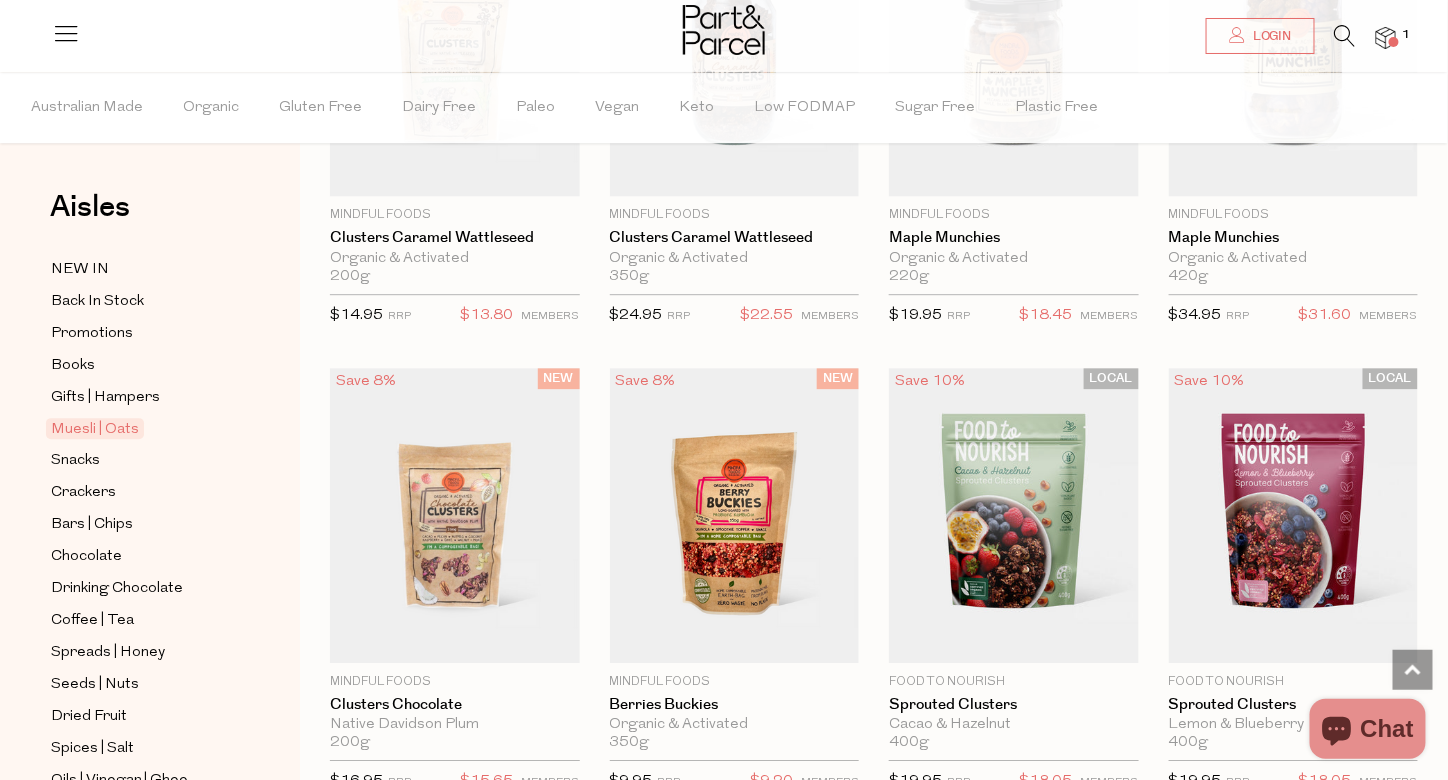scroll, scrollTop: 1830, scrollLeft: 0, axis: vertical 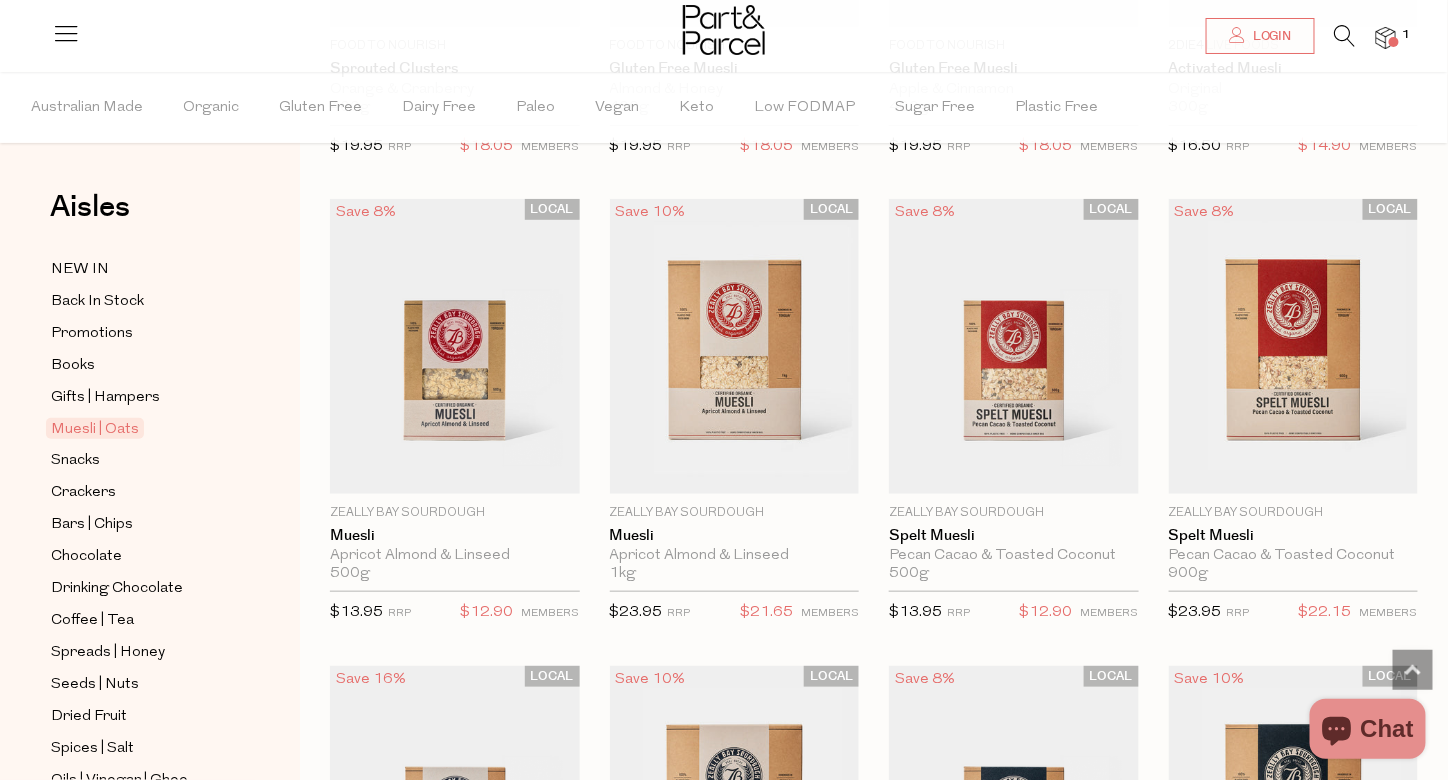 click on "Add To Parcel" at bounding box center (734, 482) 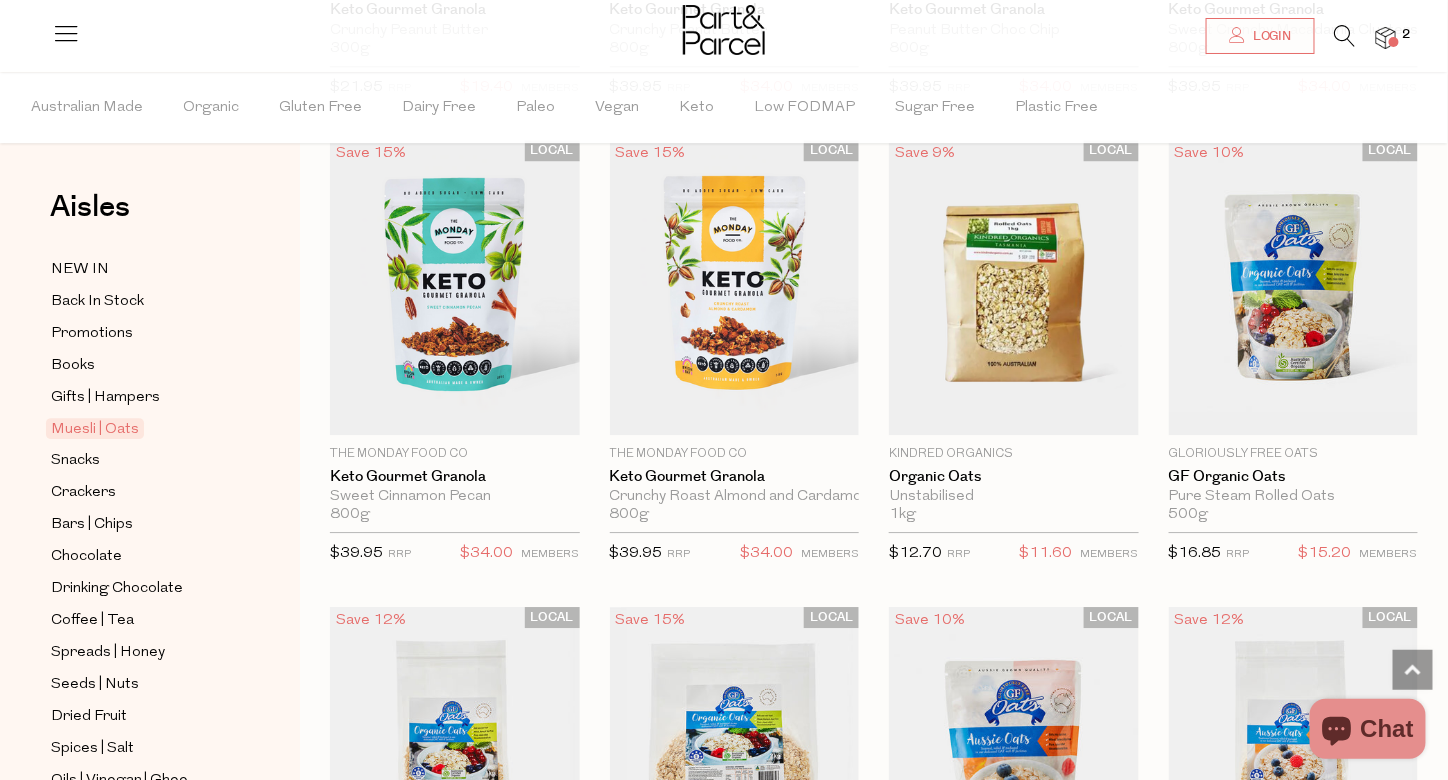 scroll, scrollTop: 4593, scrollLeft: 0, axis: vertical 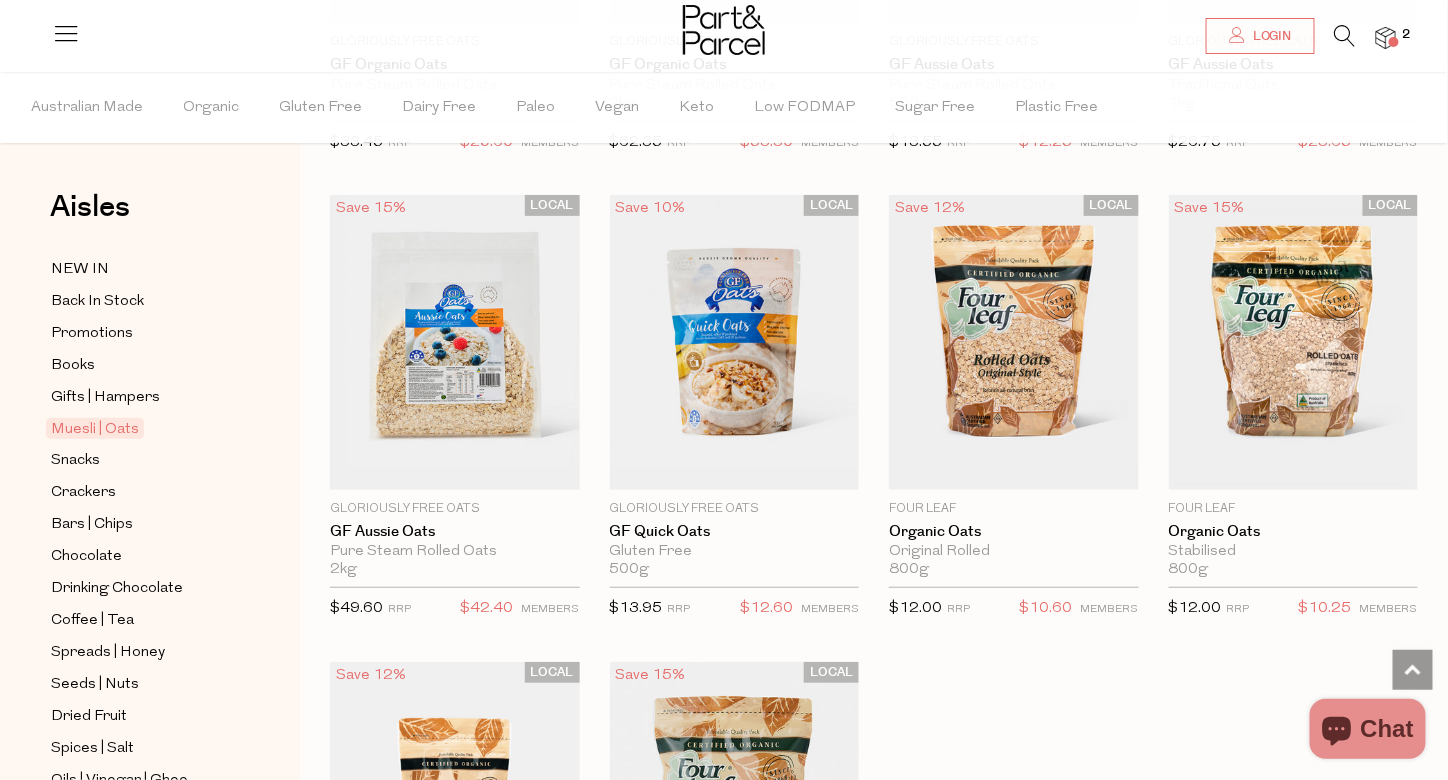 click on "Add To Parcel" at bounding box center (1014, 478) 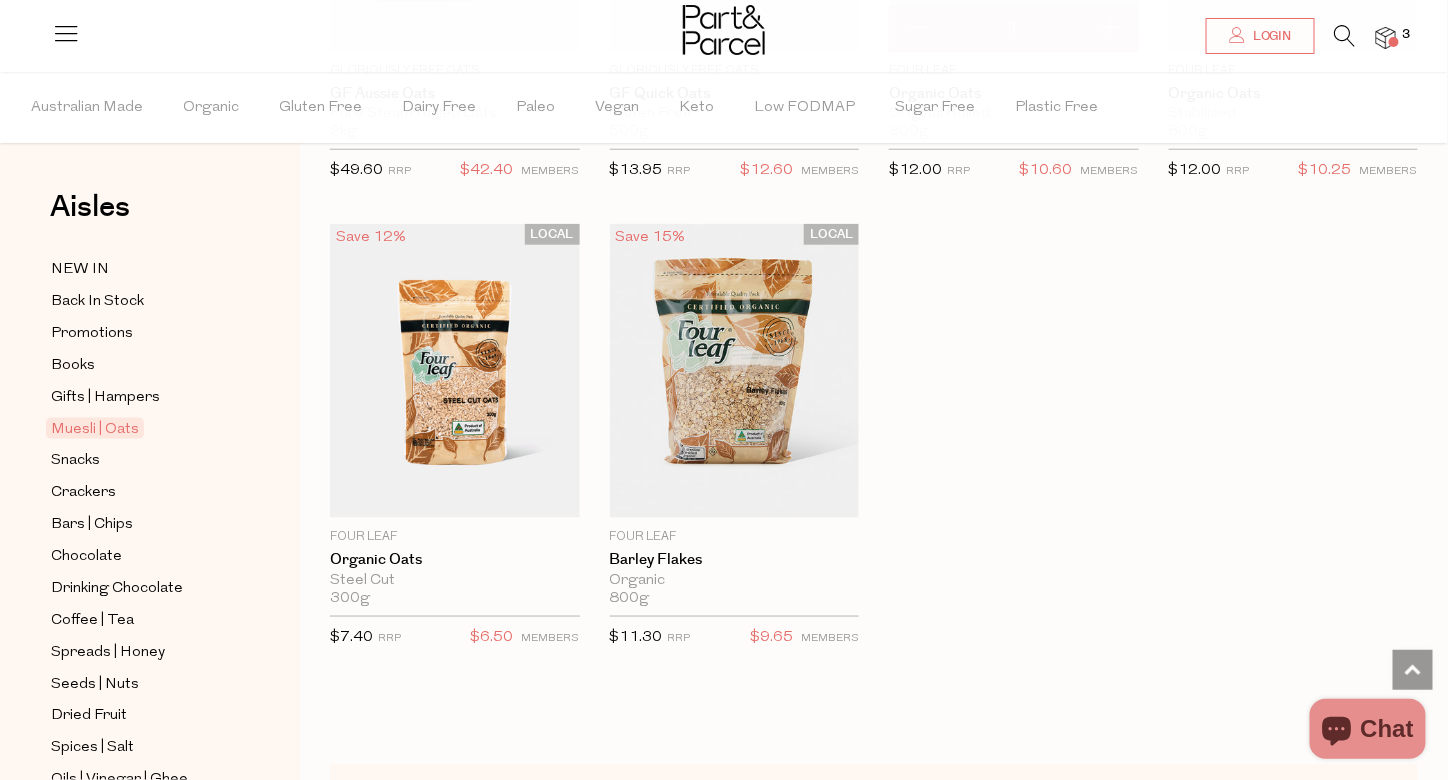 scroll, scrollTop: 5833, scrollLeft: 0, axis: vertical 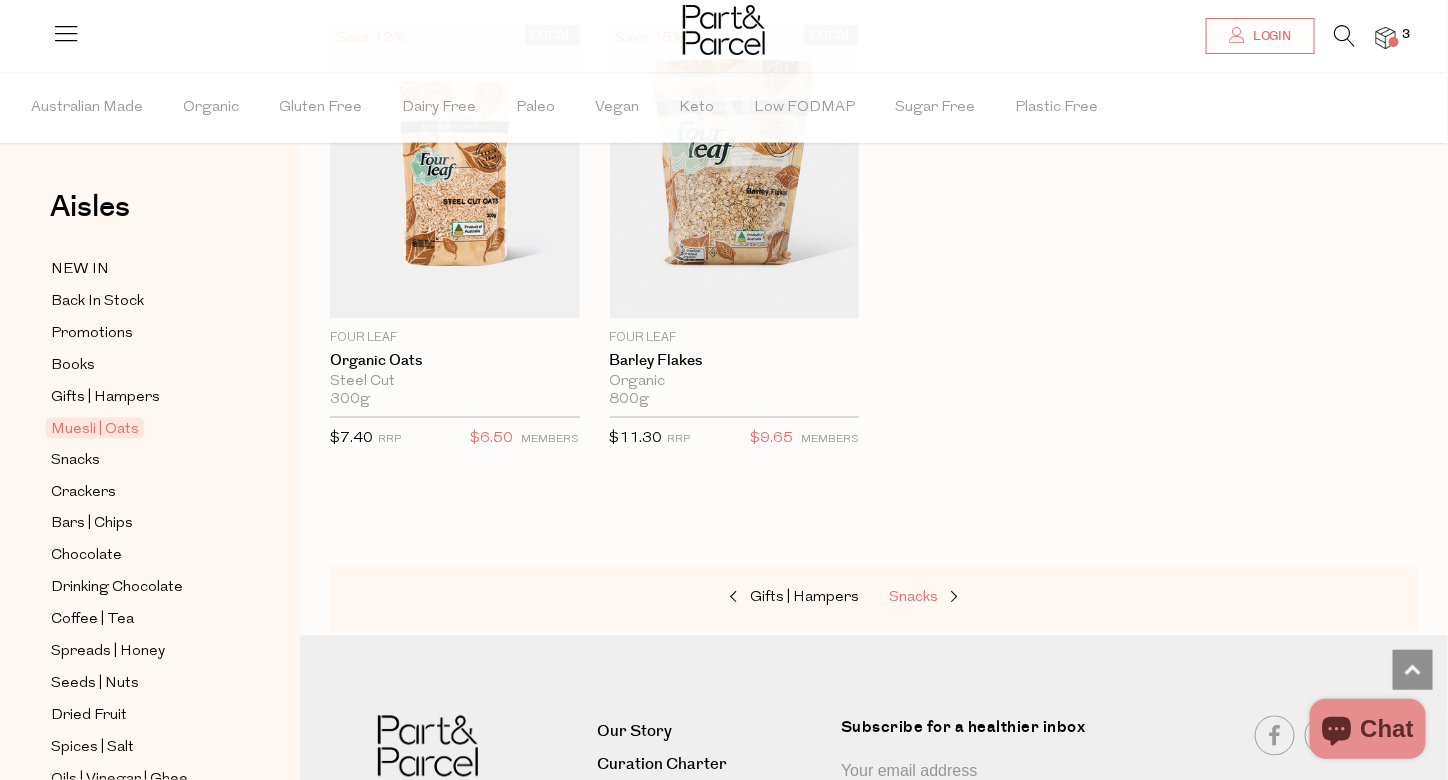 click on "Snacks" at bounding box center (913, 598) 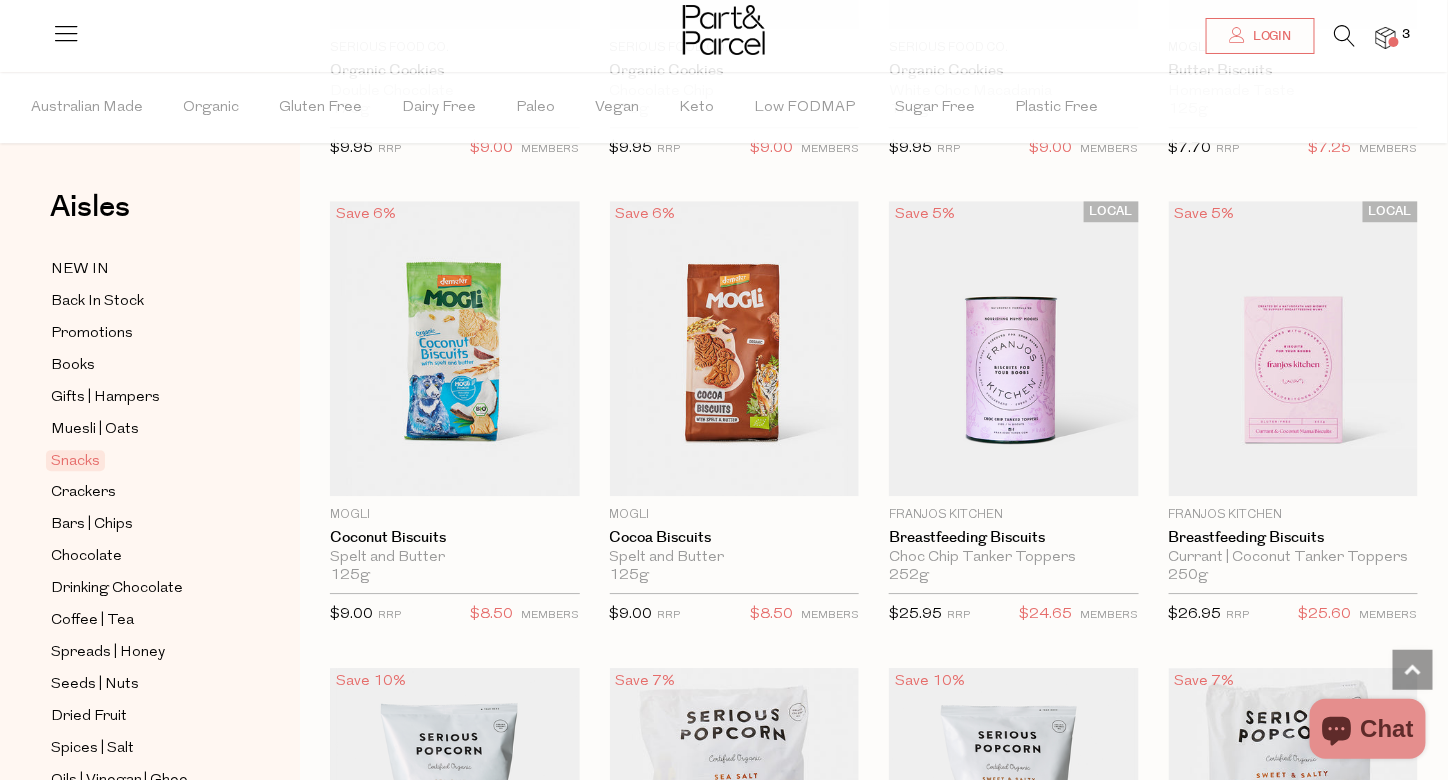 scroll, scrollTop: 4610, scrollLeft: 0, axis: vertical 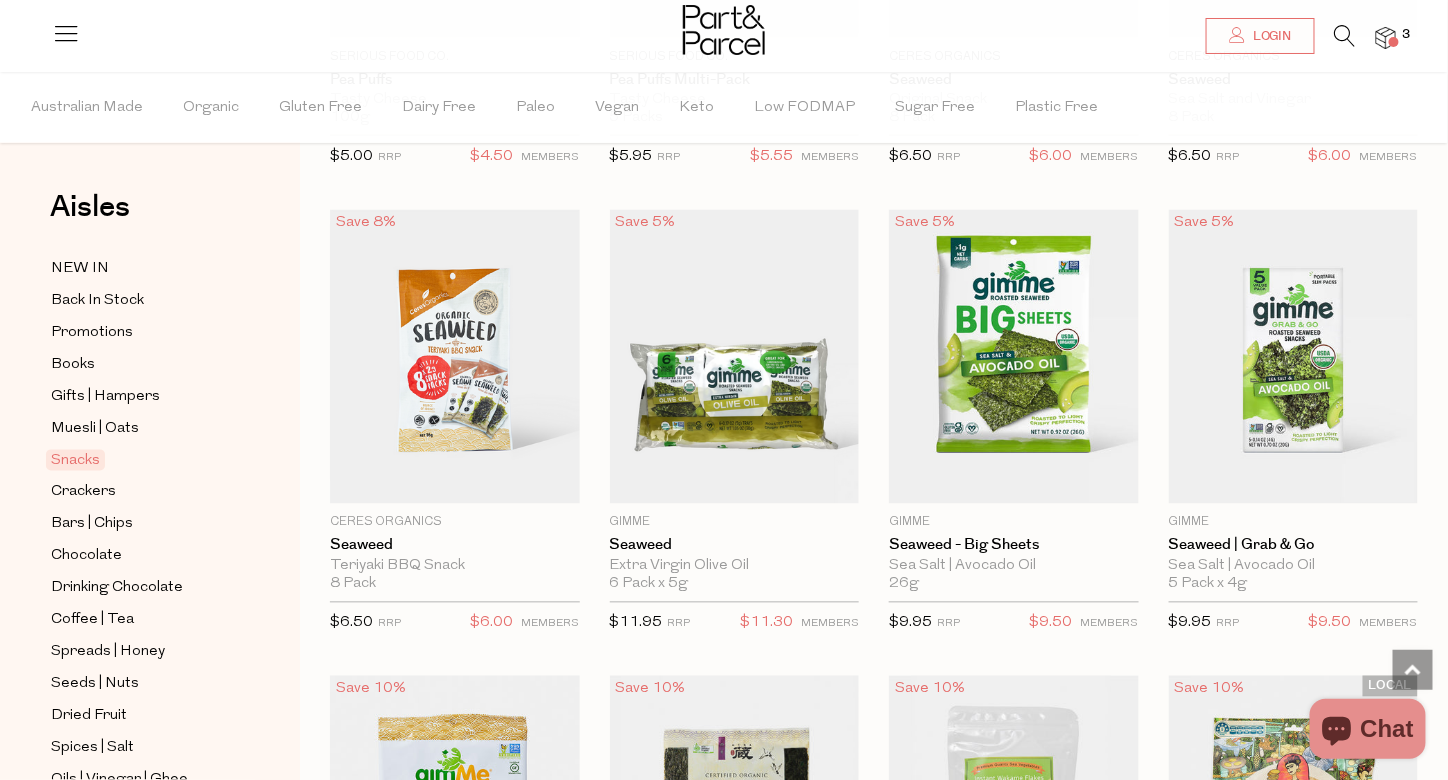 click on "Add To Parcel" at bounding box center (734, 493) 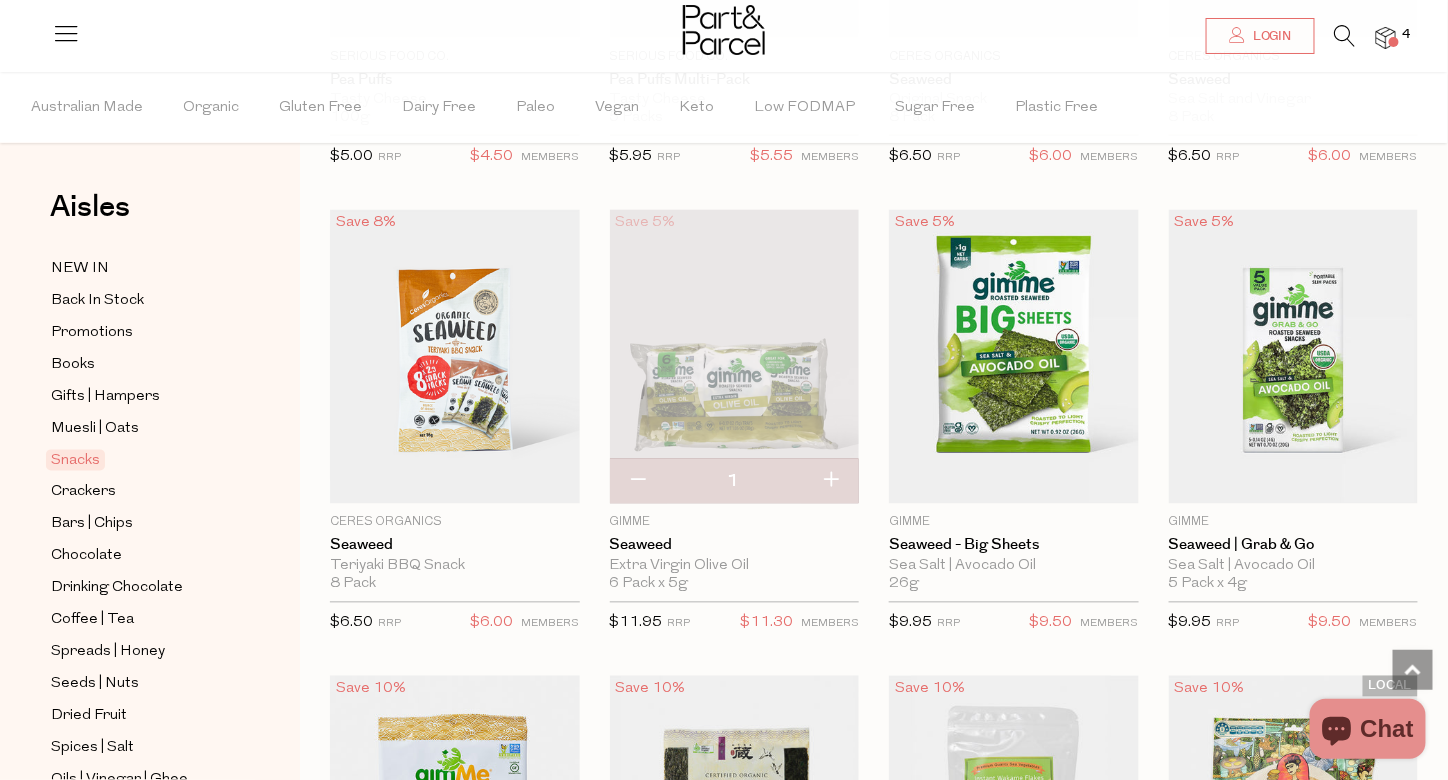 click on "Add To Parcel" at bounding box center [1293, 493] 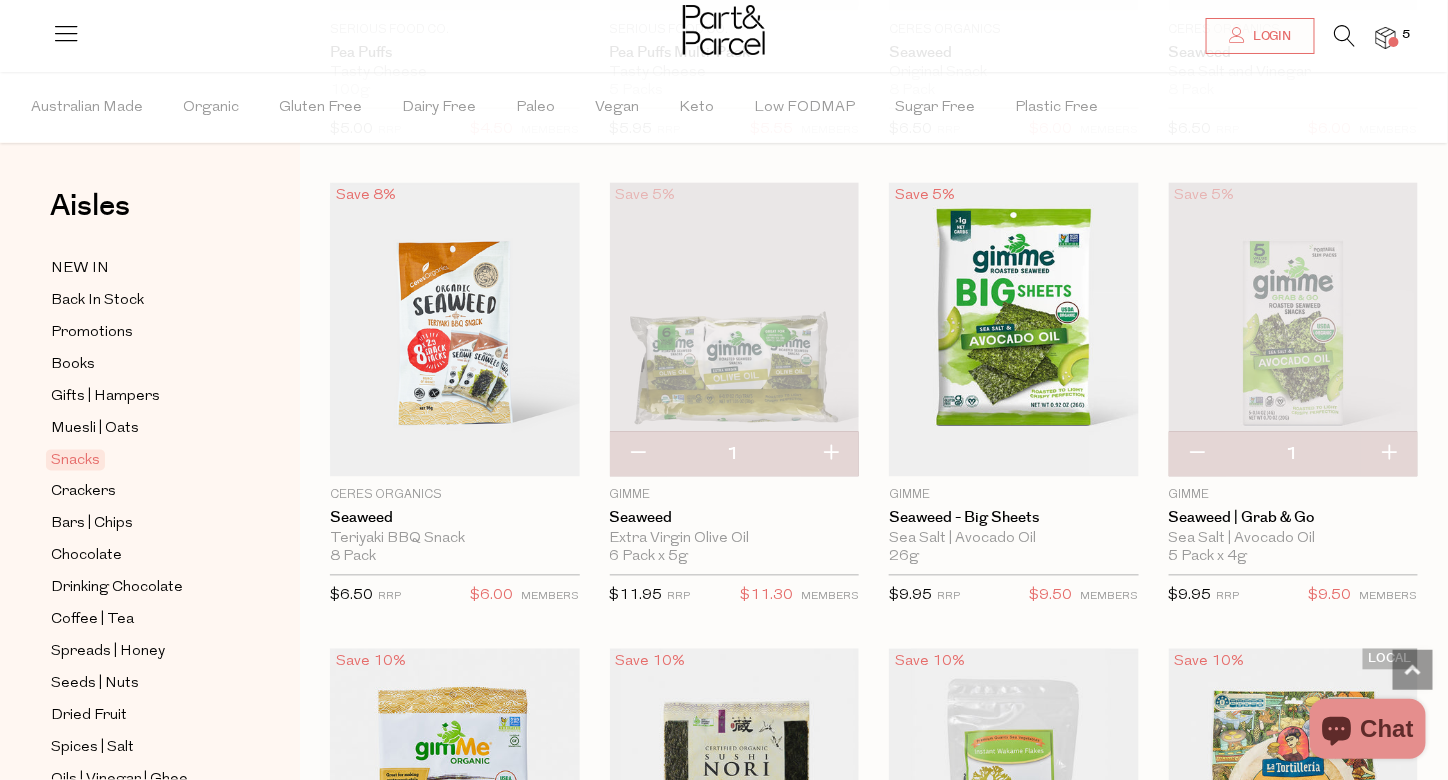 scroll, scrollTop: 6134, scrollLeft: 0, axis: vertical 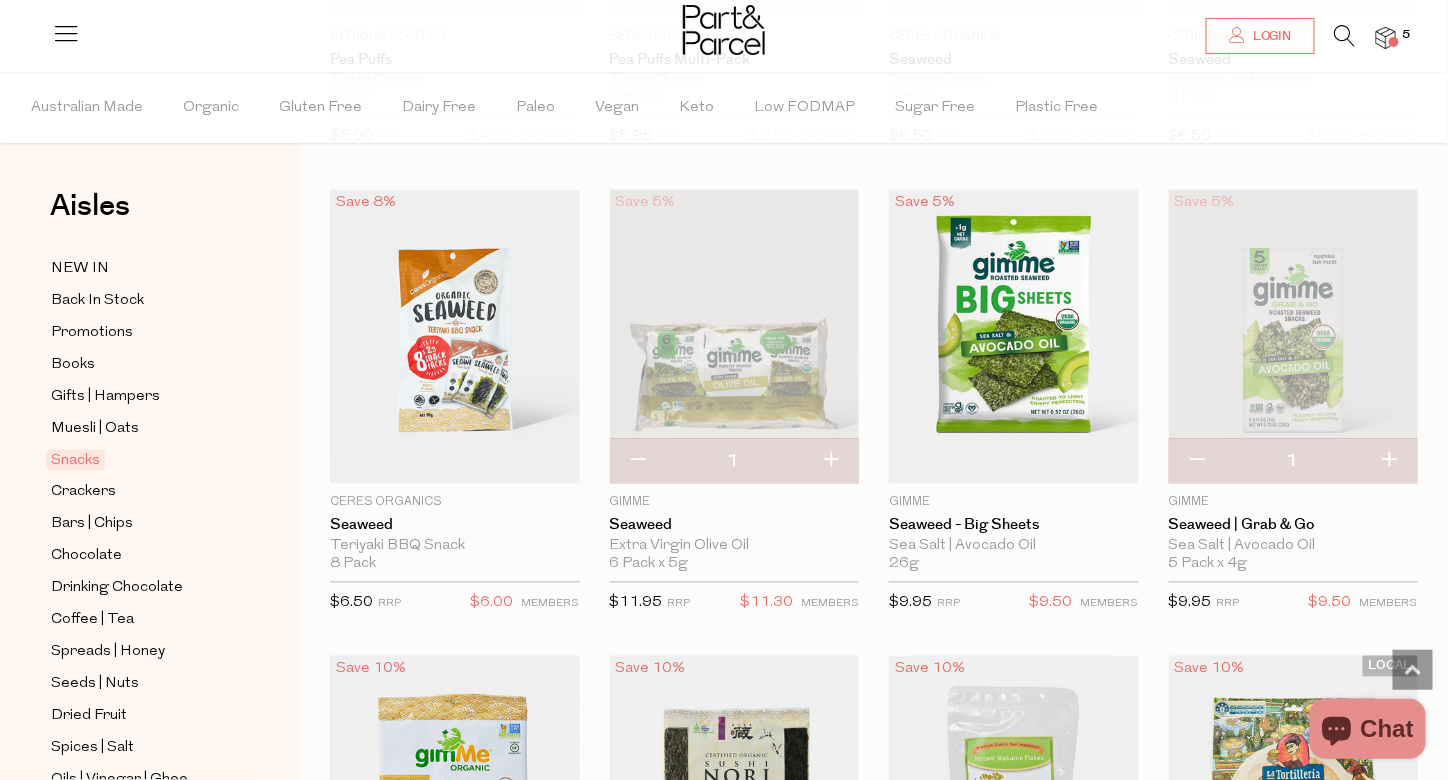 click on "Add To Parcel" at bounding box center [1014, 472] 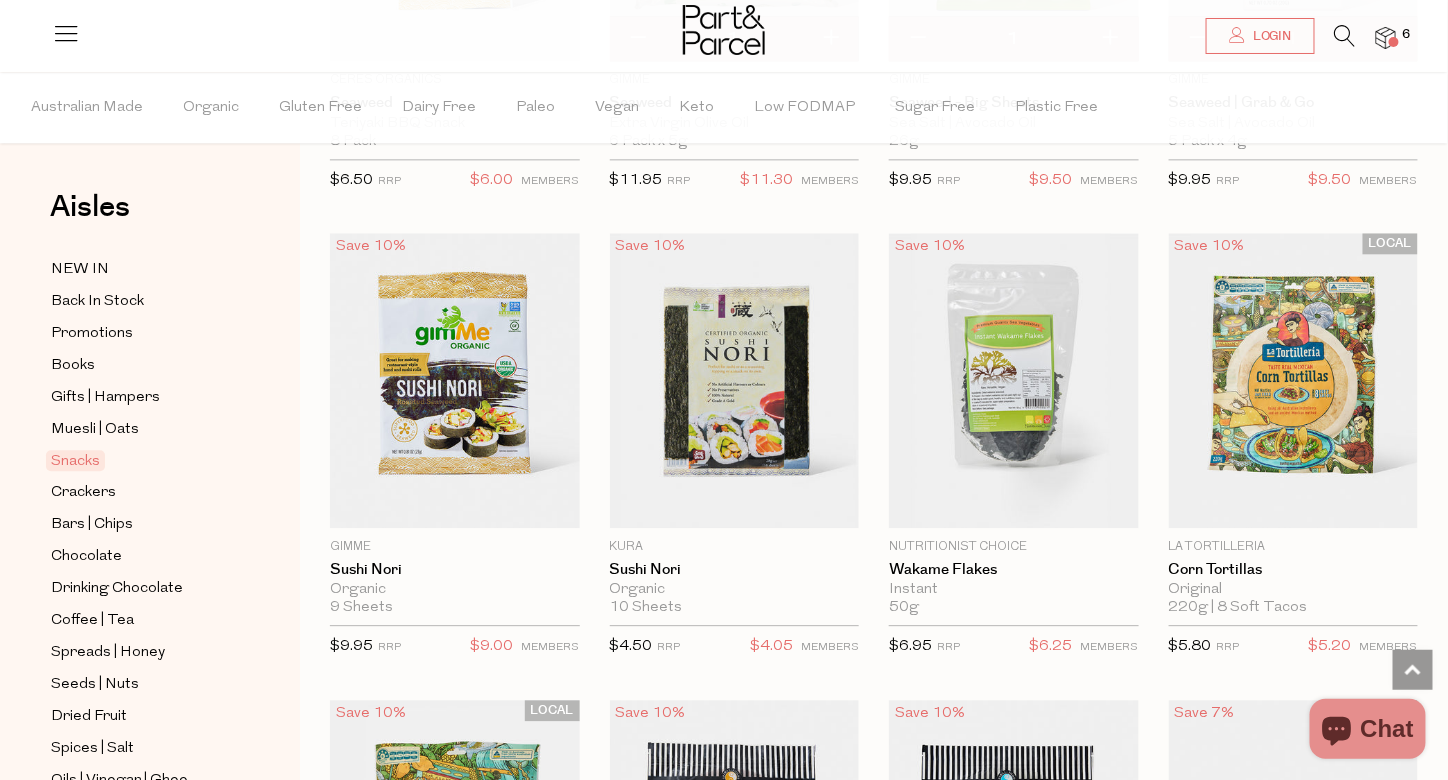 scroll, scrollTop: 6570, scrollLeft: 0, axis: vertical 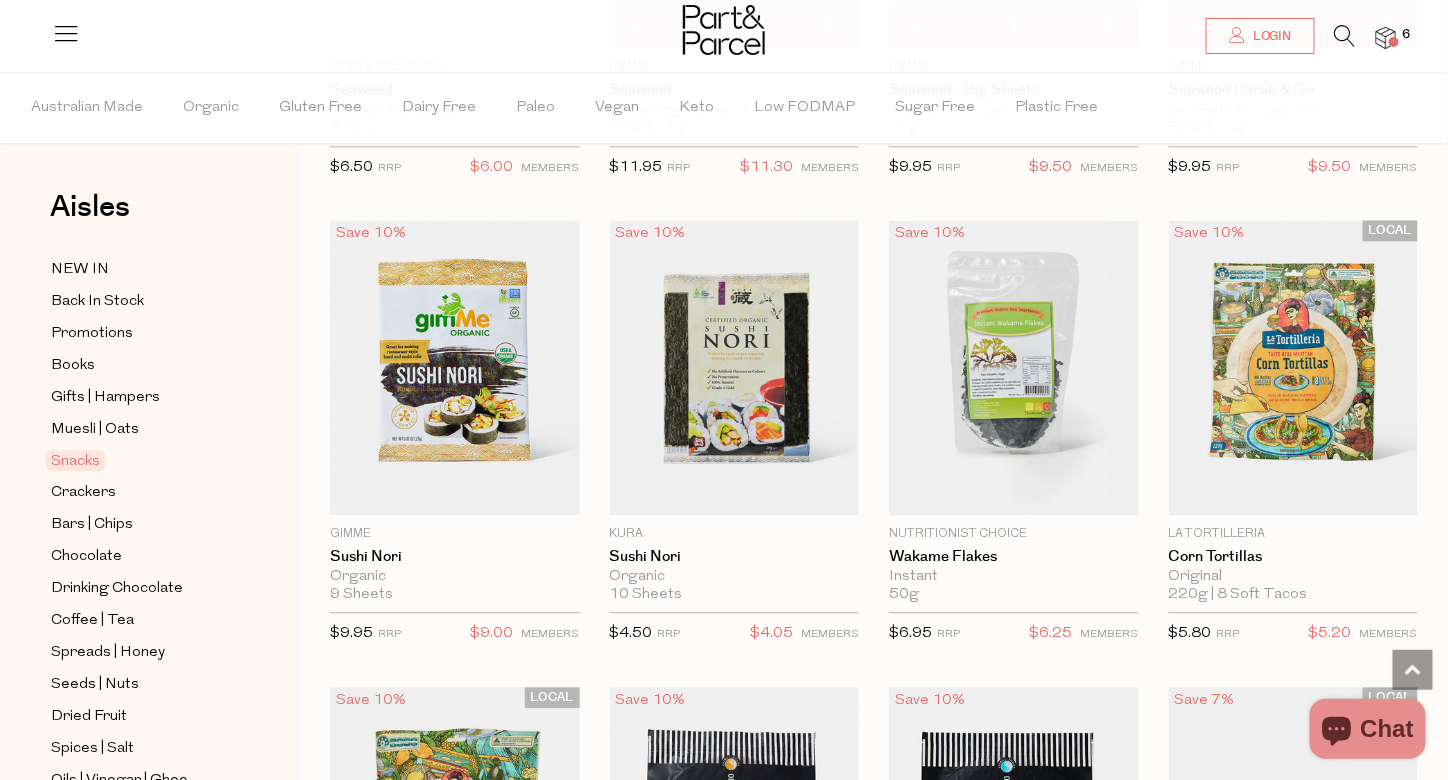 click on "Add To Parcel" at bounding box center [455, 503] 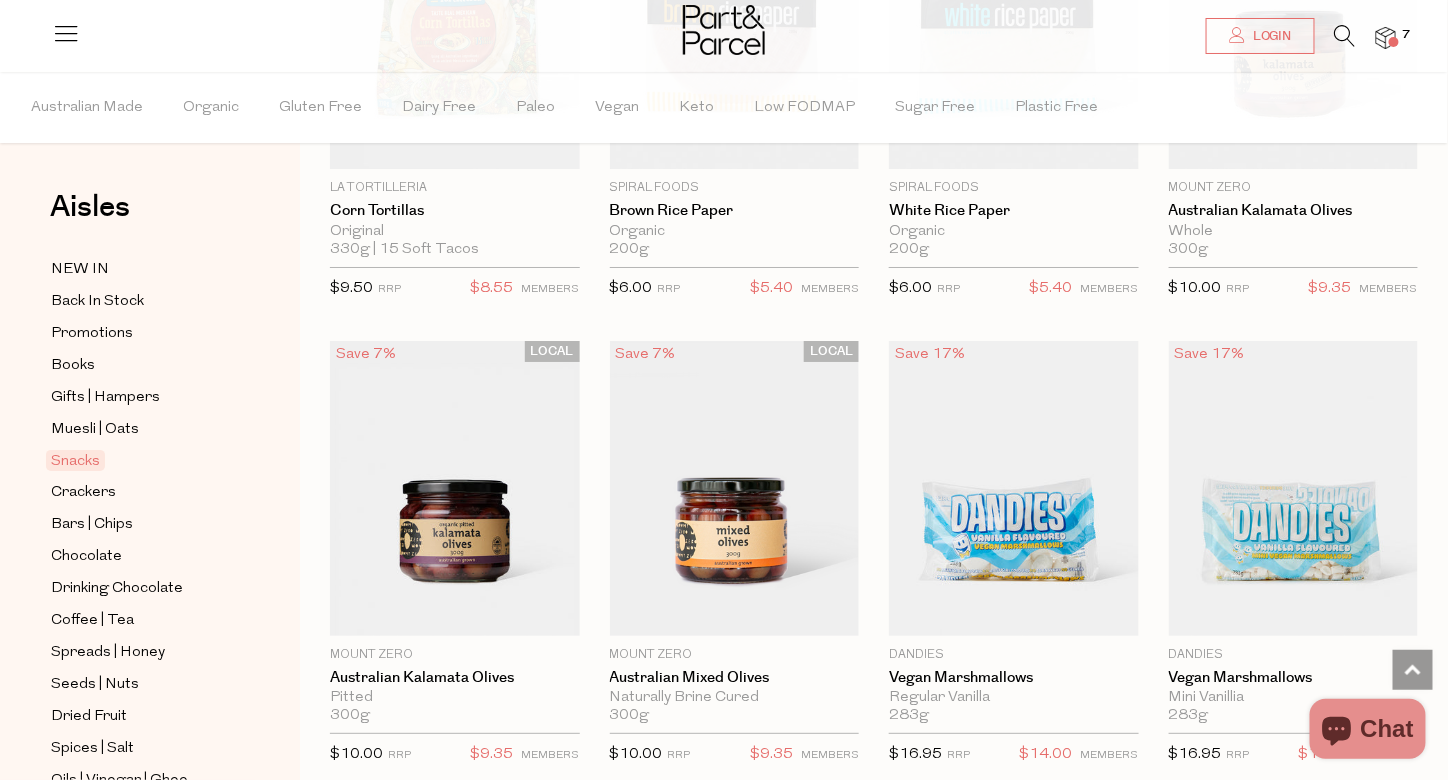scroll, scrollTop: 7814, scrollLeft: 0, axis: vertical 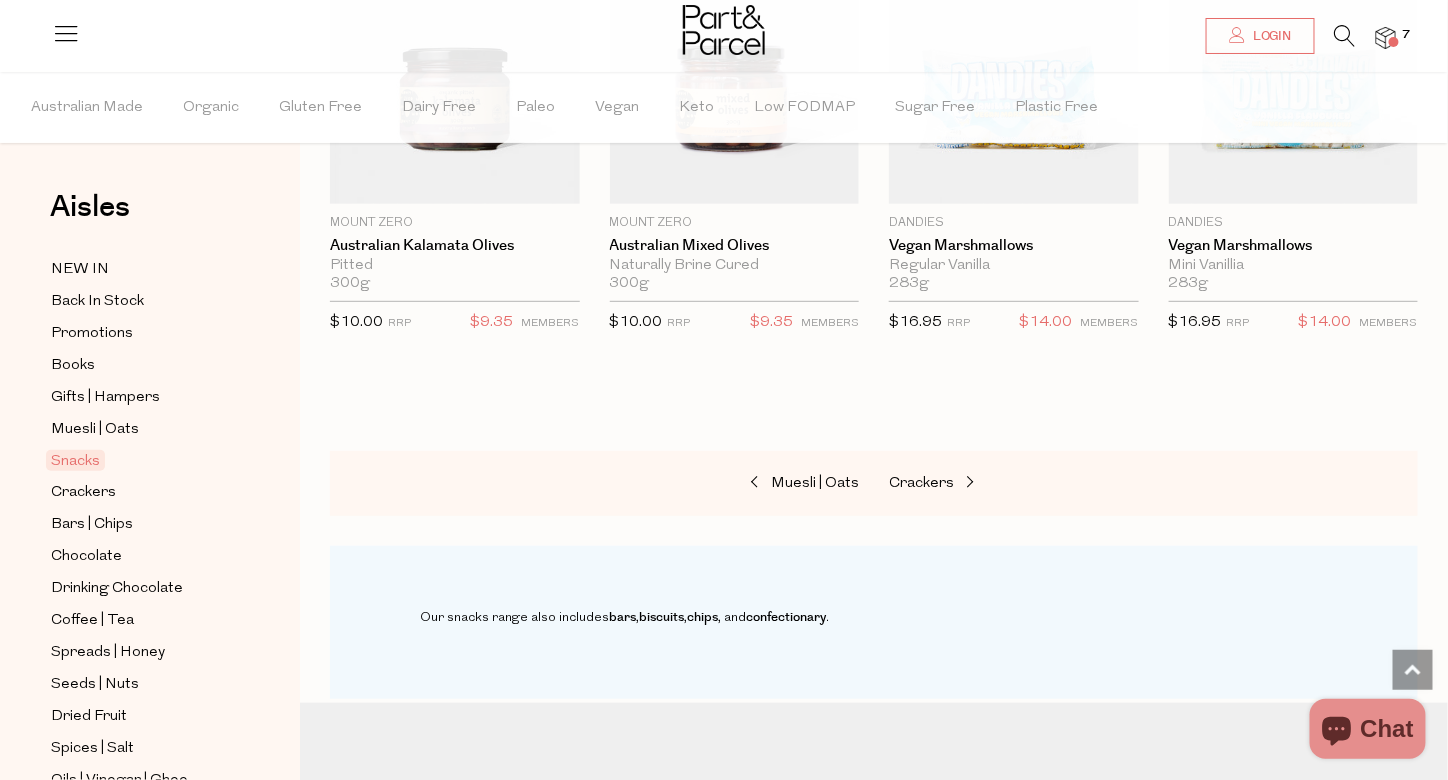 click on "Muesli | Oats Crackers" at bounding box center (874, 484) 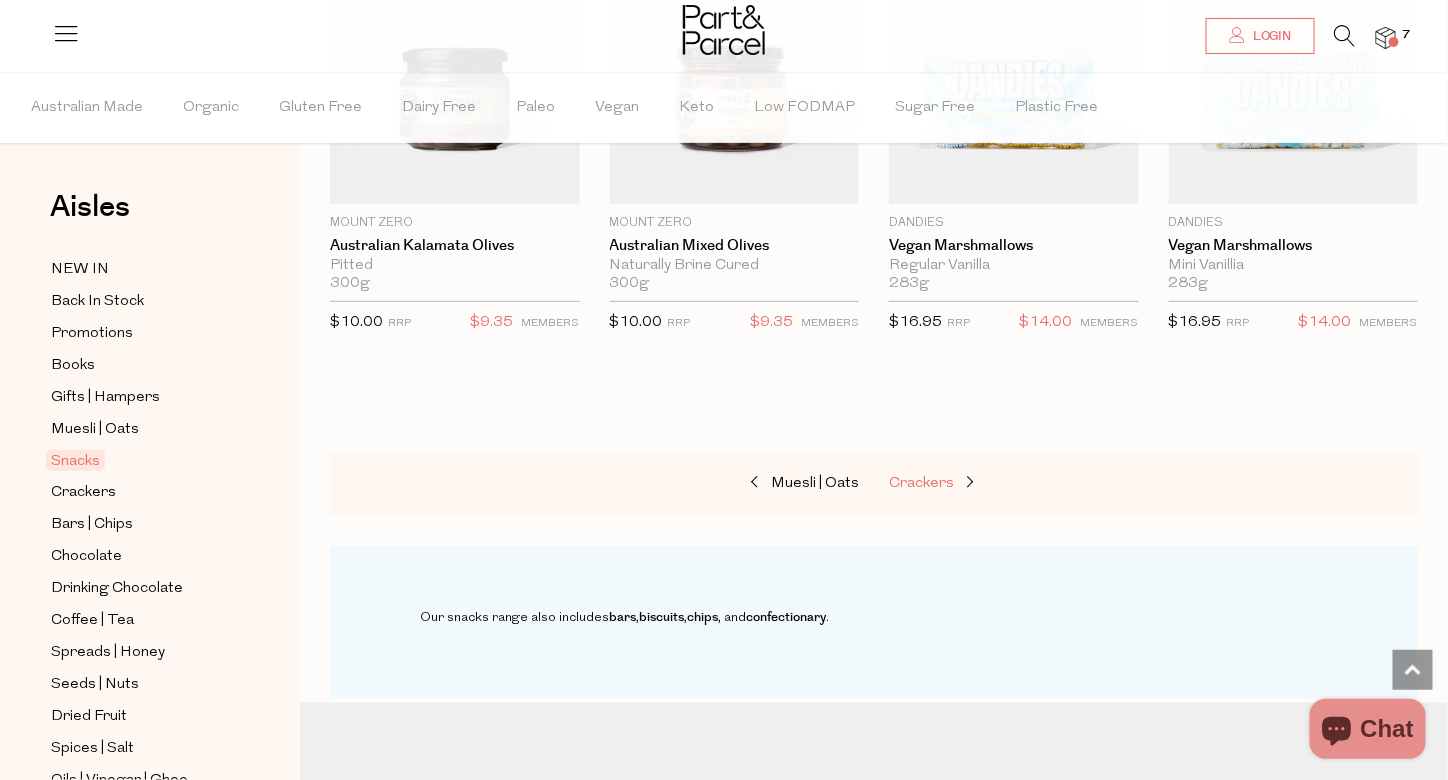 click on "Crackers" at bounding box center [921, 483] 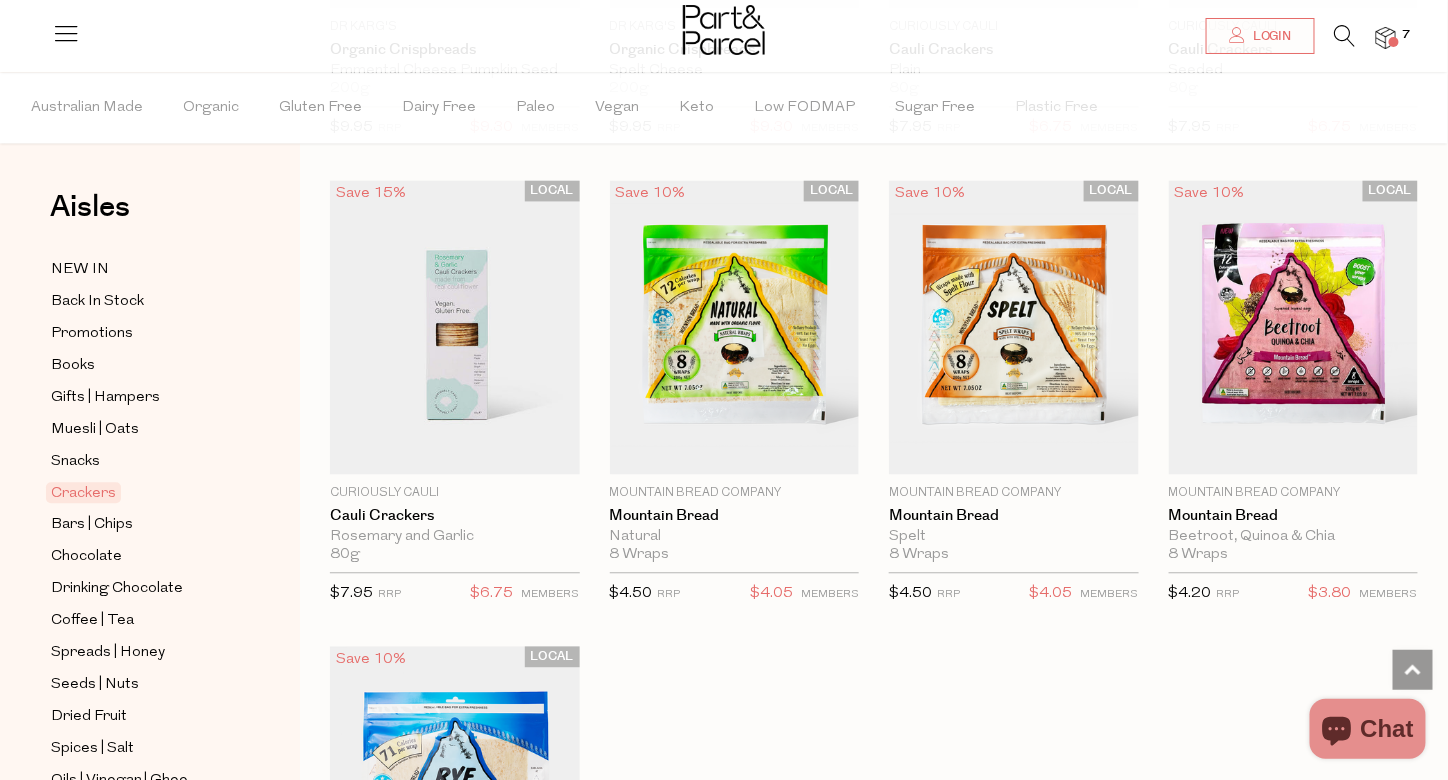 scroll, scrollTop: 3814, scrollLeft: 0, axis: vertical 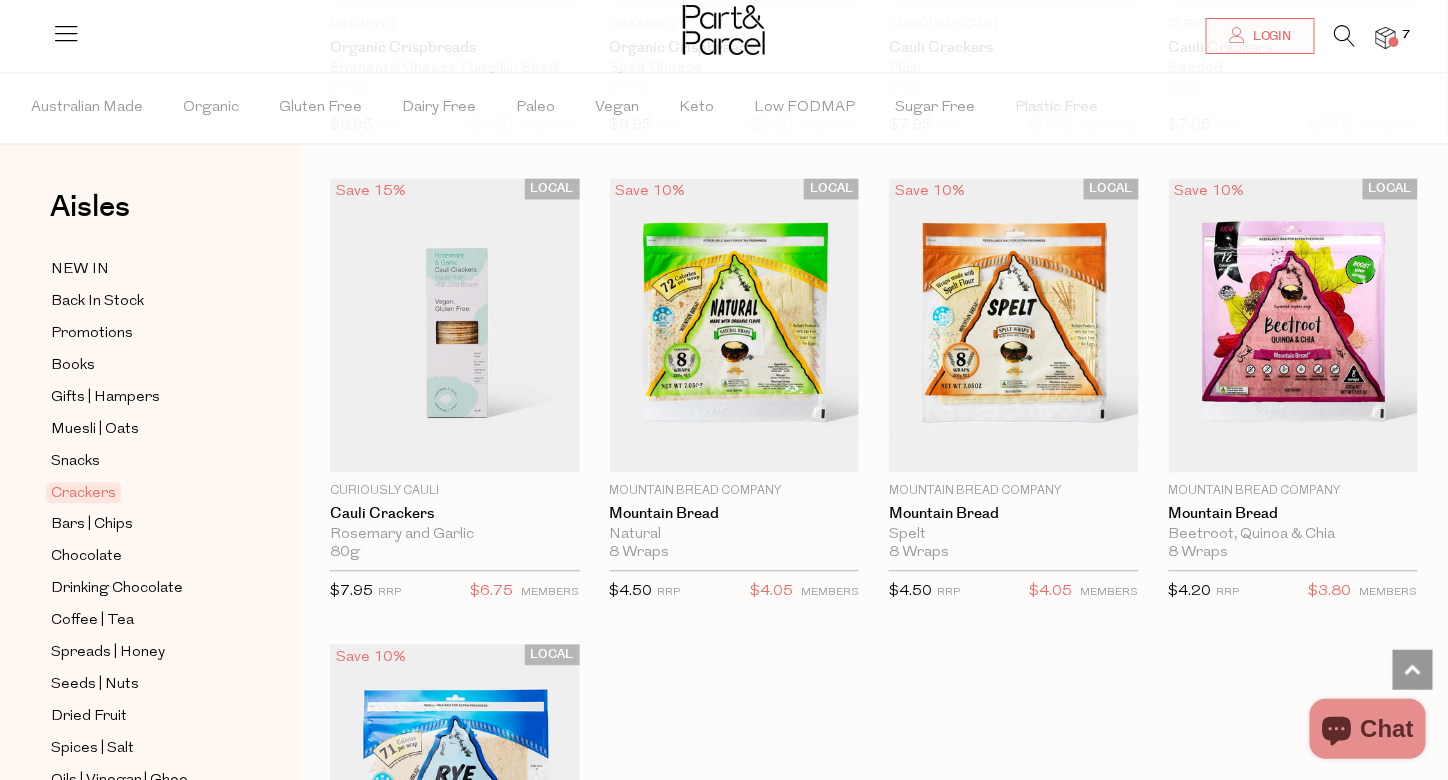 click on "Add To Parcel" at bounding box center (1294, 460) 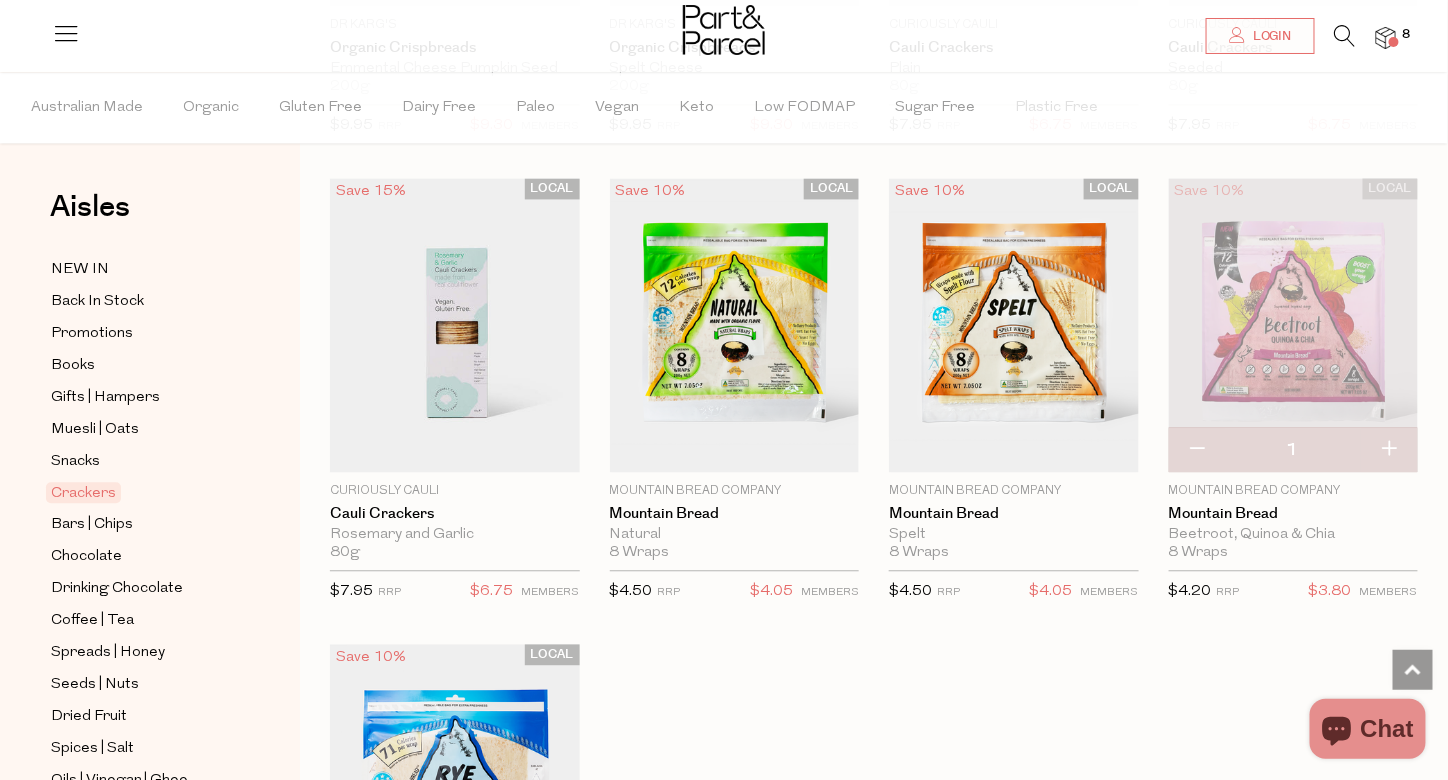 click at bounding box center [1389, 450] 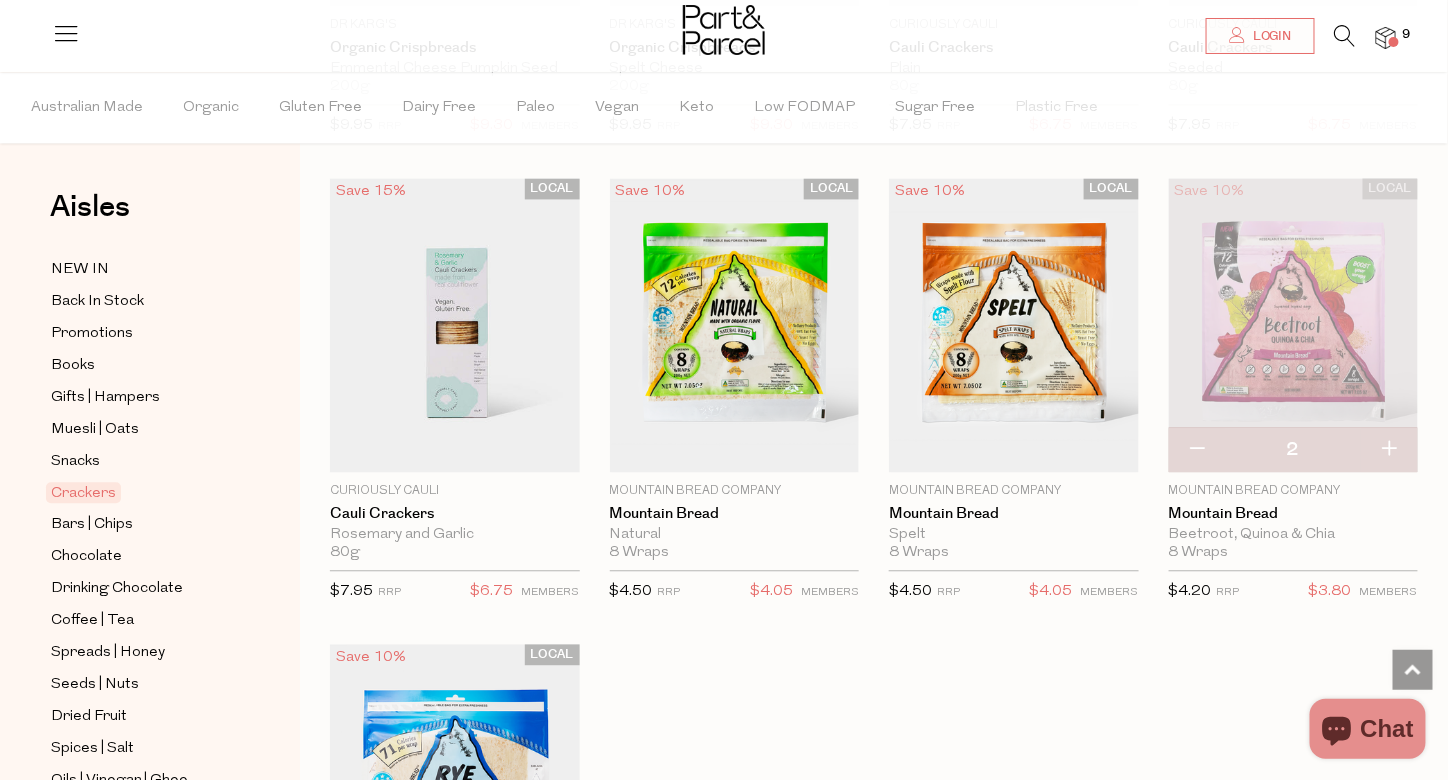 click on "Add To Parcel" at bounding box center [1014, 461] 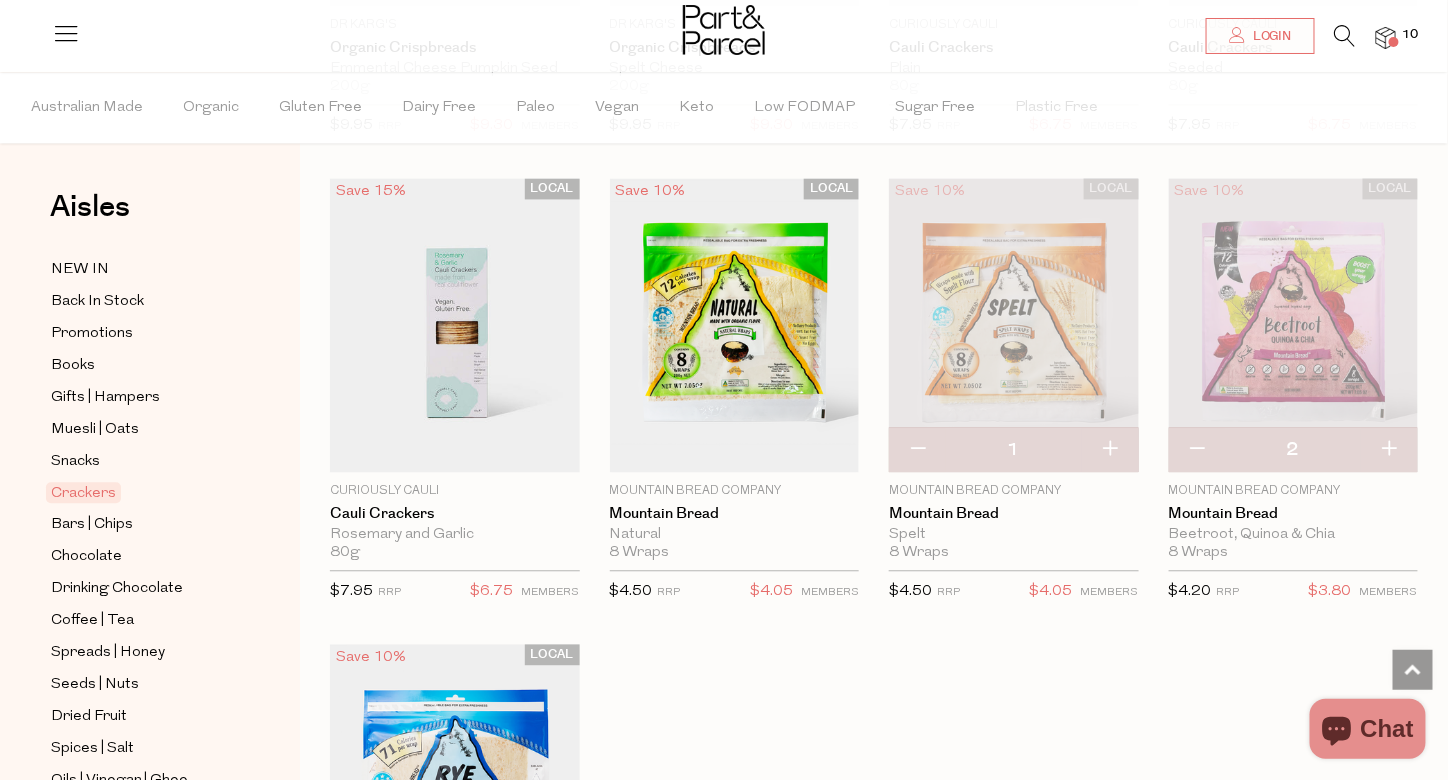 click at bounding box center (1110, 450) 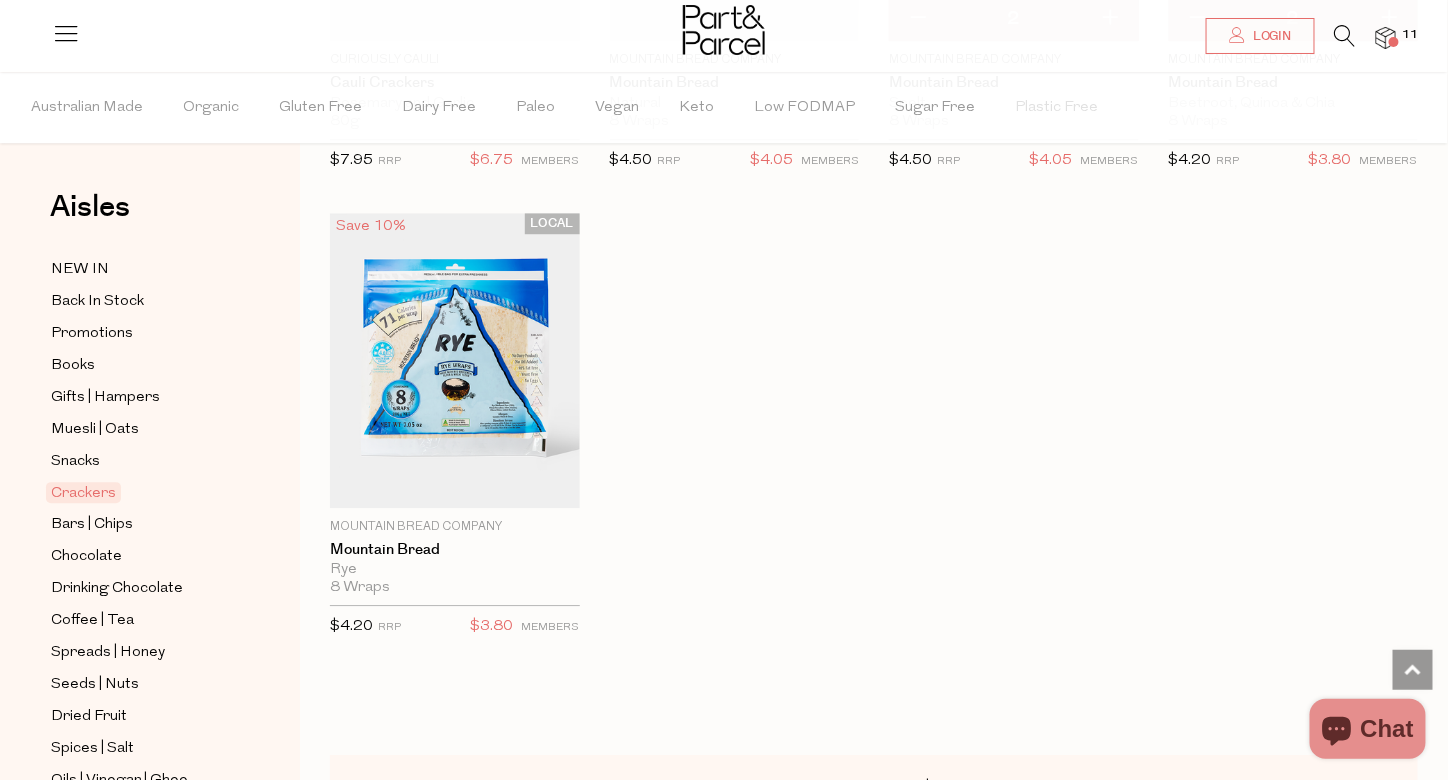scroll, scrollTop: 4538, scrollLeft: 0, axis: vertical 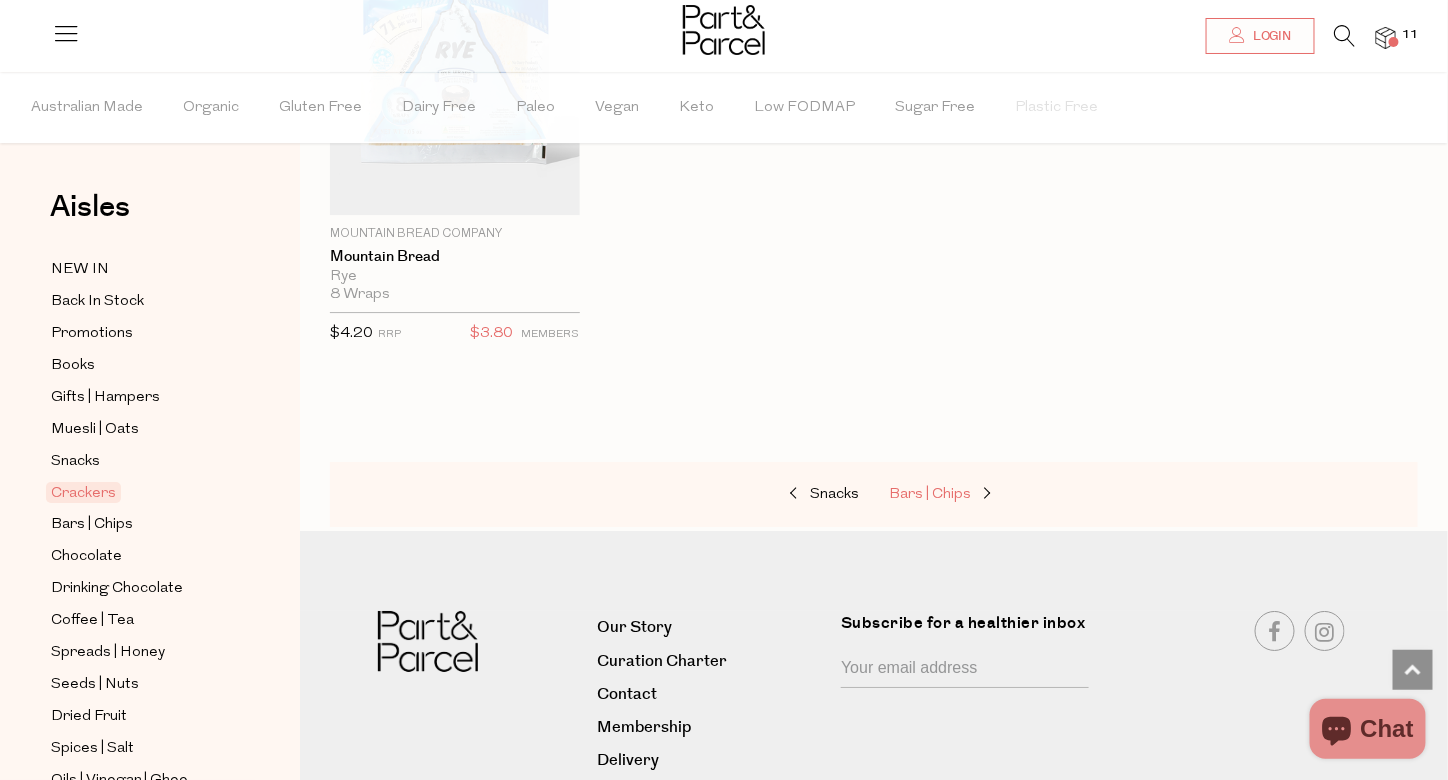 click on "Bars | Chips" at bounding box center [930, 494] 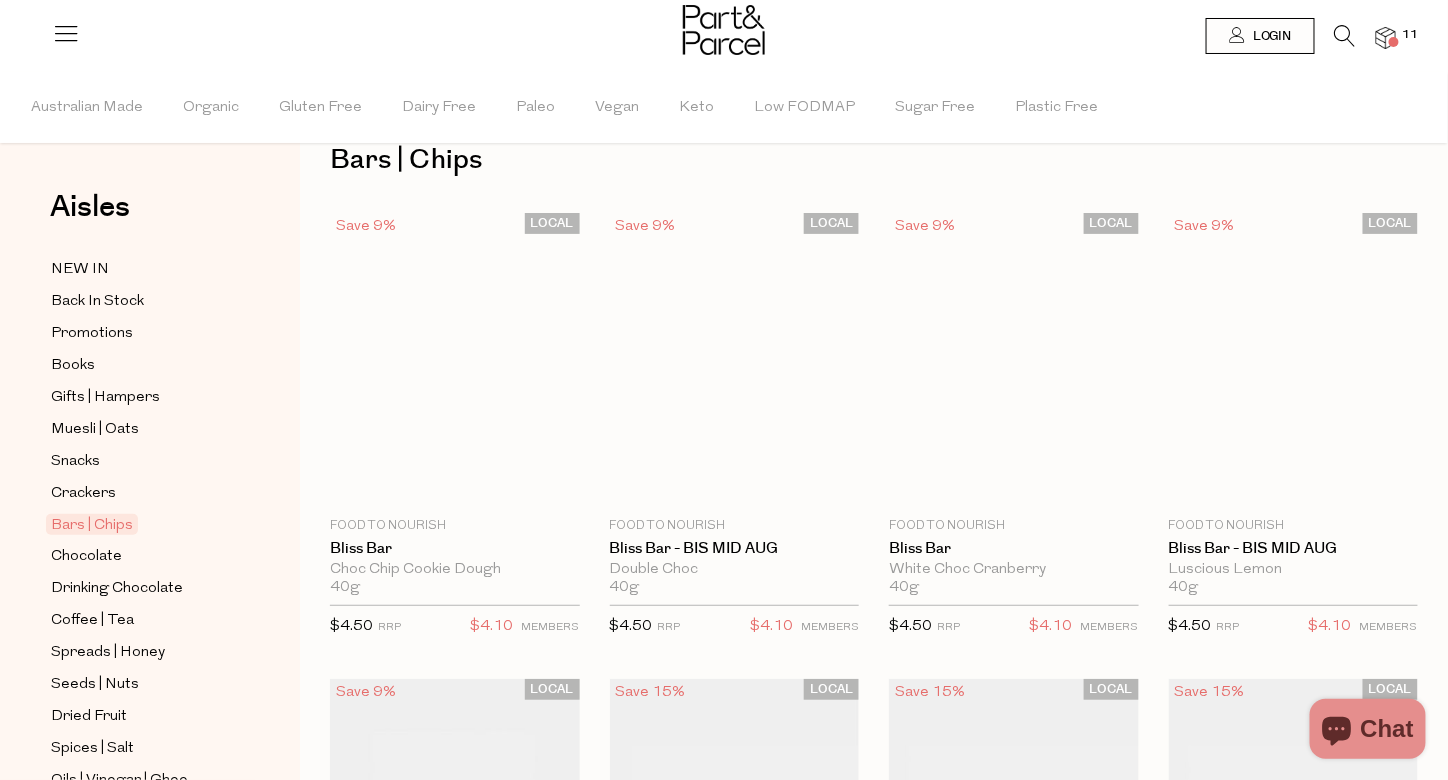 scroll, scrollTop: 0, scrollLeft: 0, axis: both 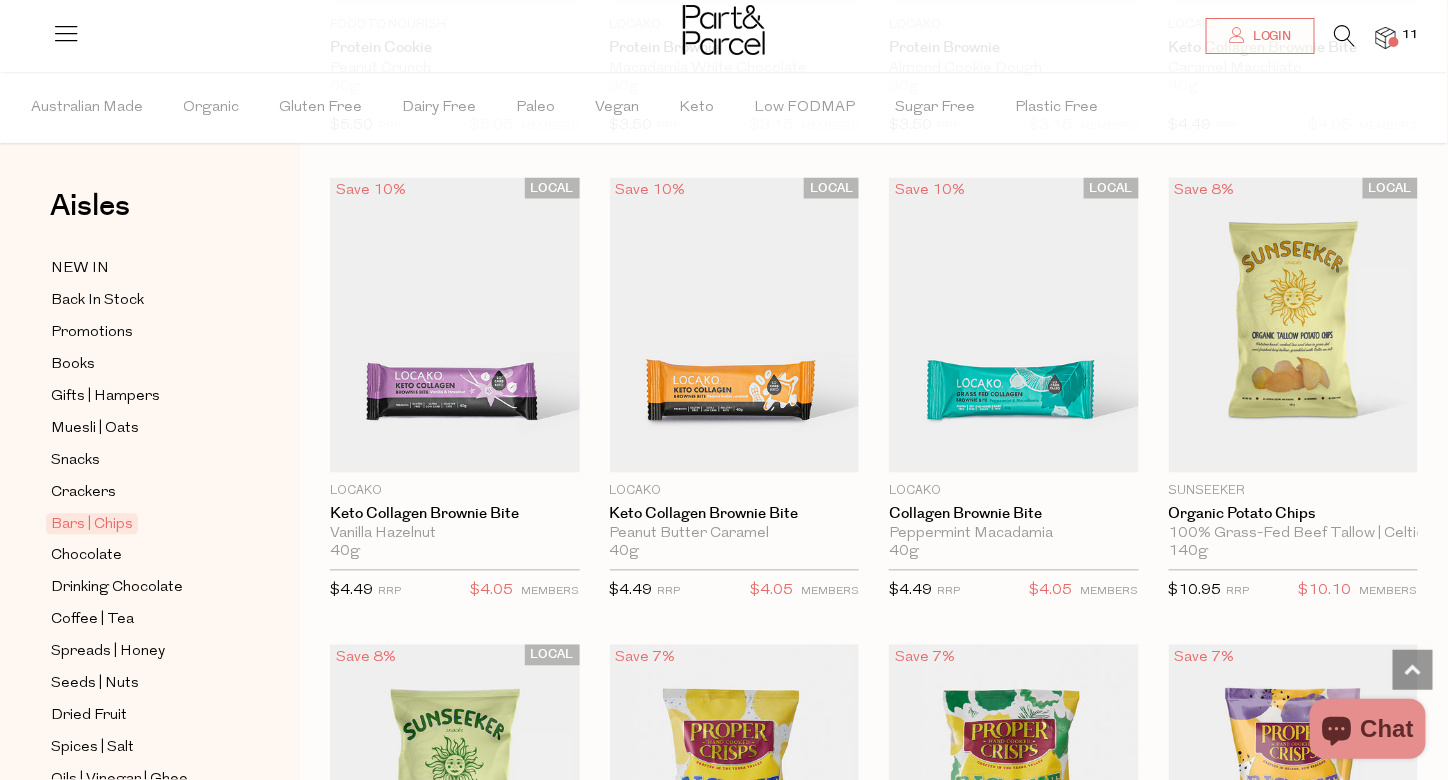 click on "Add To Parcel" at bounding box center [1293, 461] 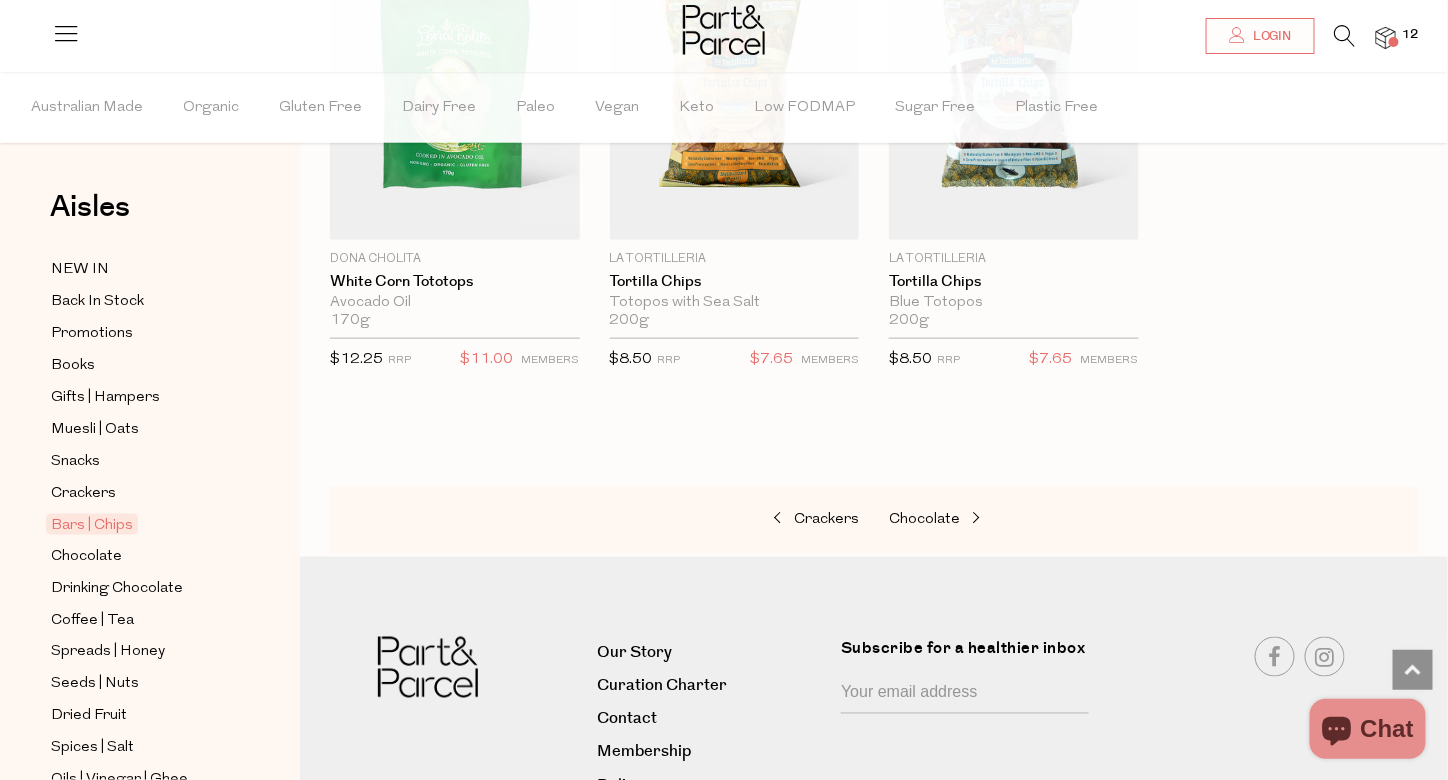 scroll, scrollTop: 8245, scrollLeft: 0, axis: vertical 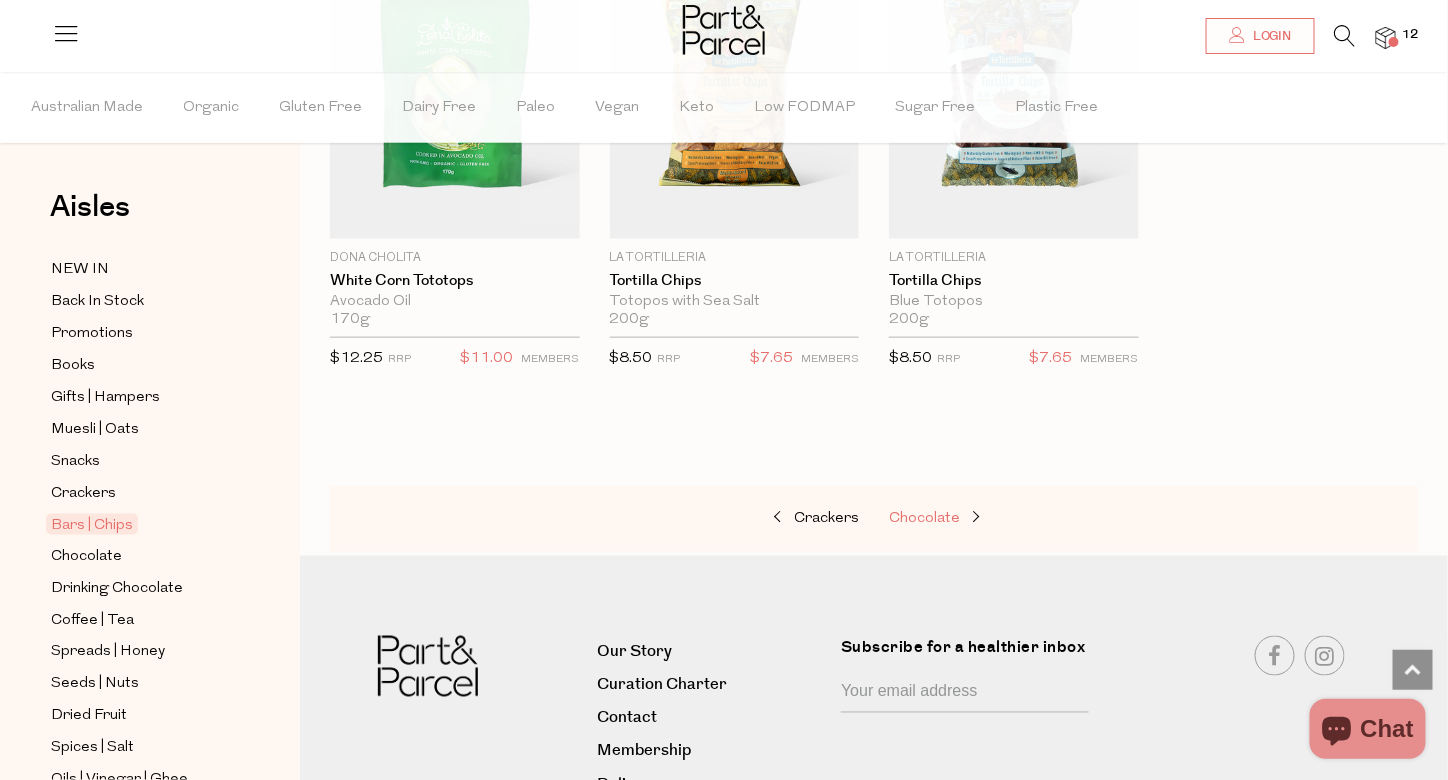 click at bounding box center [974, 518] 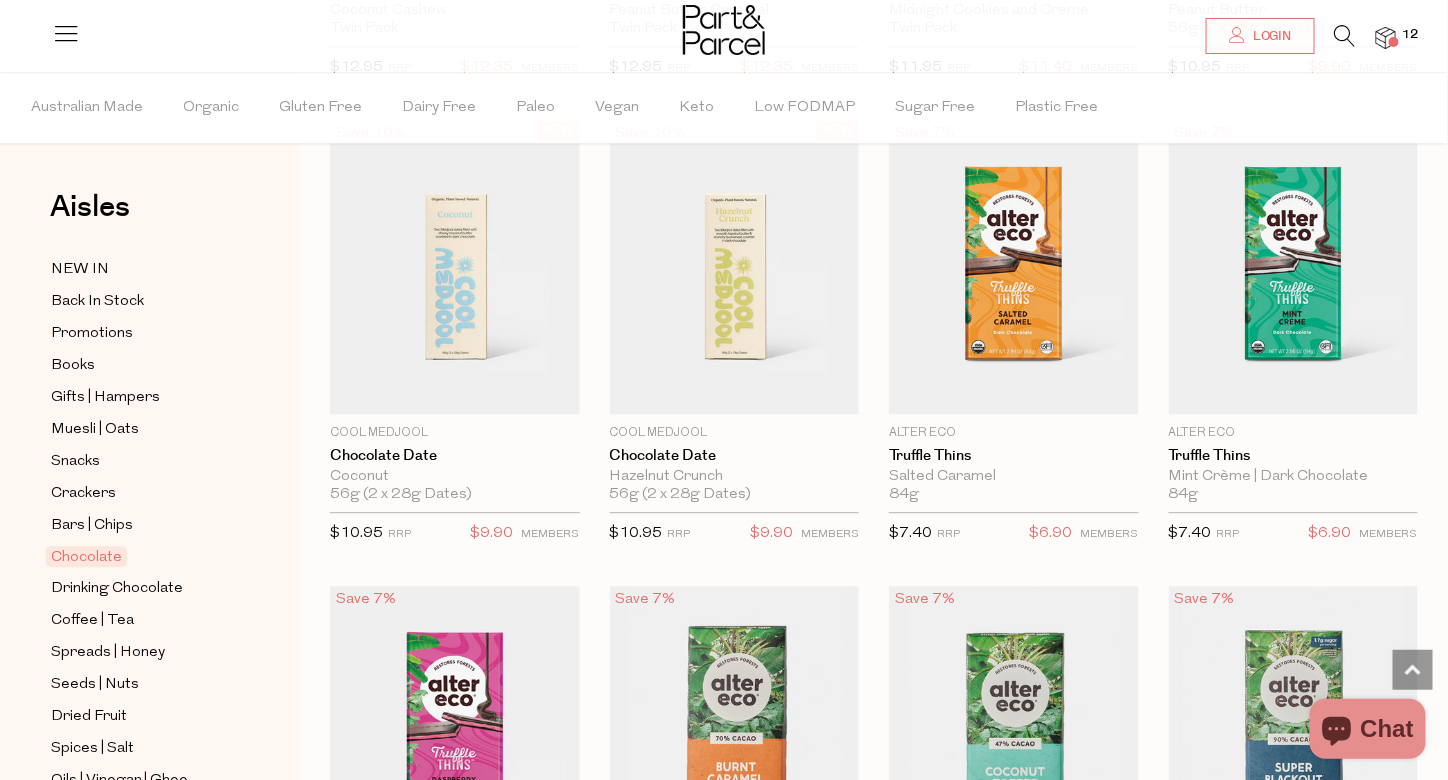 scroll, scrollTop: 1548, scrollLeft: 0, axis: vertical 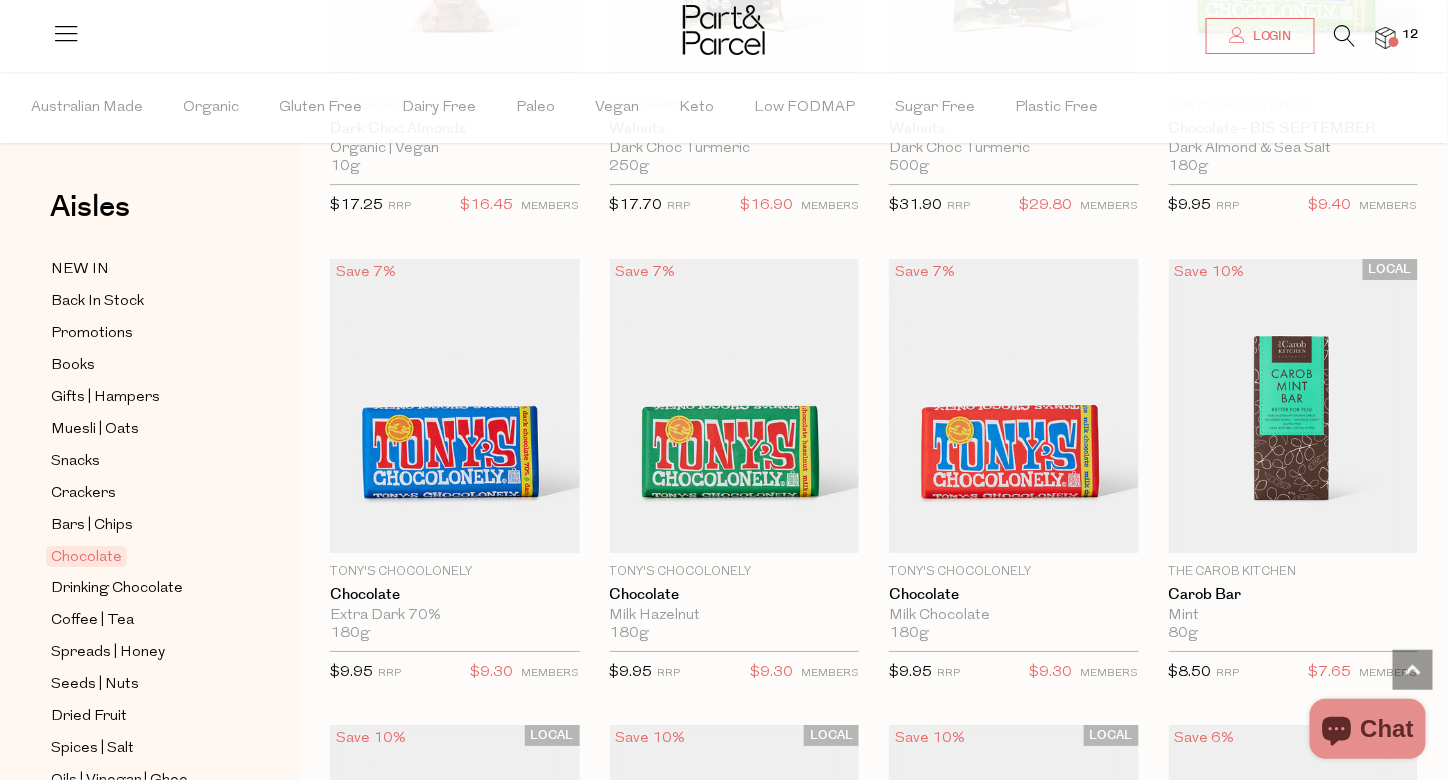 click on "Add To Parcel" at bounding box center (1014, 541) 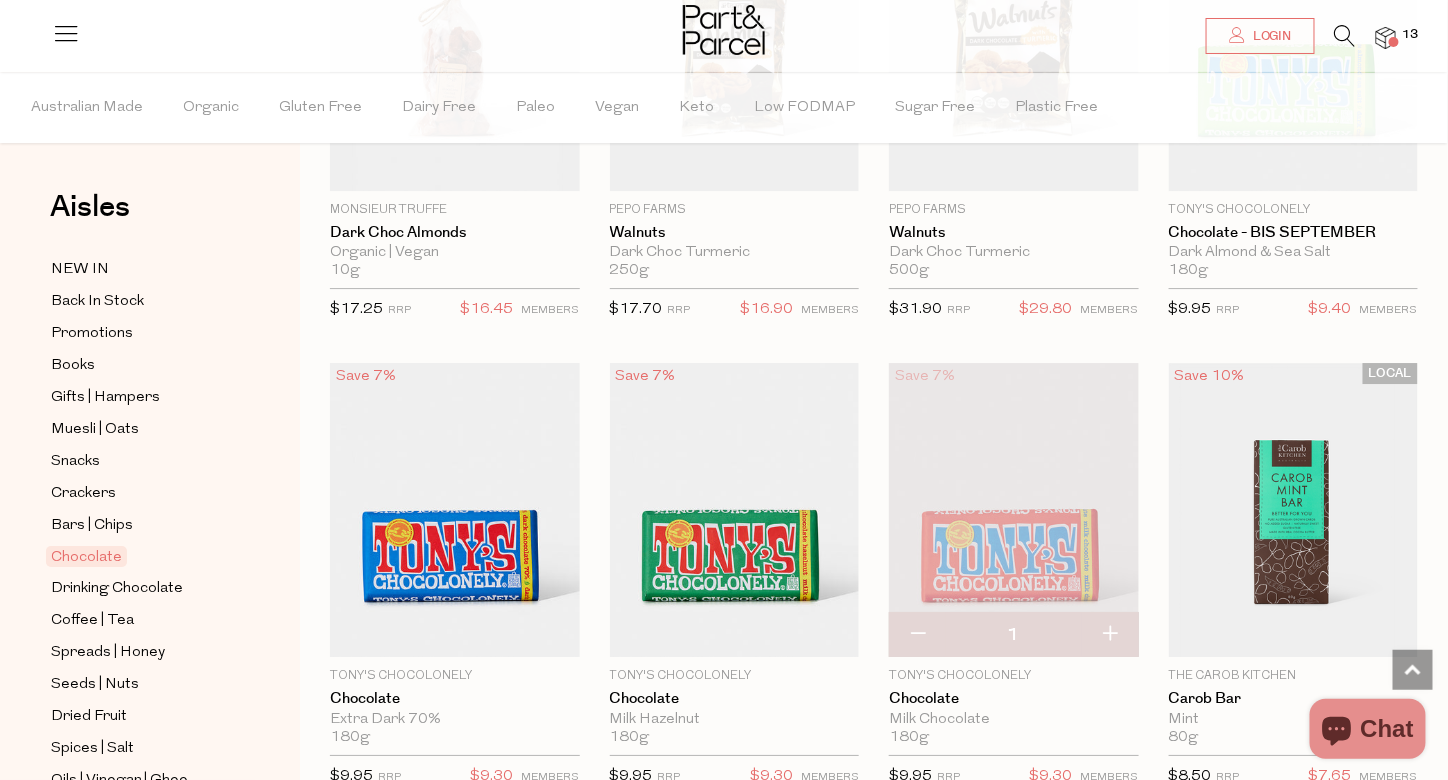 scroll, scrollTop: 4646, scrollLeft: 0, axis: vertical 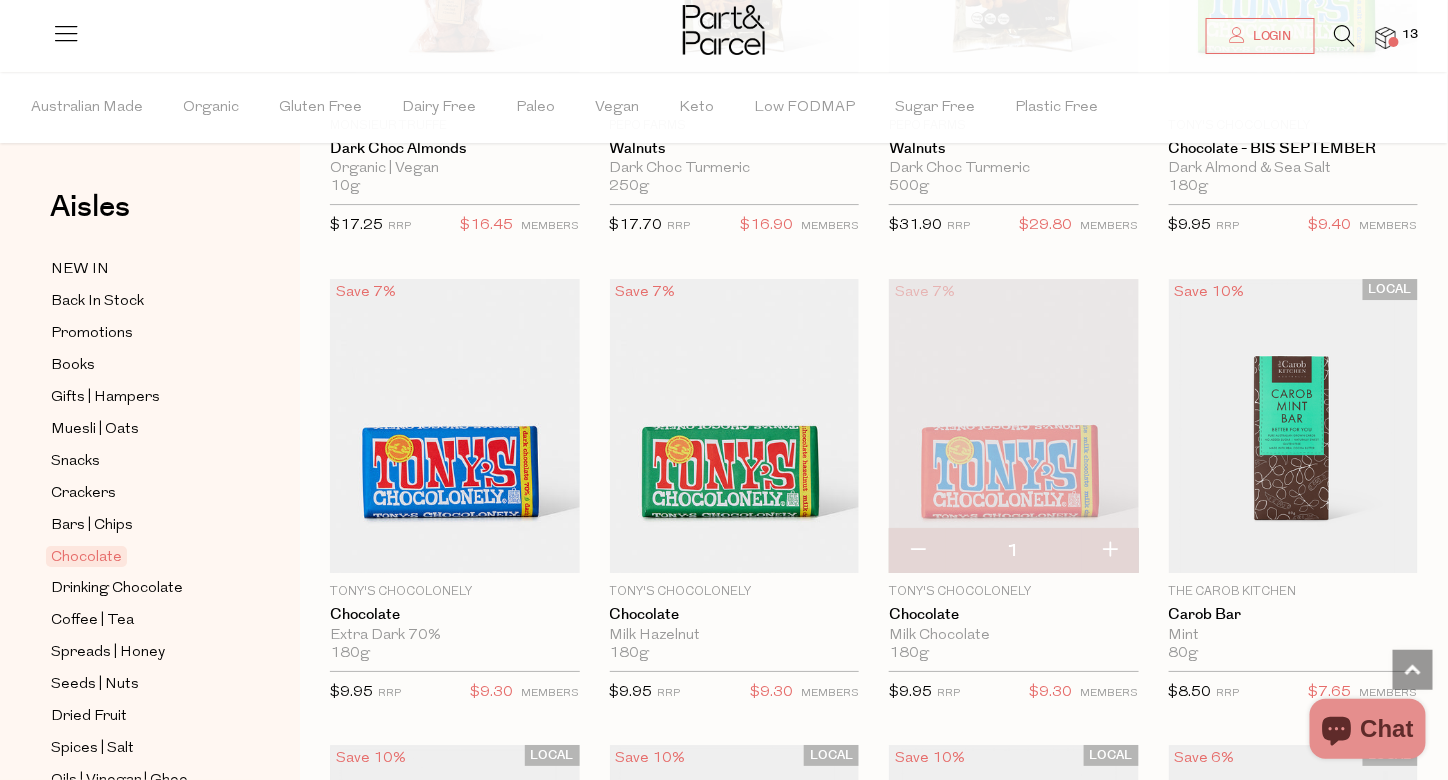 click on "Add To Parcel" at bounding box center [734, 561] 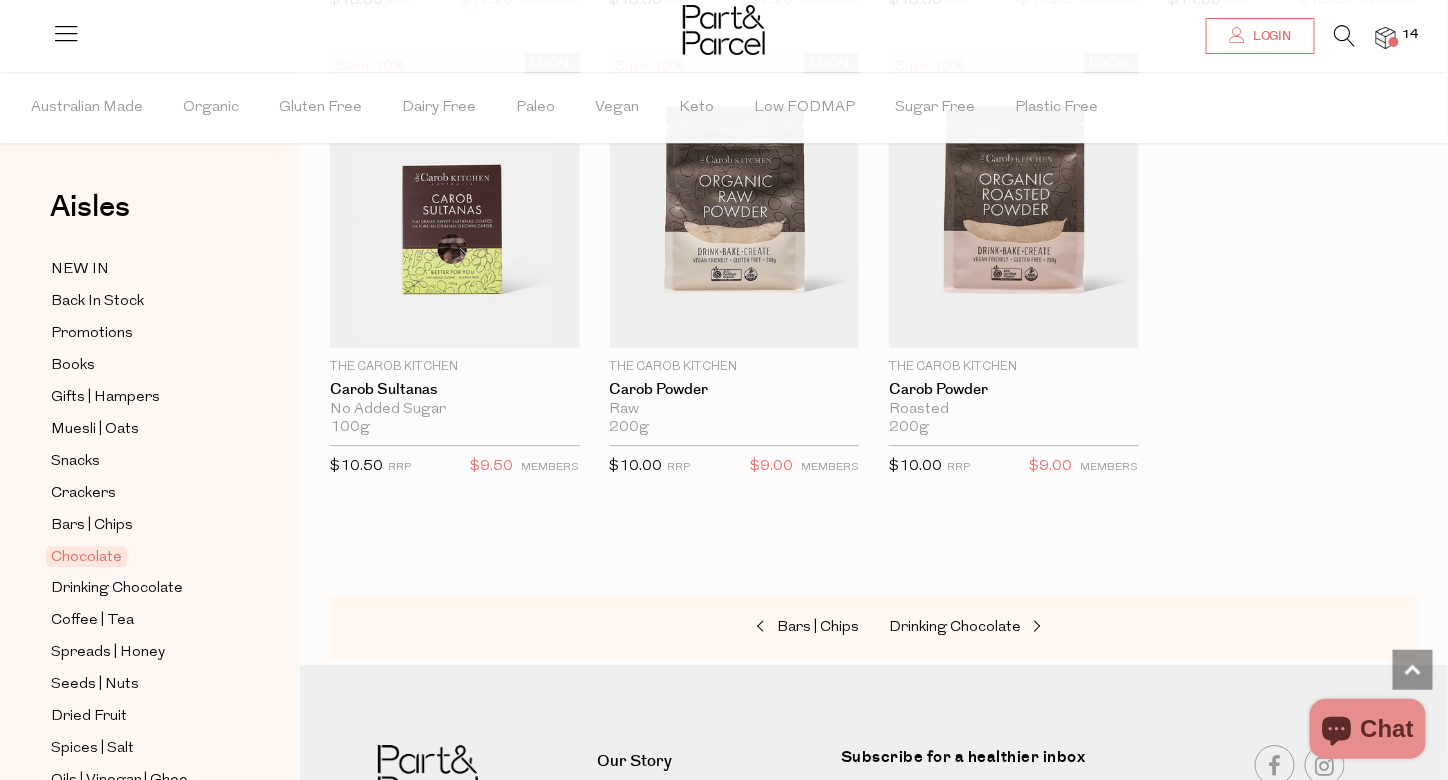 scroll, scrollTop: 6738, scrollLeft: 0, axis: vertical 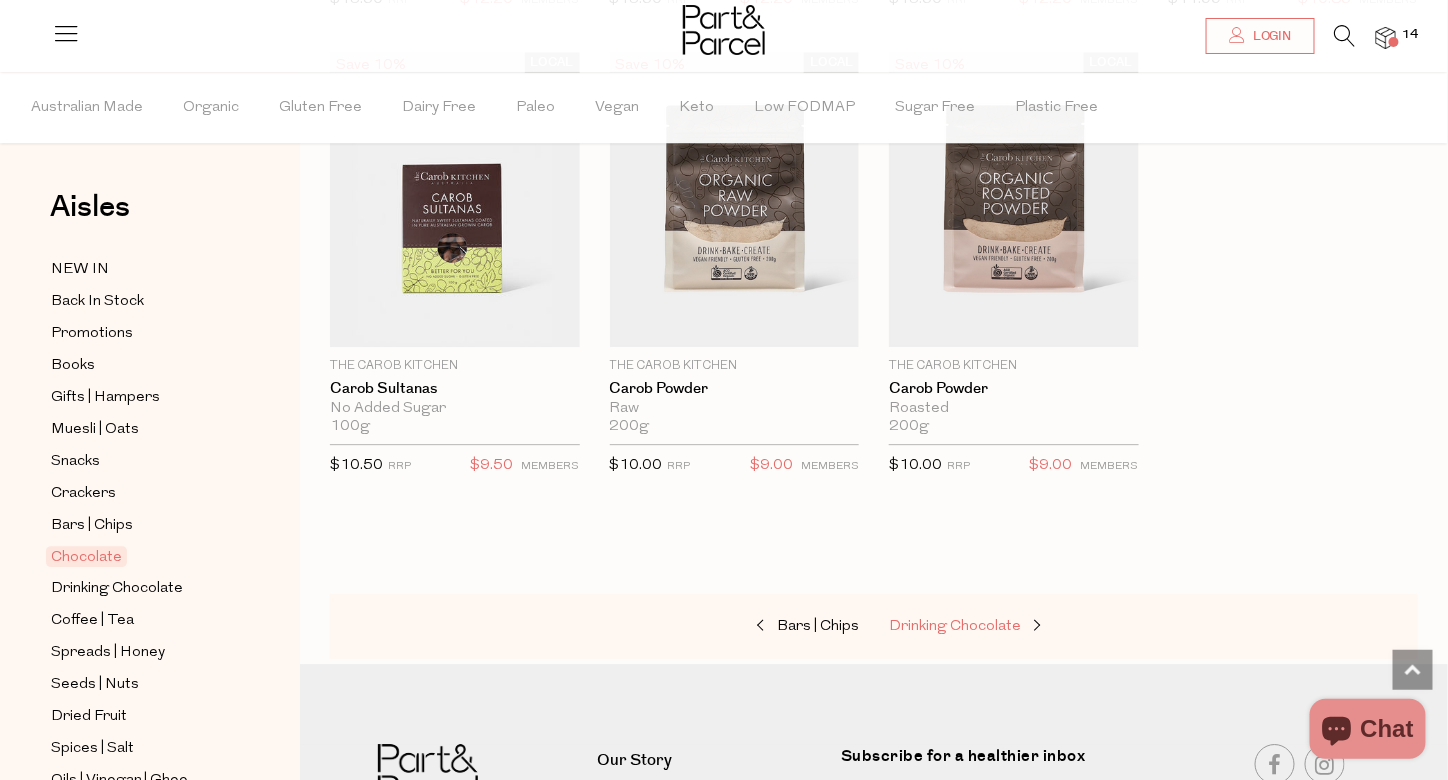 click on "Drinking Chocolate" at bounding box center (955, 626) 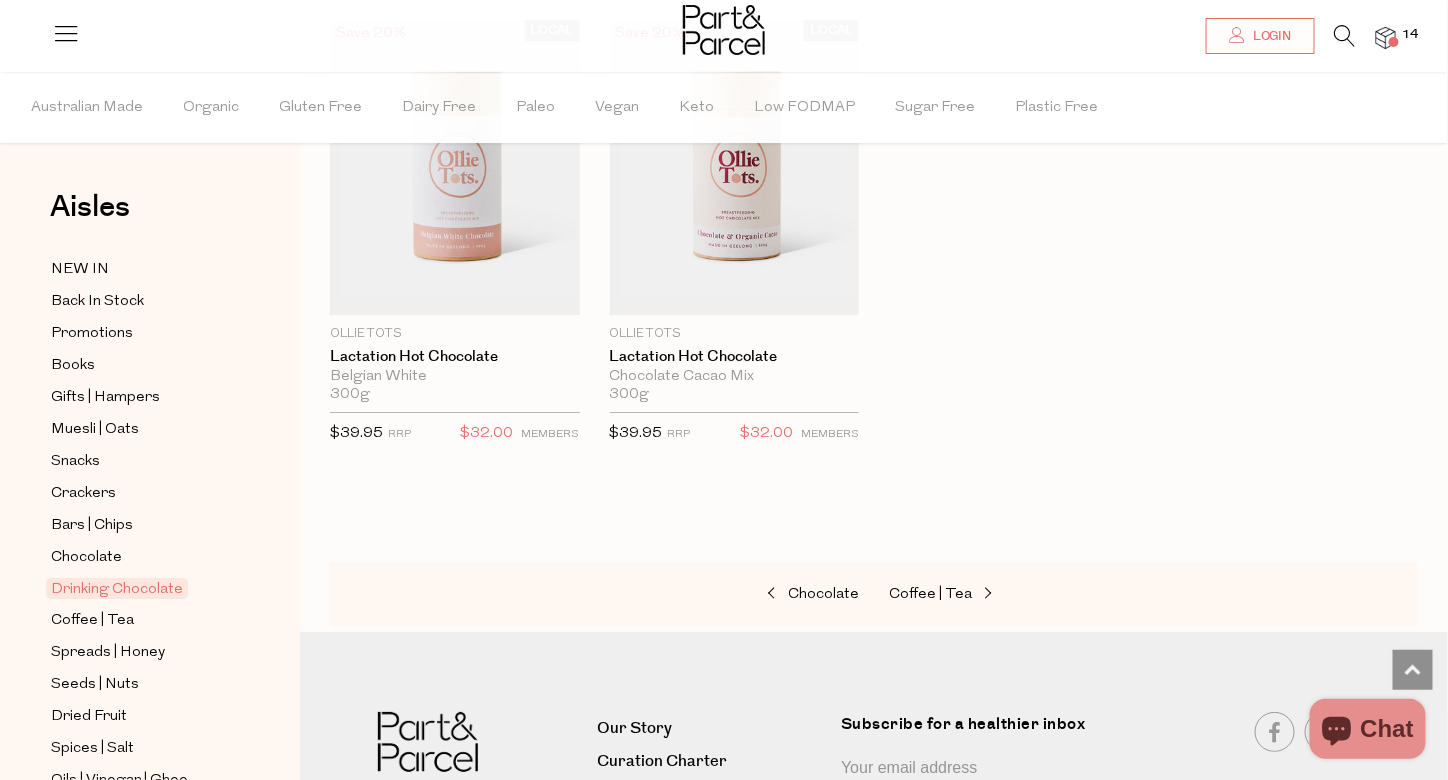 scroll, scrollTop: 2142, scrollLeft: 0, axis: vertical 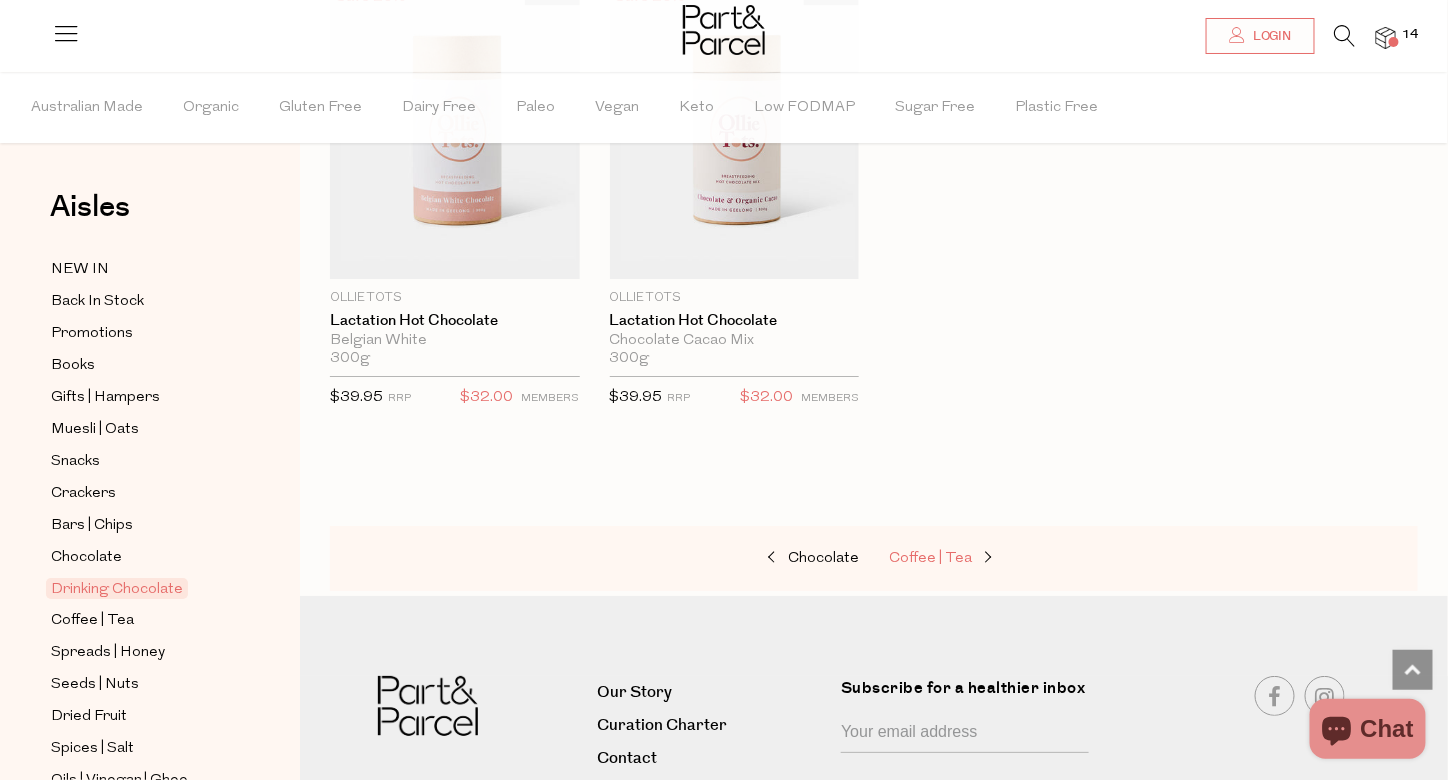 click on "Coffee | Tea" at bounding box center [930, 558] 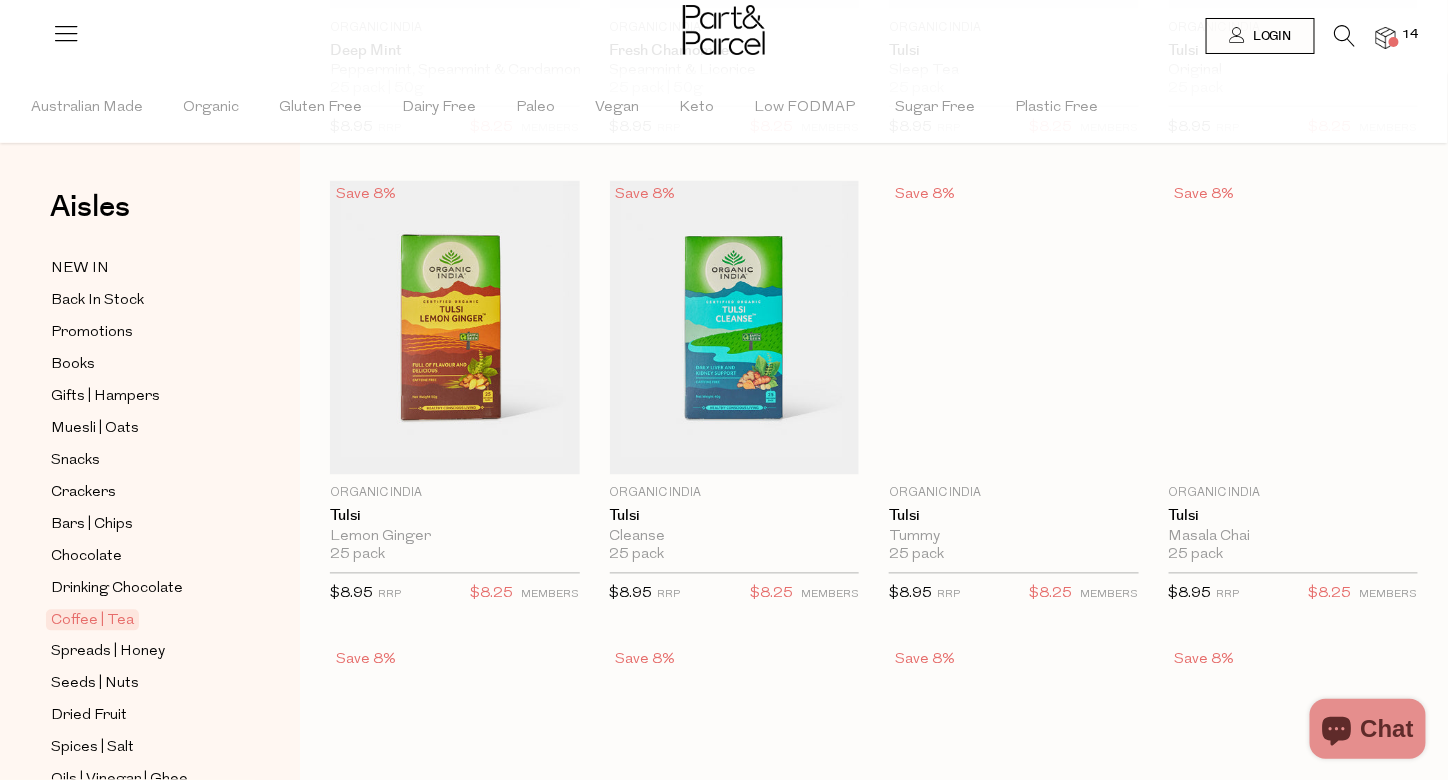 scroll, scrollTop: 0, scrollLeft: 0, axis: both 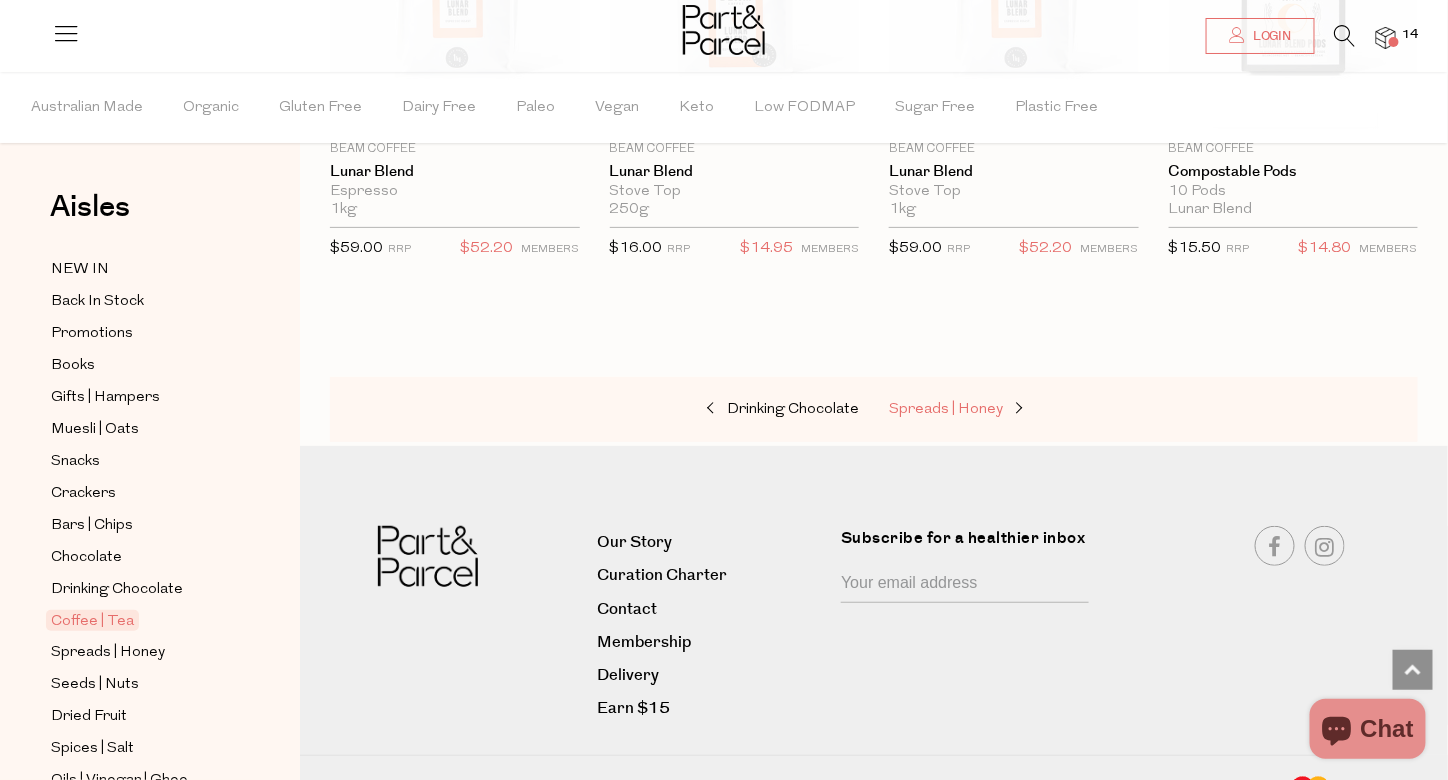 click on "Spreads | Honey" at bounding box center [946, 409] 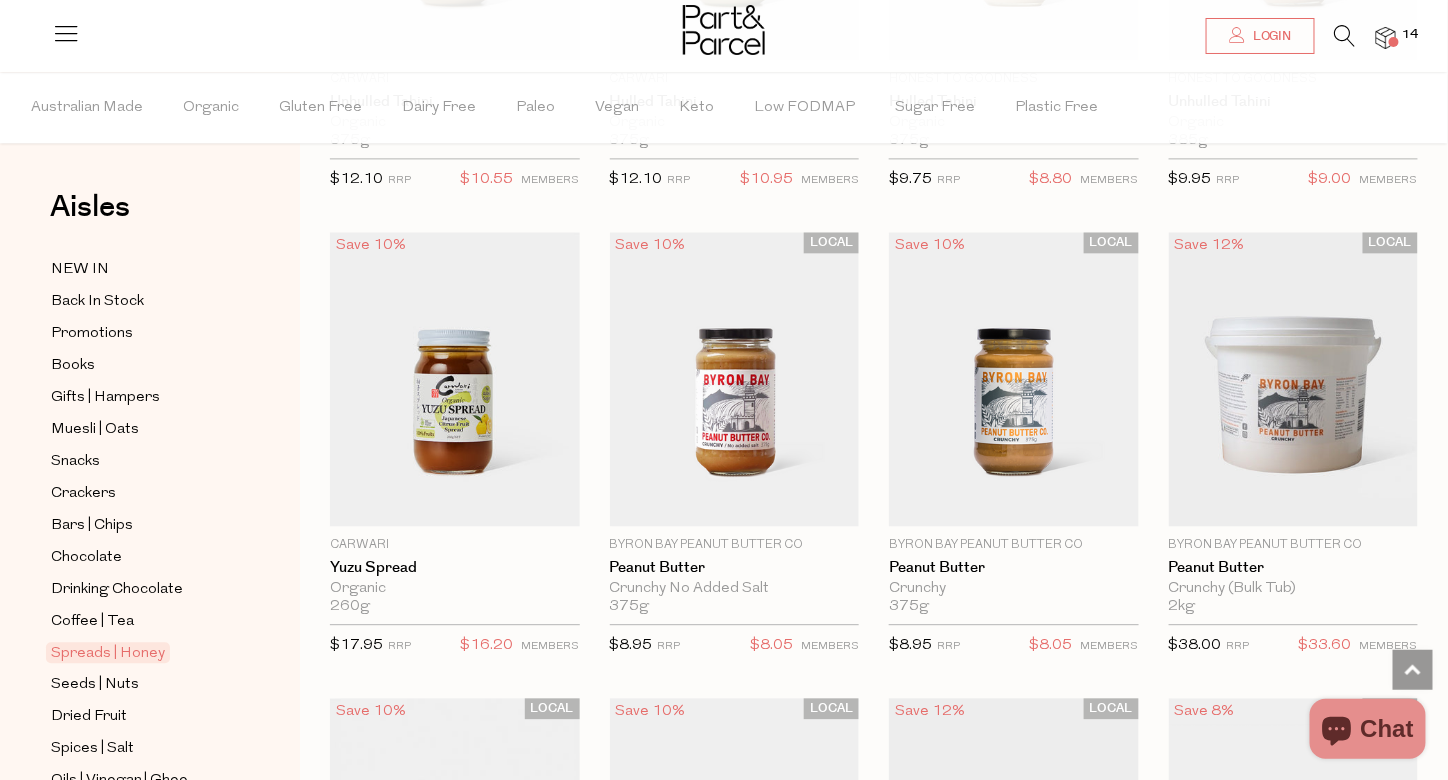 scroll, scrollTop: 1460, scrollLeft: 0, axis: vertical 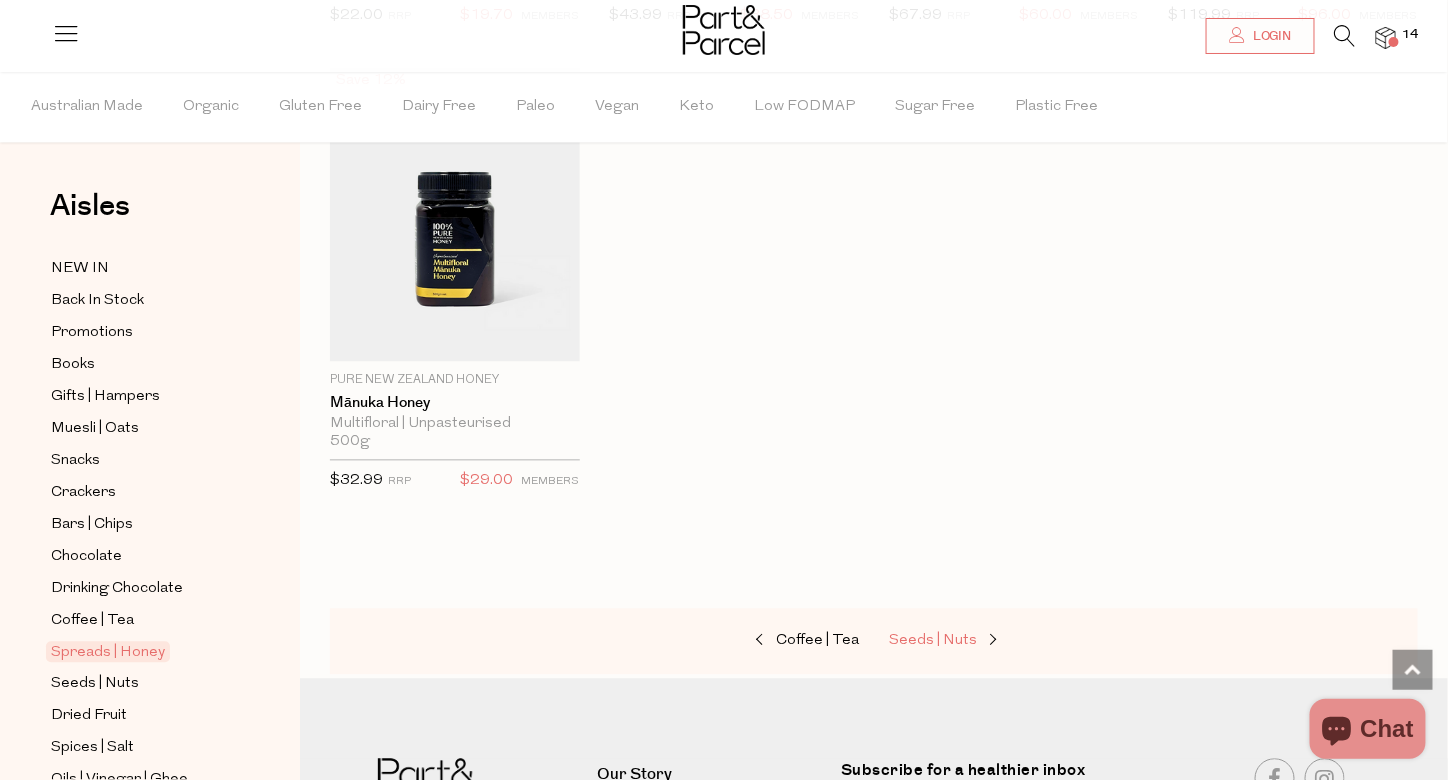 click on "Seeds | Nuts" at bounding box center (933, 641) 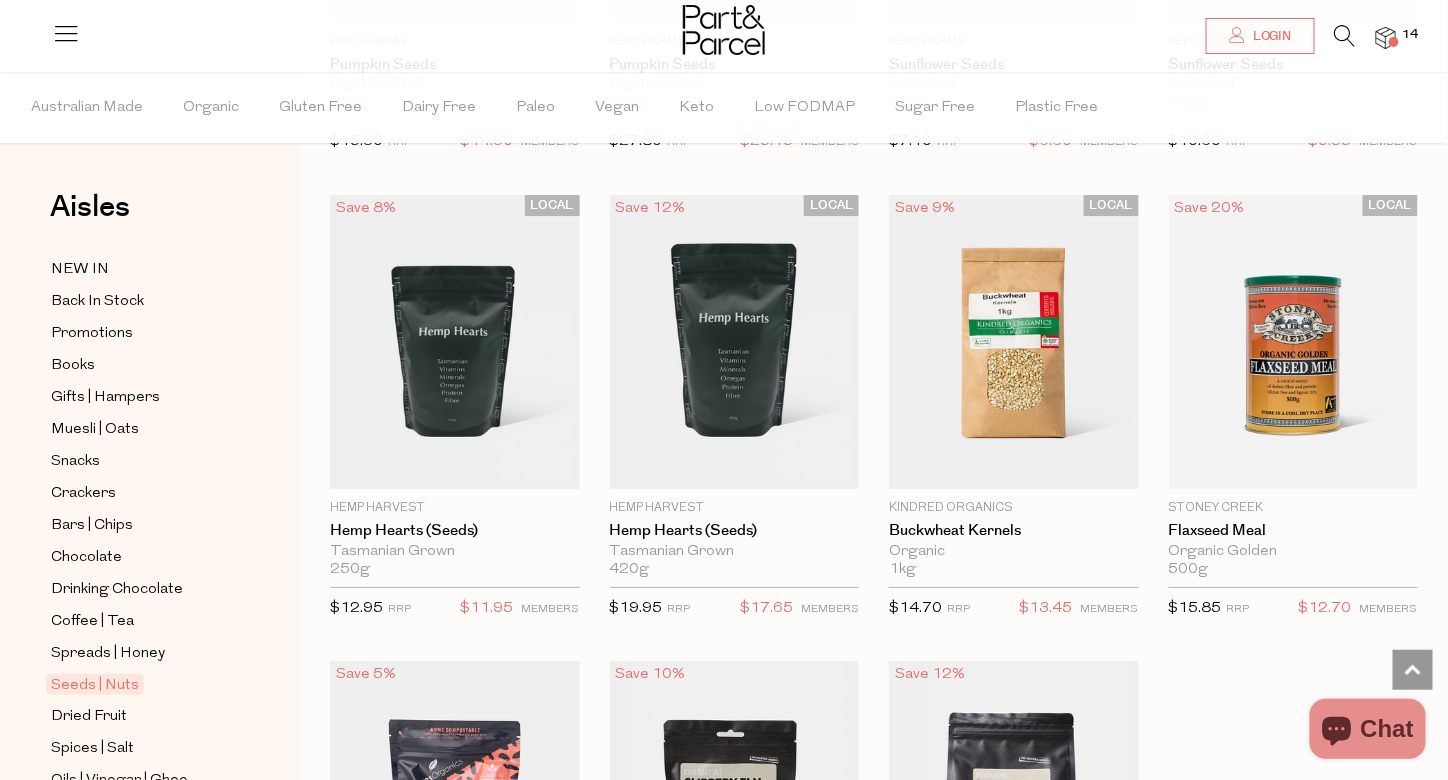 scroll, scrollTop: 4733, scrollLeft: 0, axis: vertical 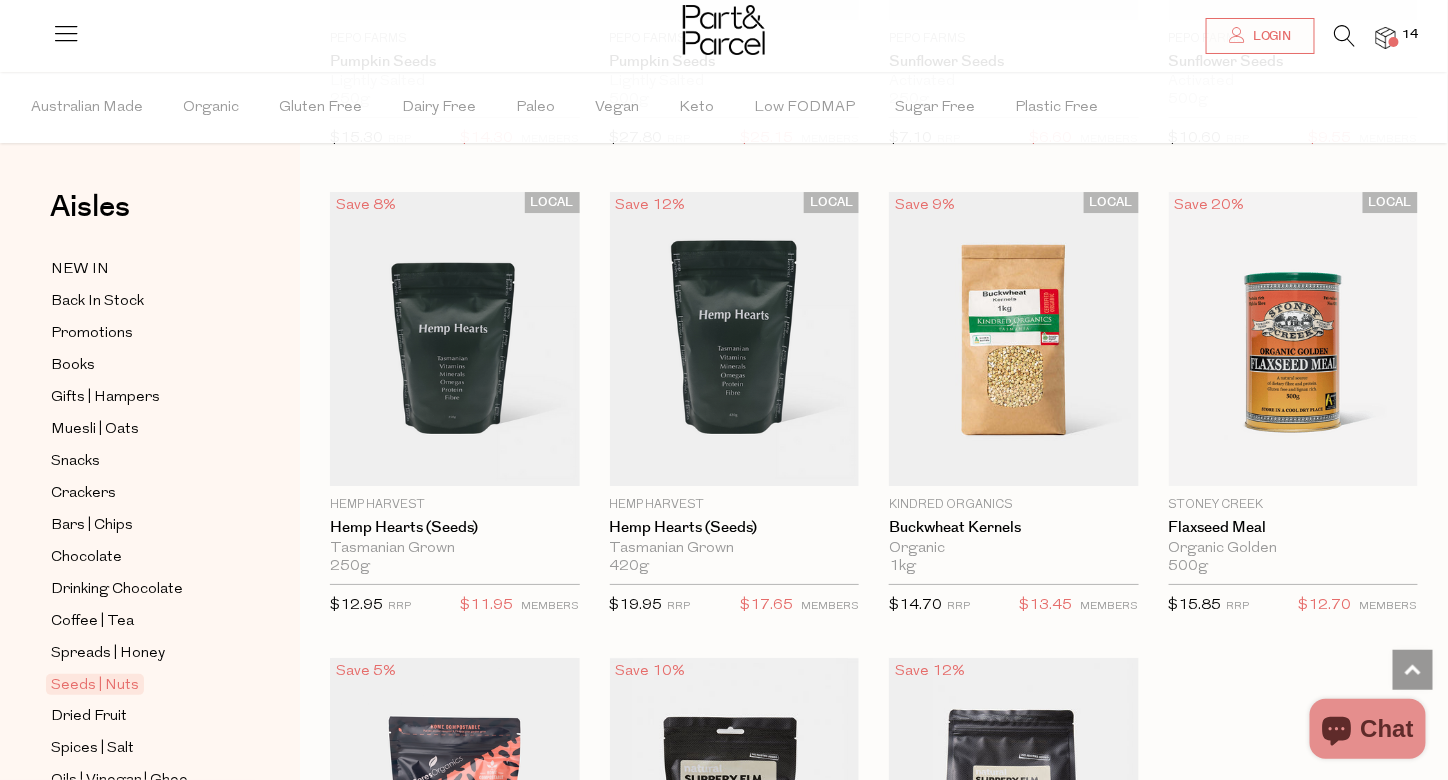 click on "Add To Parcel" at bounding box center [735, 473] 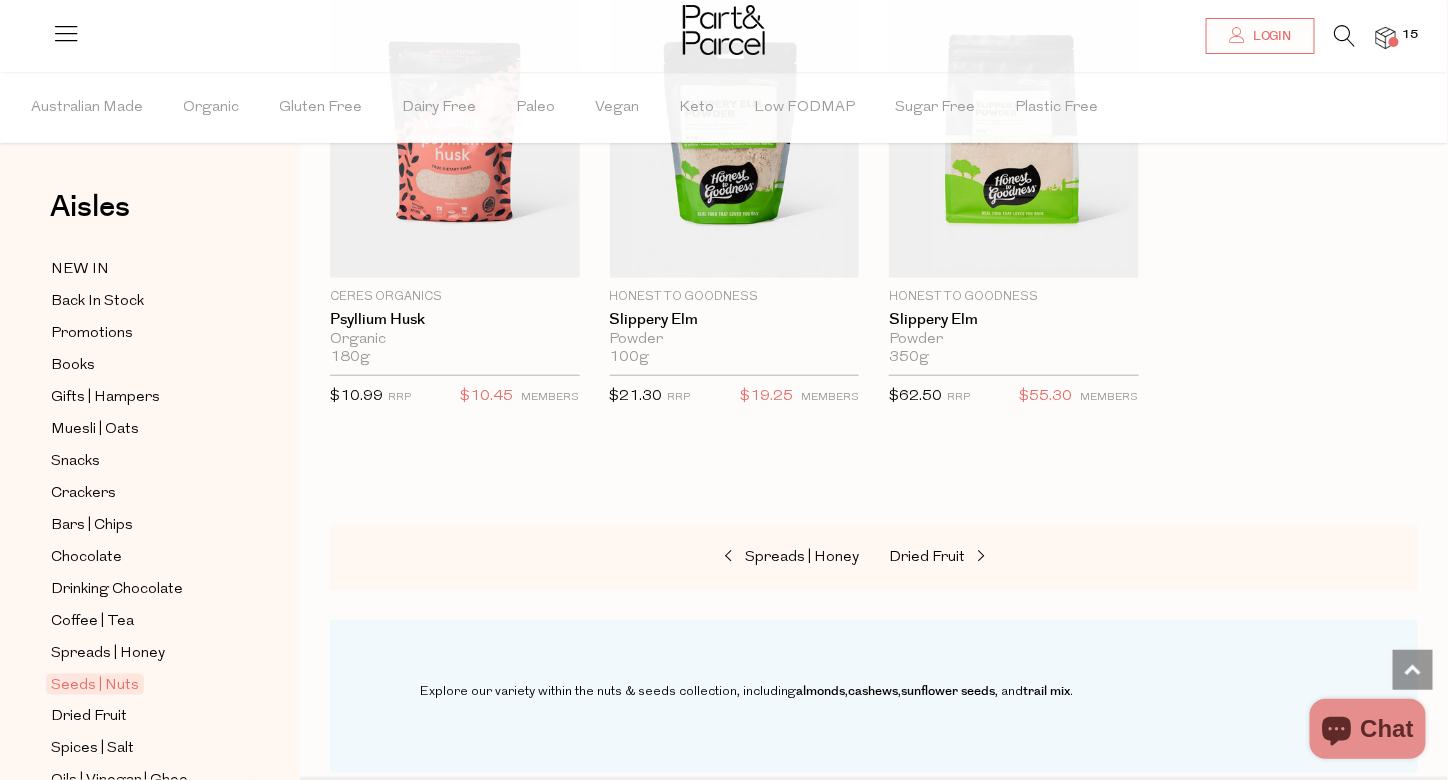 scroll, scrollTop: 5428, scrollLeft: 0, axis: vertical 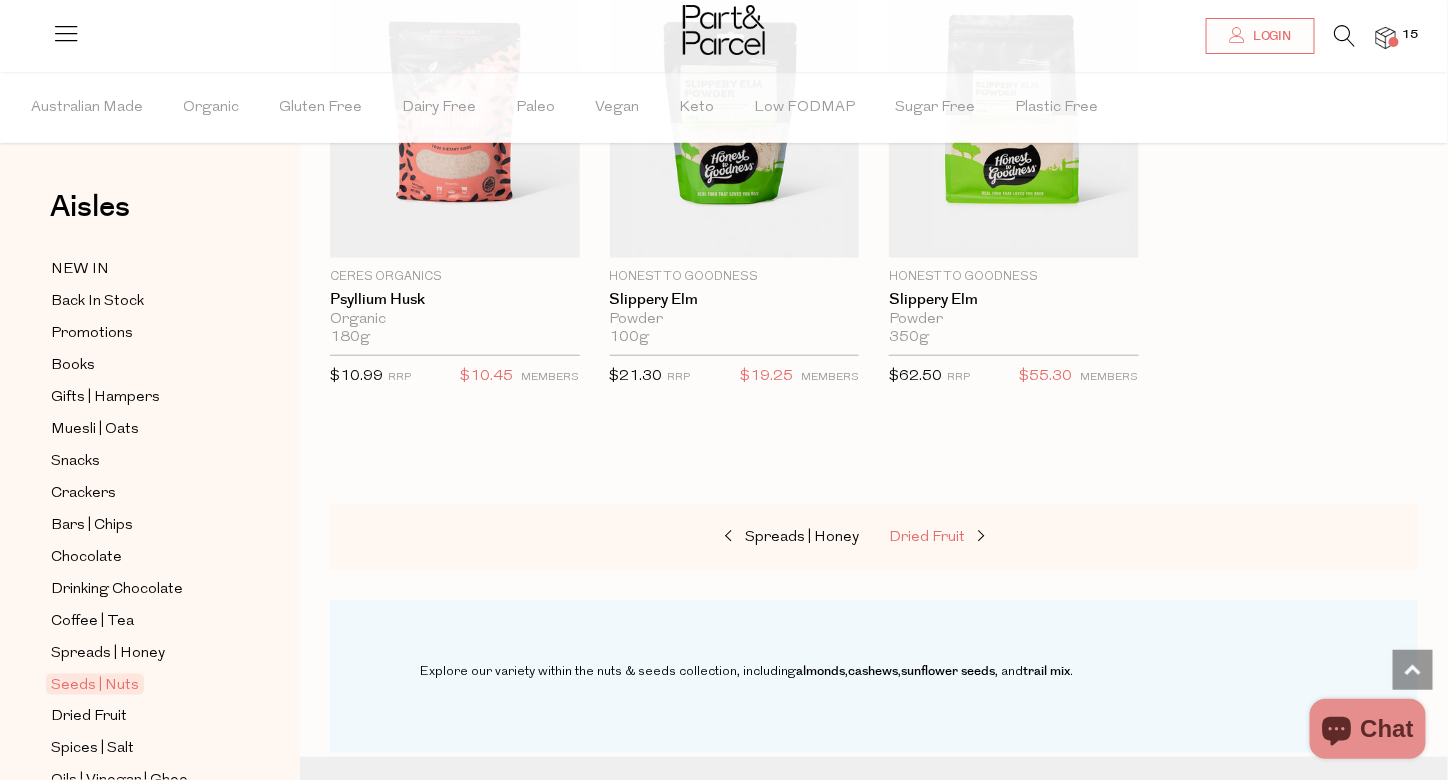 click on "Dried Fruit" at bounding box center [989, 538] 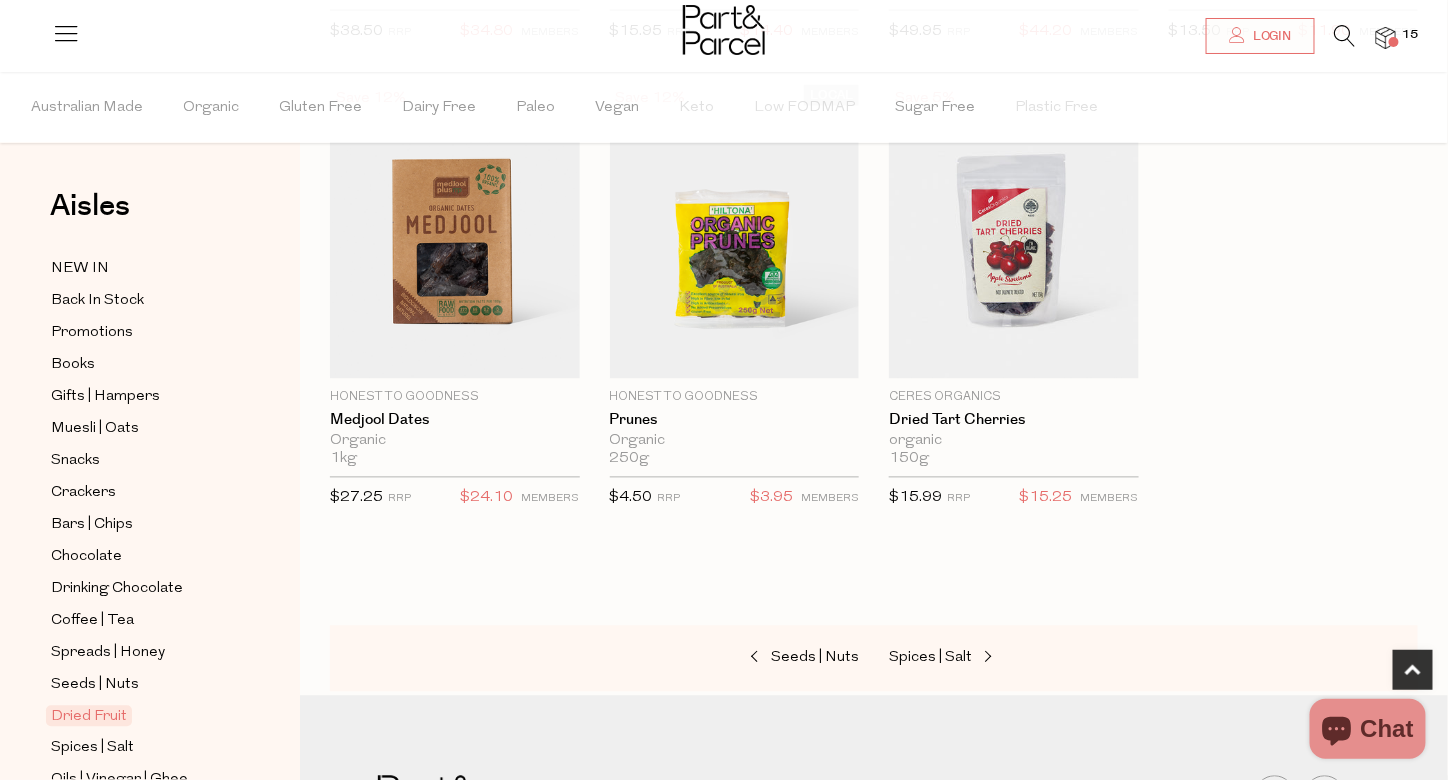 scroll, scrollTop: 1110, scrollLeft: 0, axis: vertical 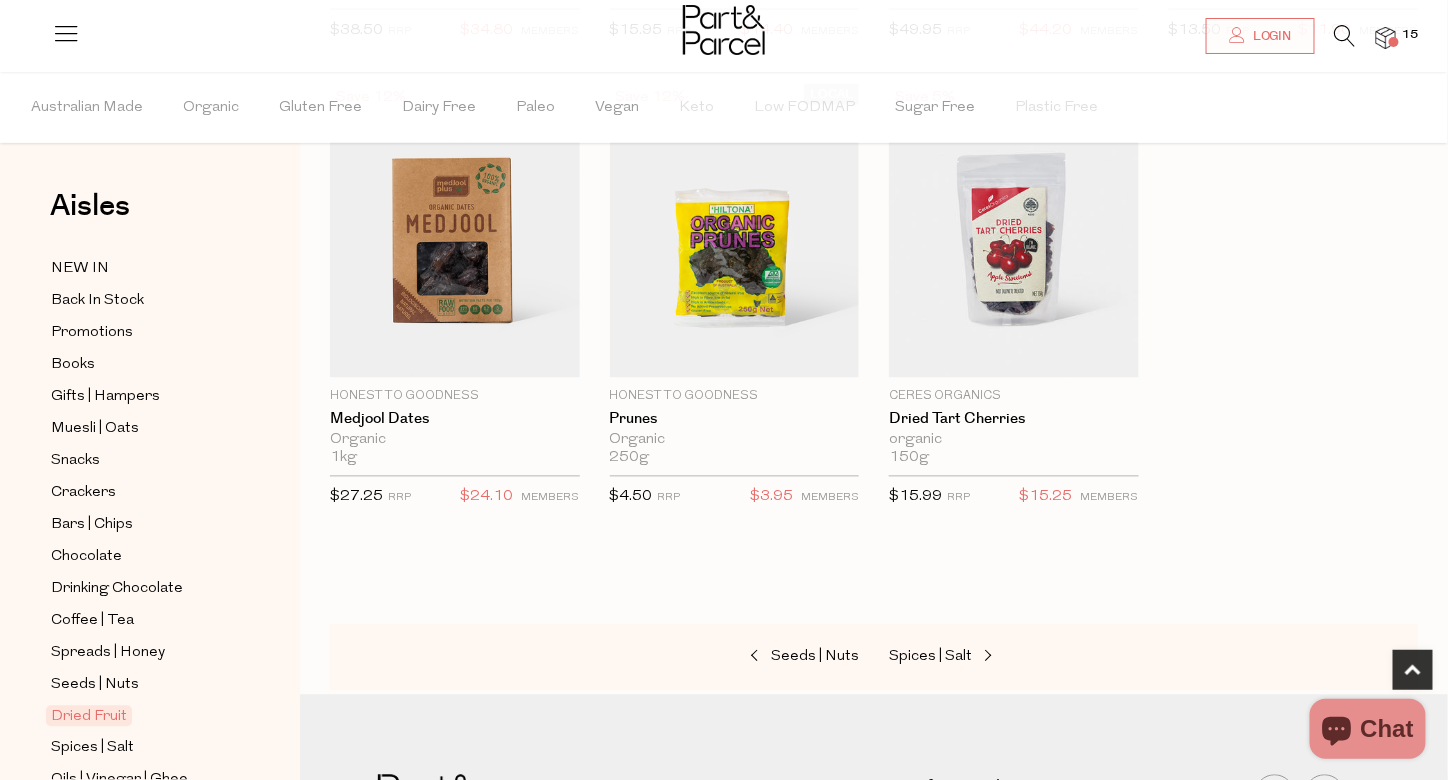 click on "Add To Parcel" at bounding box center (735, 365) 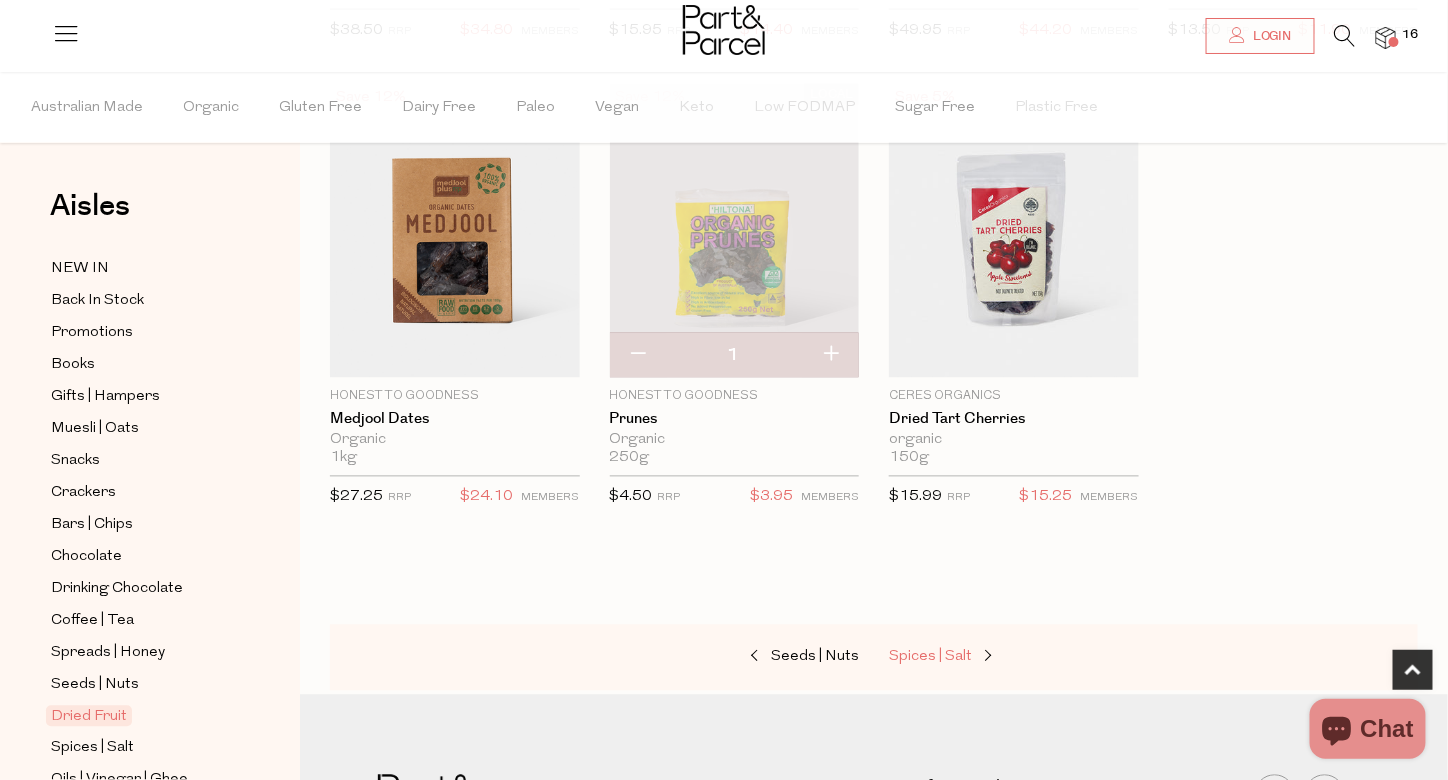 click on "Spices | Salt" at bounding box center [930, 657] 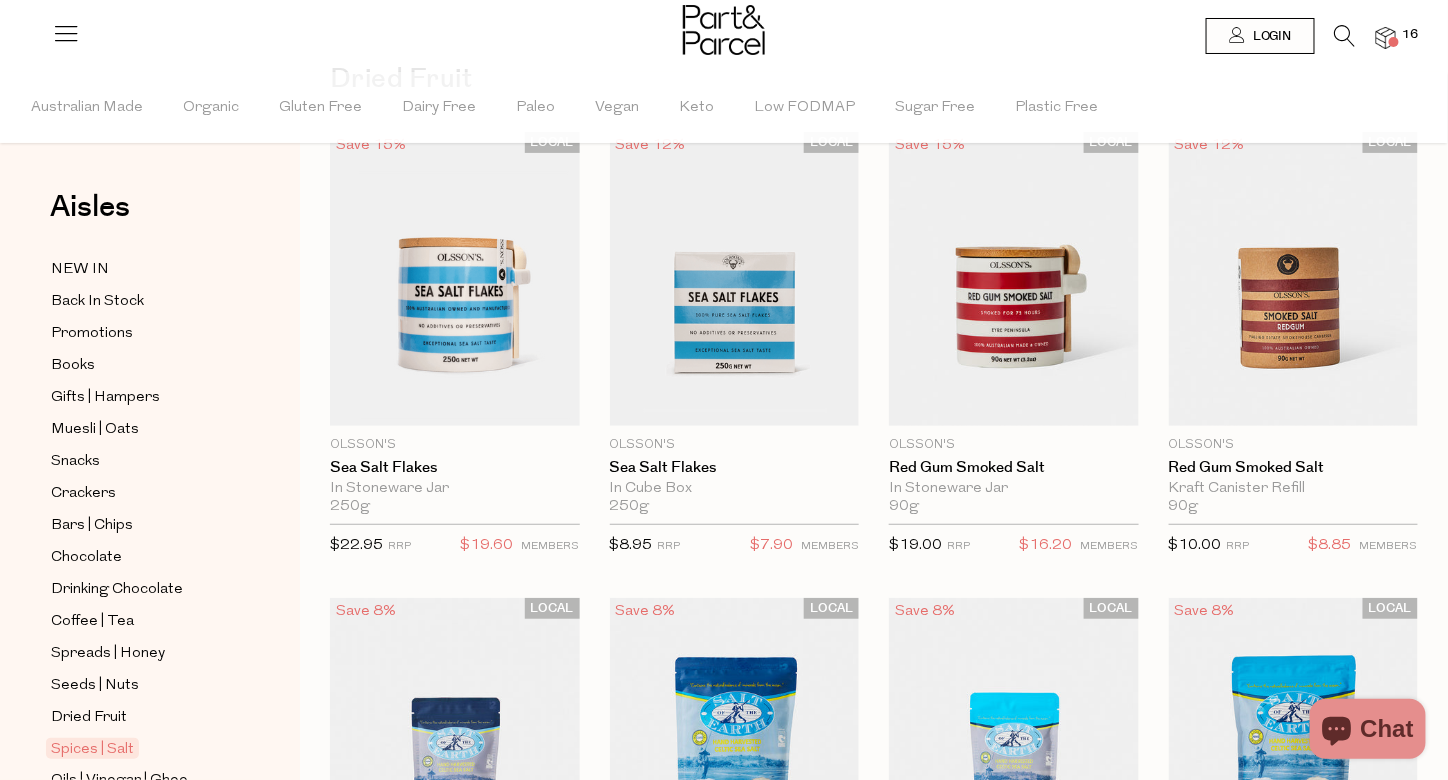 scroll, scrollTop: 0, scrollLeft: 0, axis: both 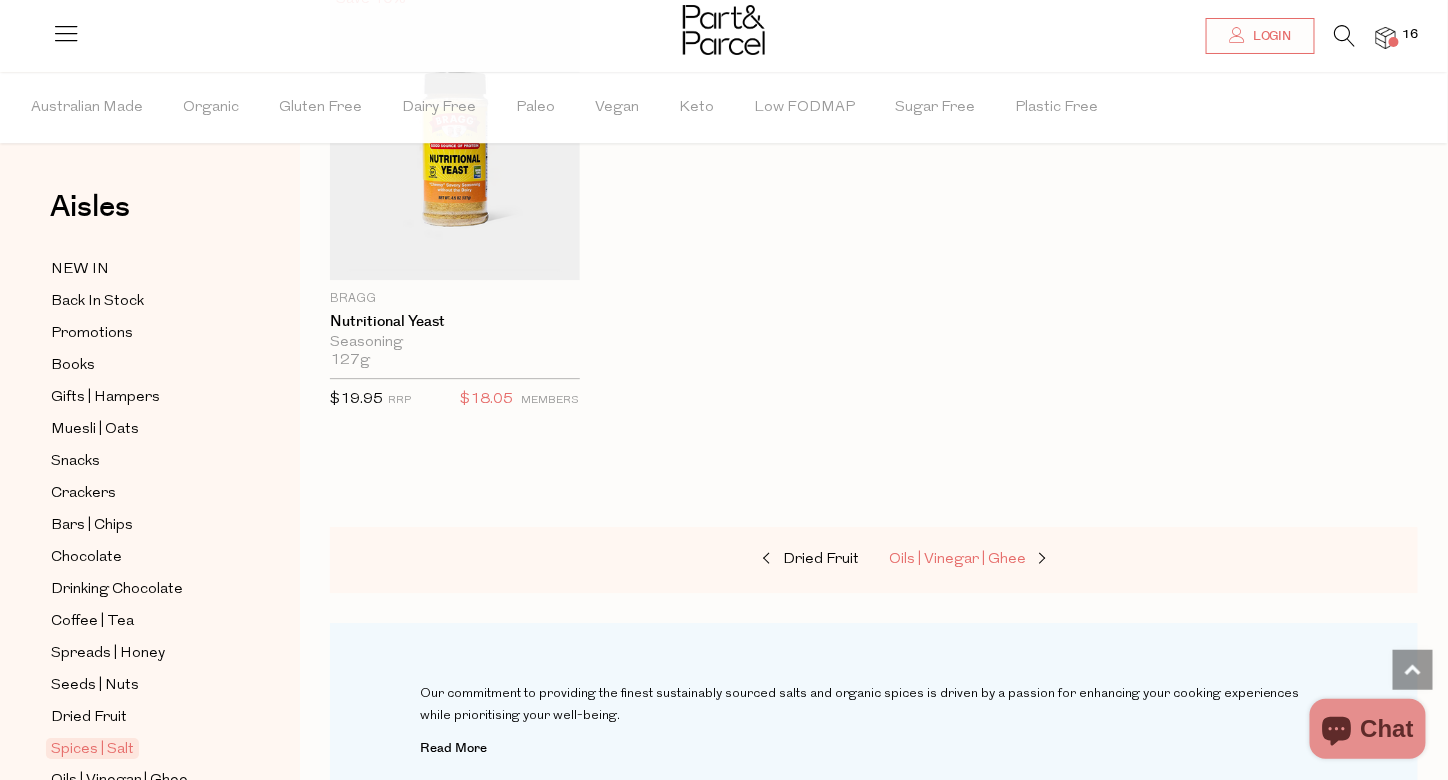 click on "Oils | Vinegar | Ghee" at bounding box center (989, 560) 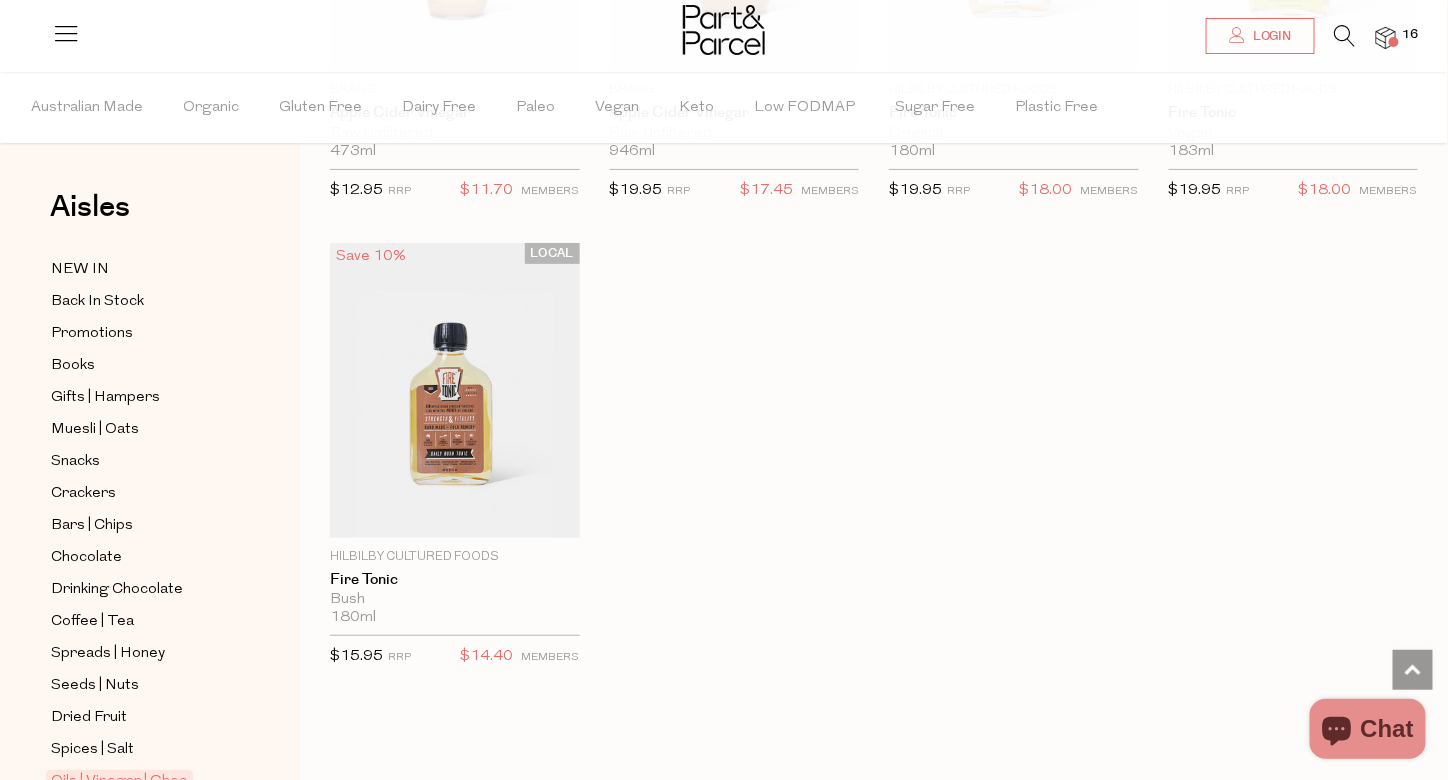 scroll, scrollTop: 5465, scrollLeft: 0, axis: vertical 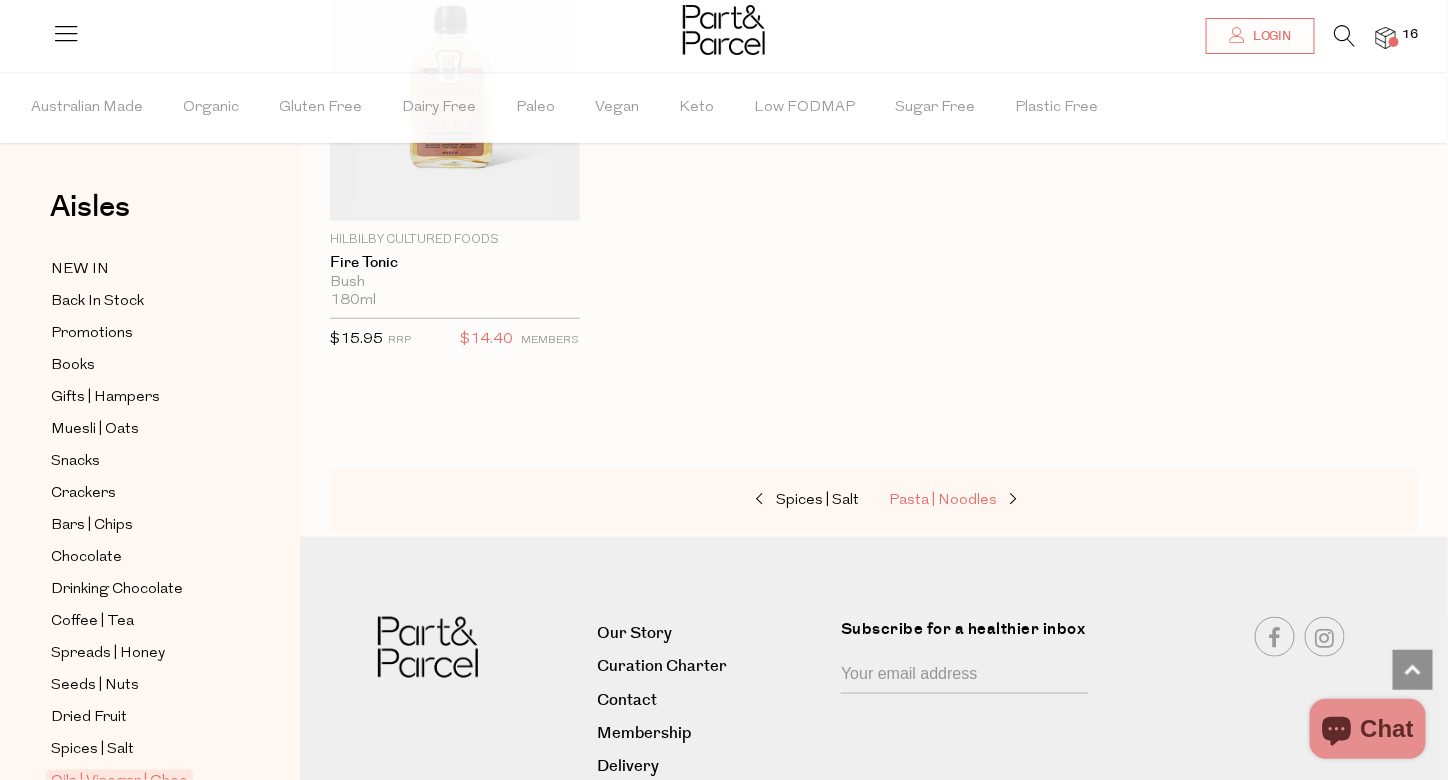 click on "Pasta | Noodles" at bounding box center (943, 500) 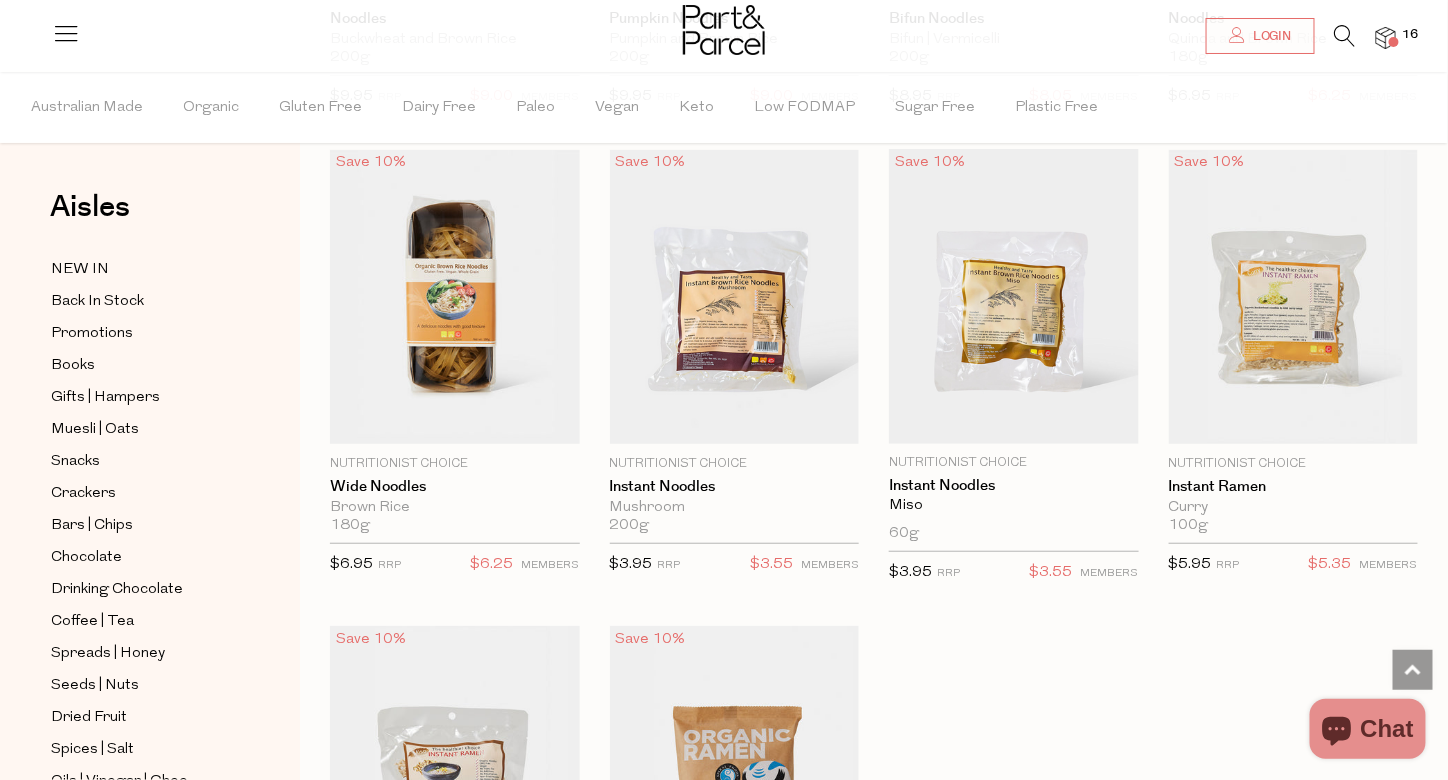 scroll, scrollTop: 5242, scrollLeft: 0, axis: vertical 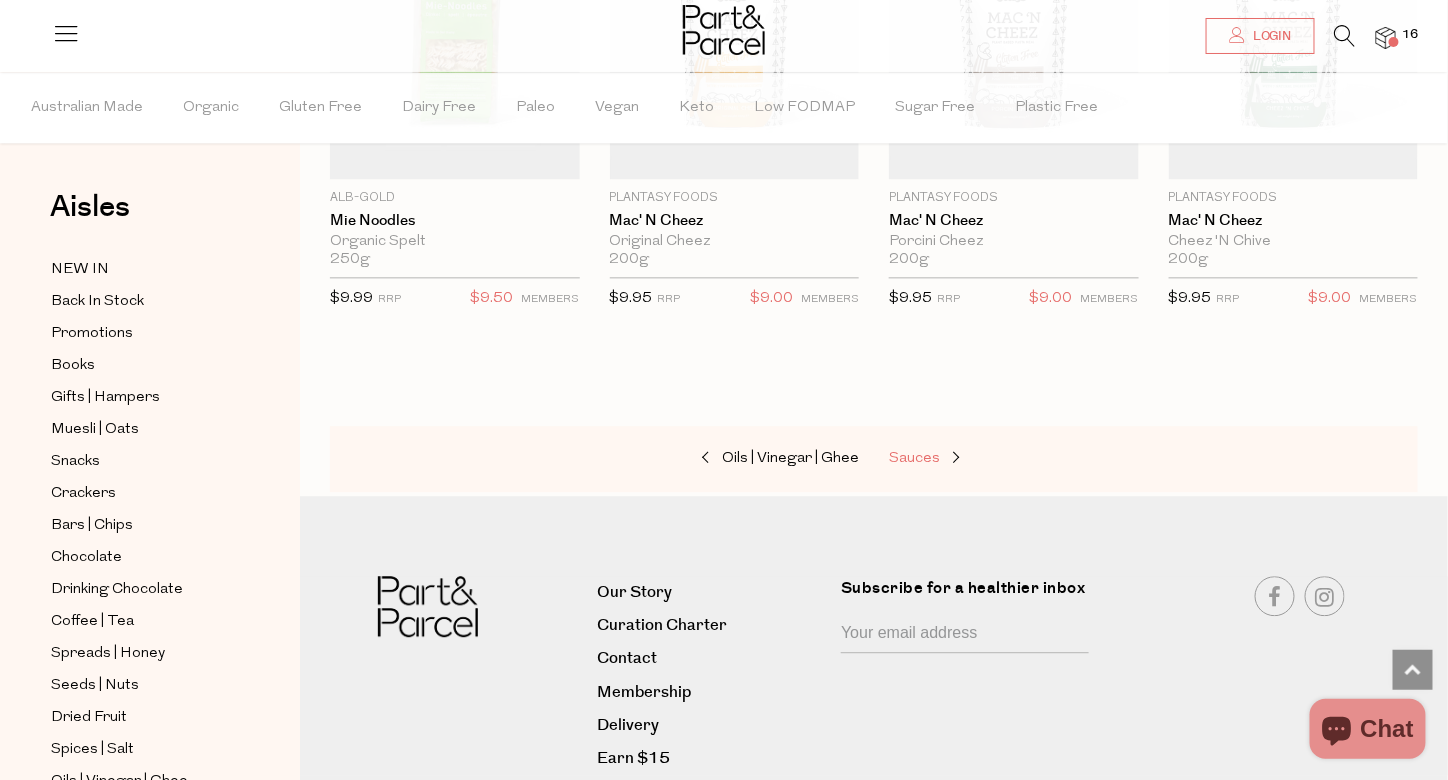 click on "Sauces" at bounding box center (989, 459) 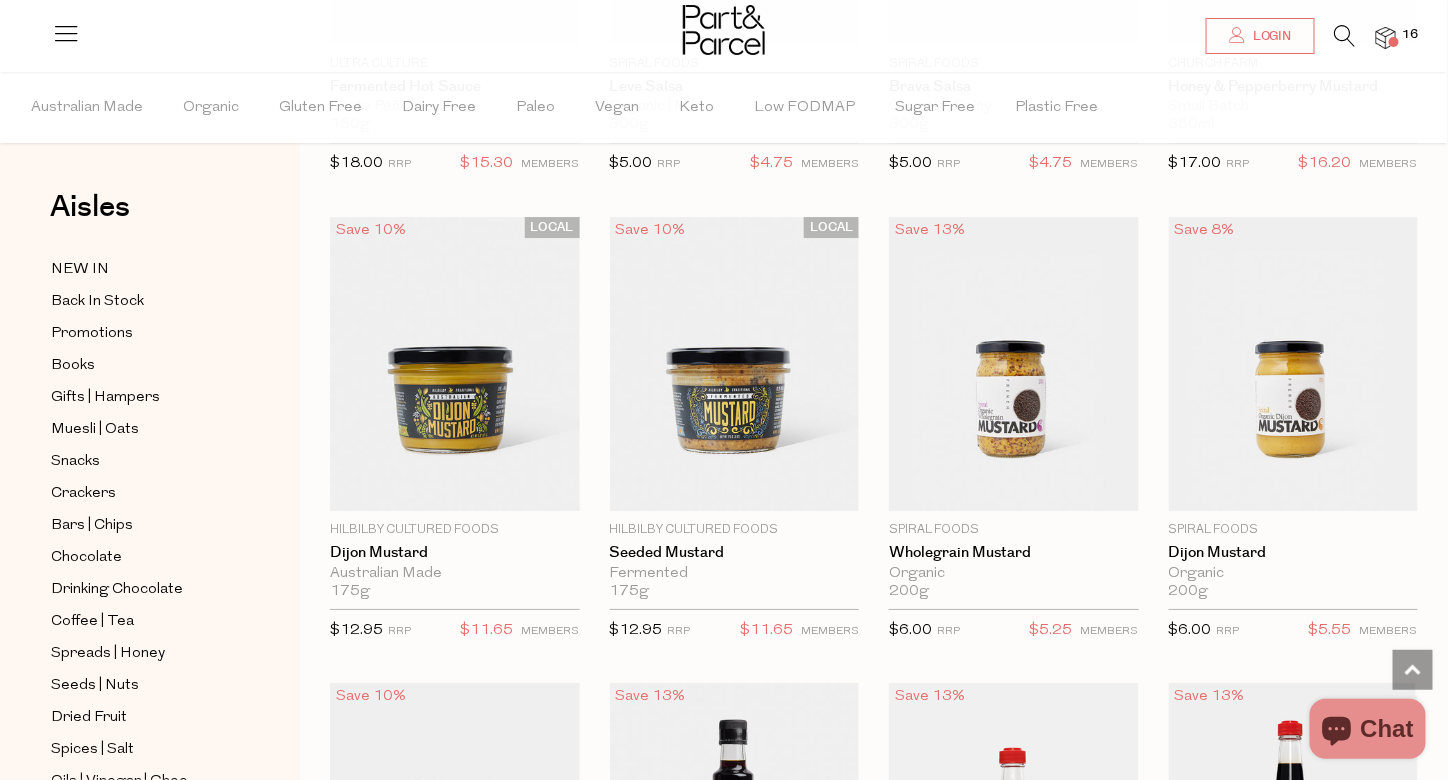 scroll, scrollTop: 4712, scrollLeft: 0, axis: vertical 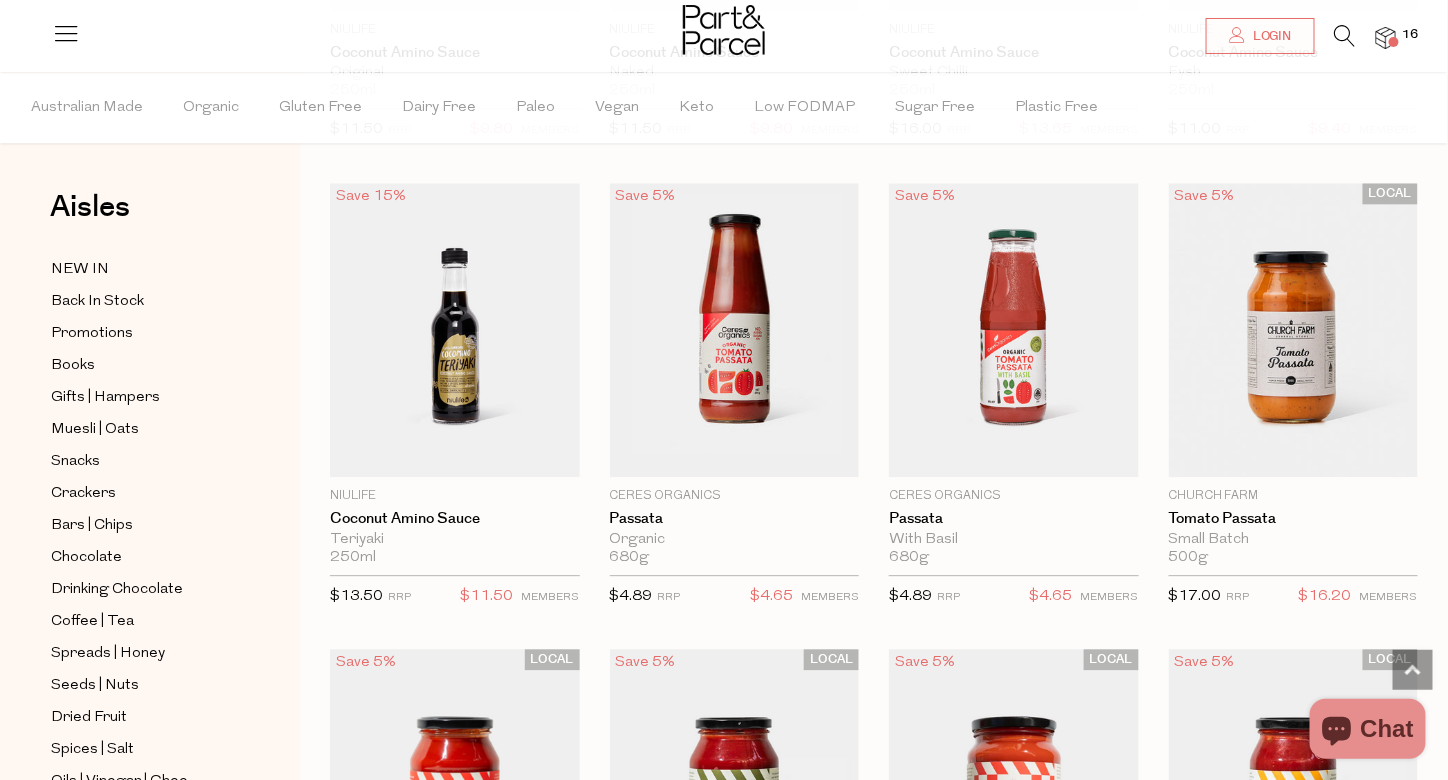 click on "Add To Parcel" at bounding box center (1293, 465) 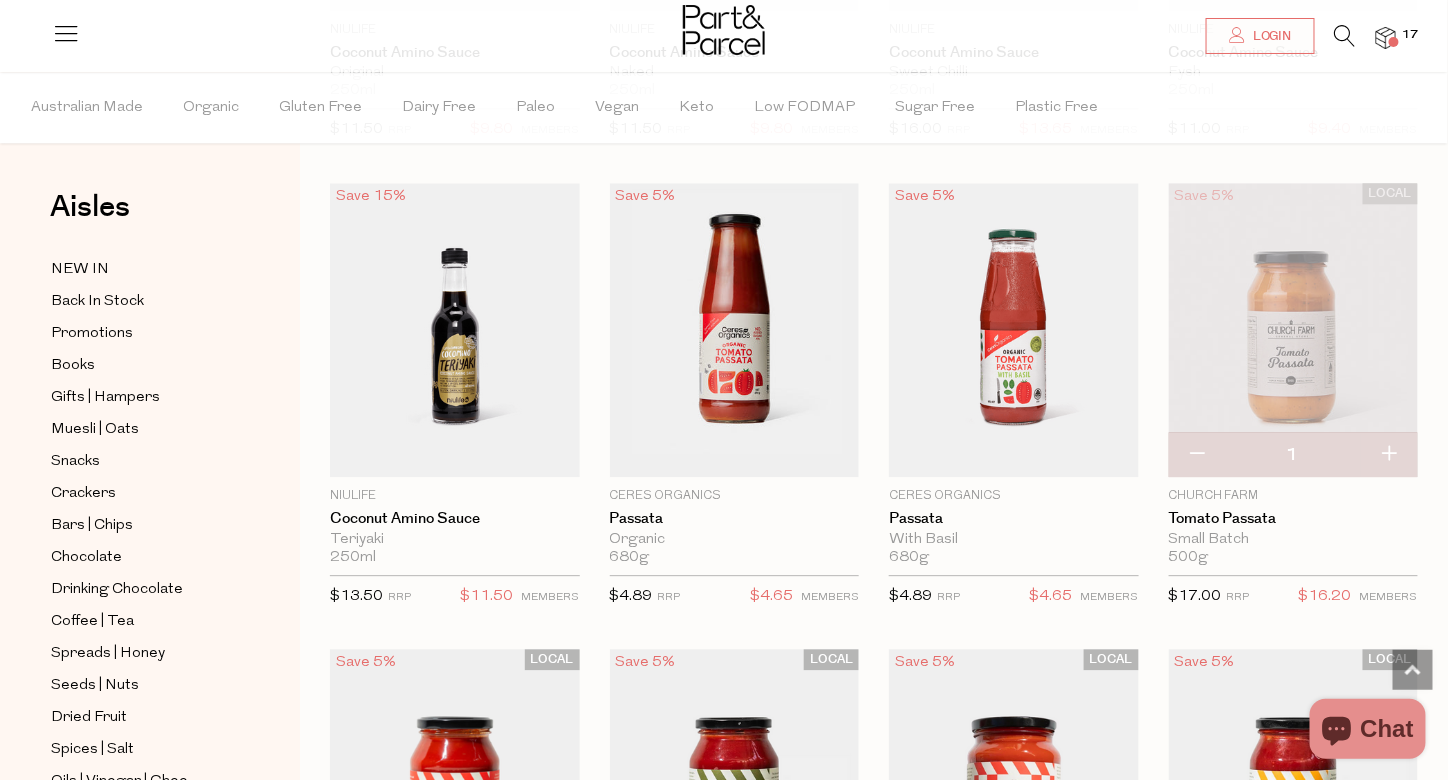 click at bounding box center (1389, 455) 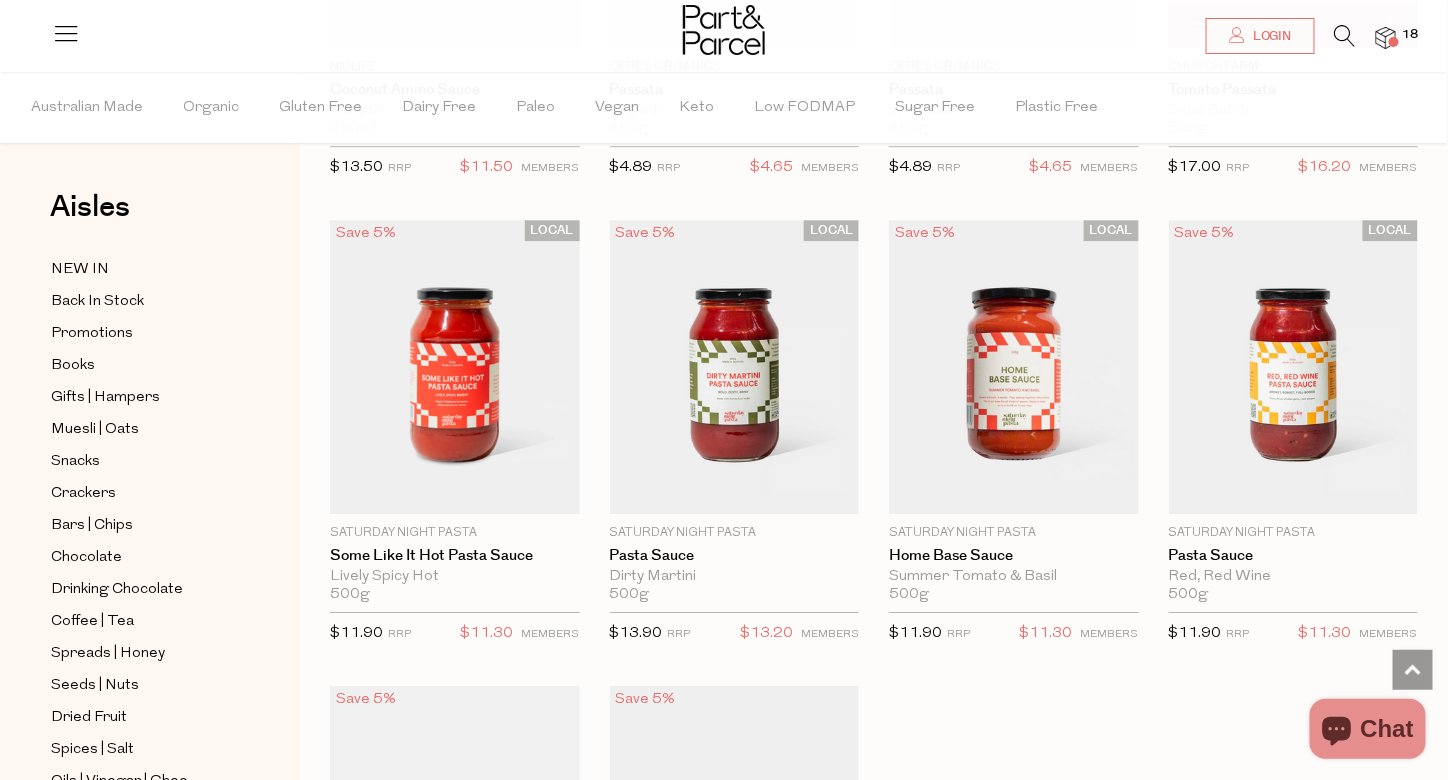 scroll, scrollTop: 7438, scrollLeft: 0, axis: vertical 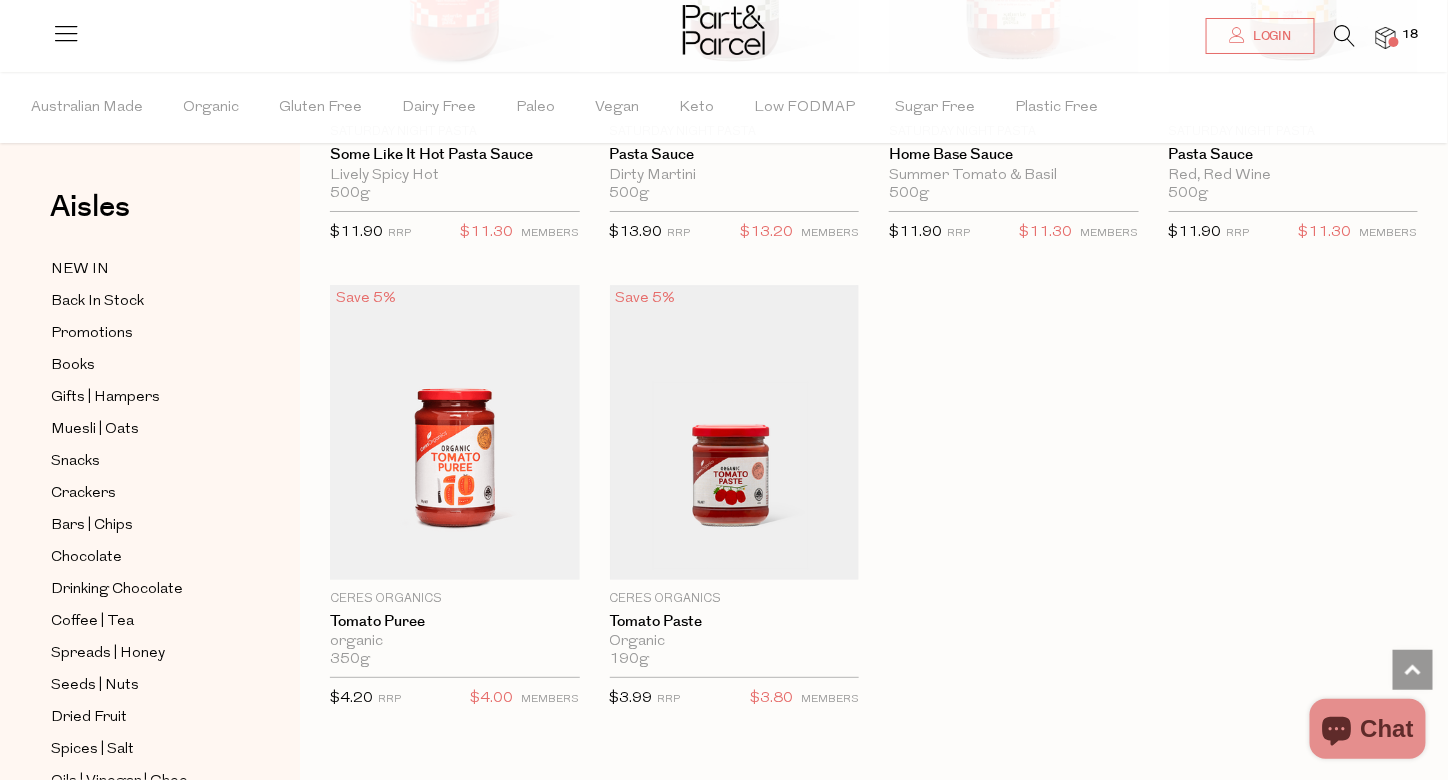 click on "Add To Parcel" at bounding box center (734, 568) 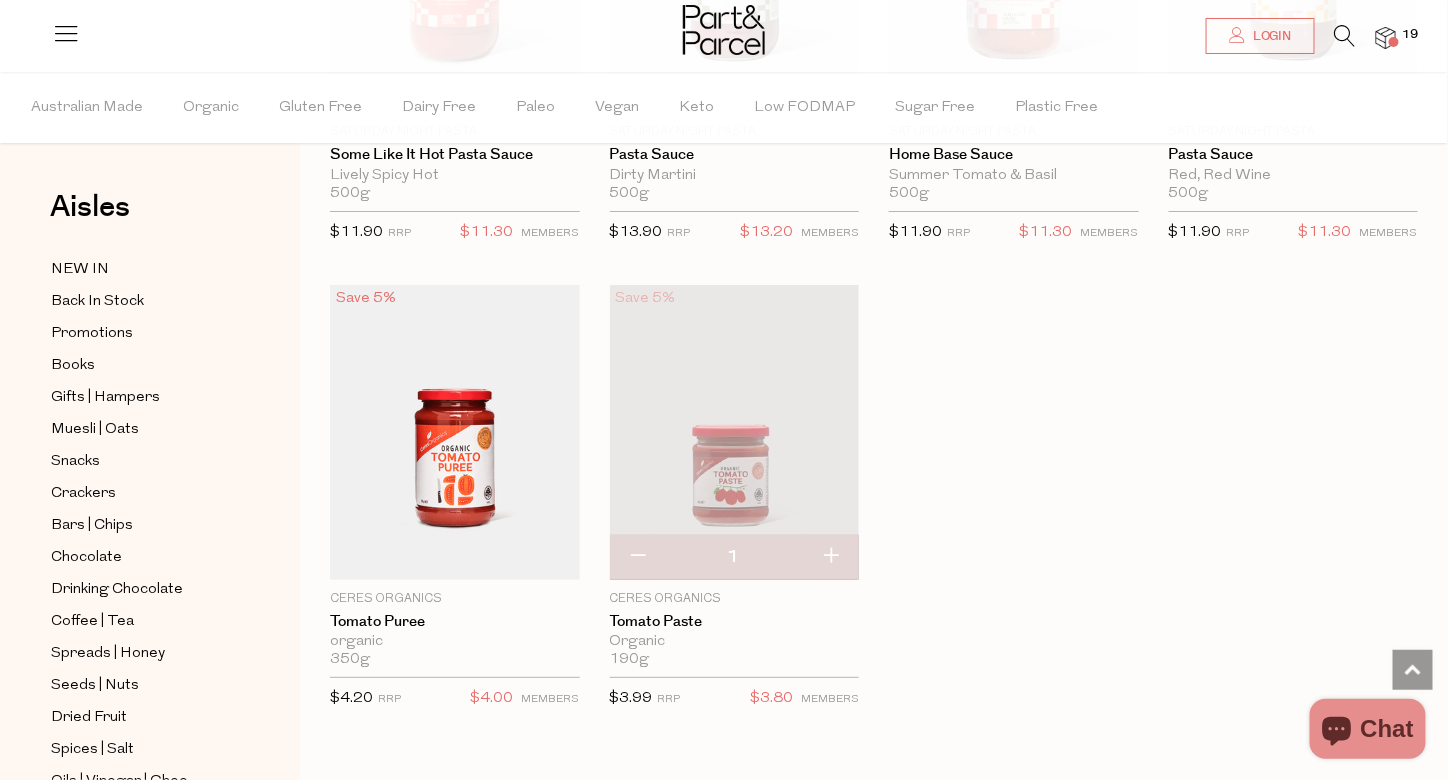 click at bounding box center [830, 557] 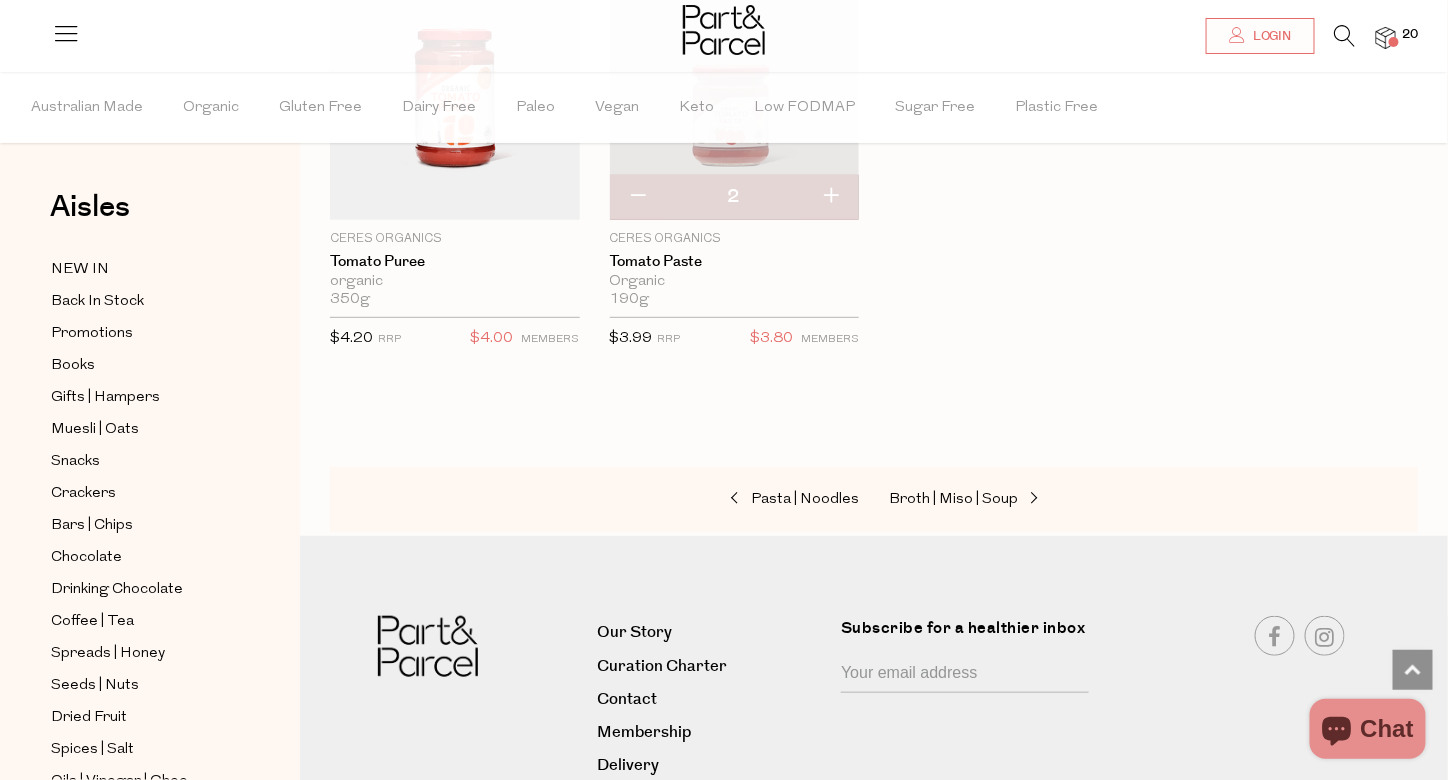 scroll, scrollTop: 7849, scrollLeft: 0, axis: vertical 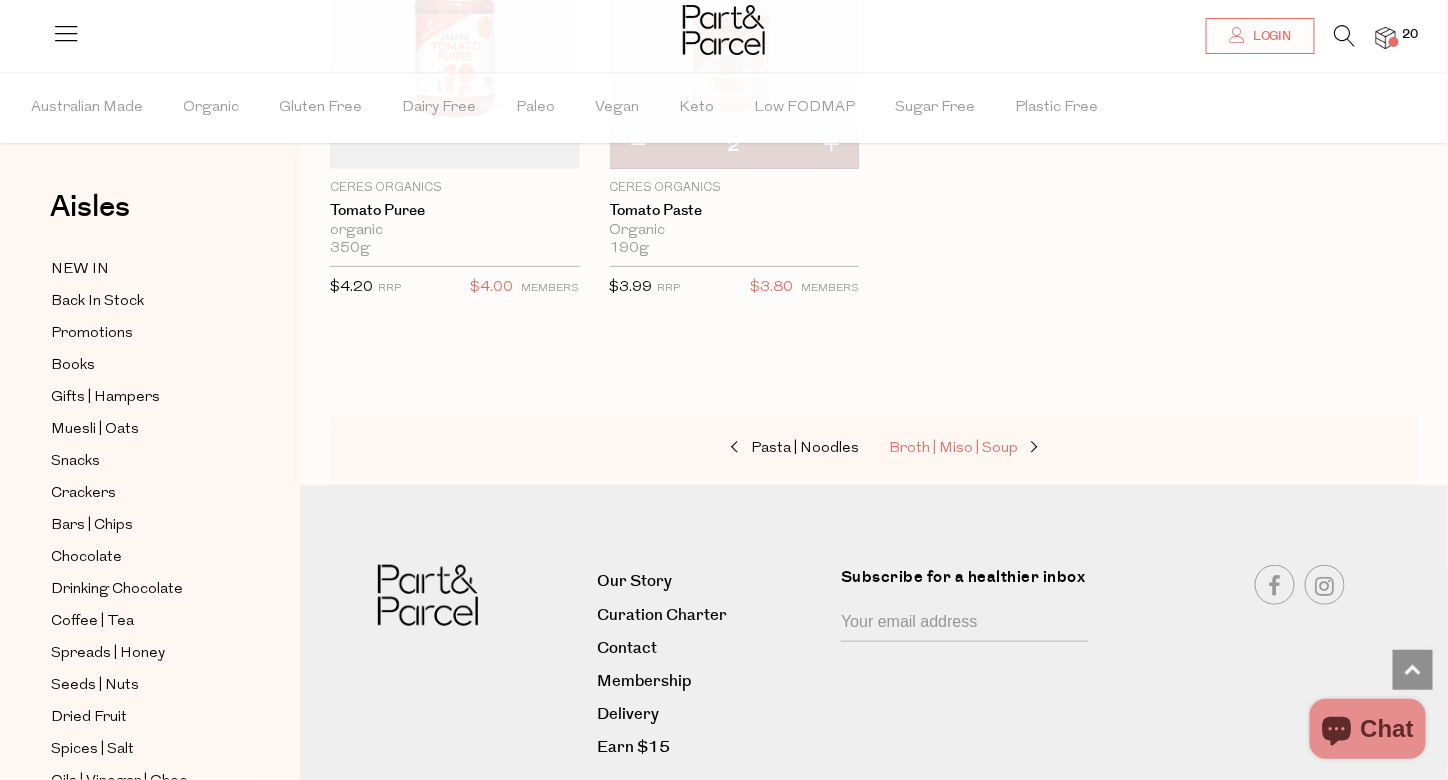 click on "Broth | Miso | Soup" at bounding box center (953, 448) 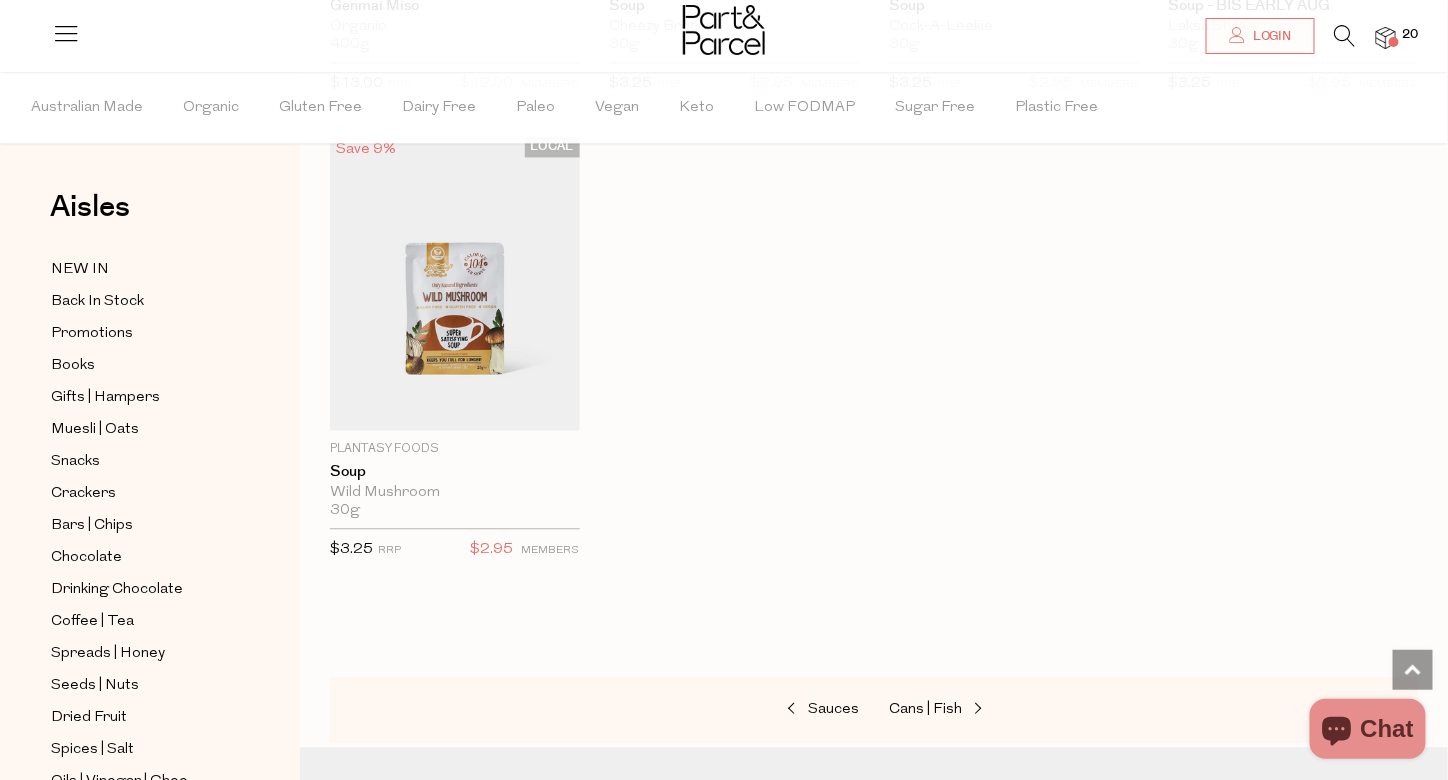 scroll, scrollTop: 3860, scrollLeft: 0, axis: vertical 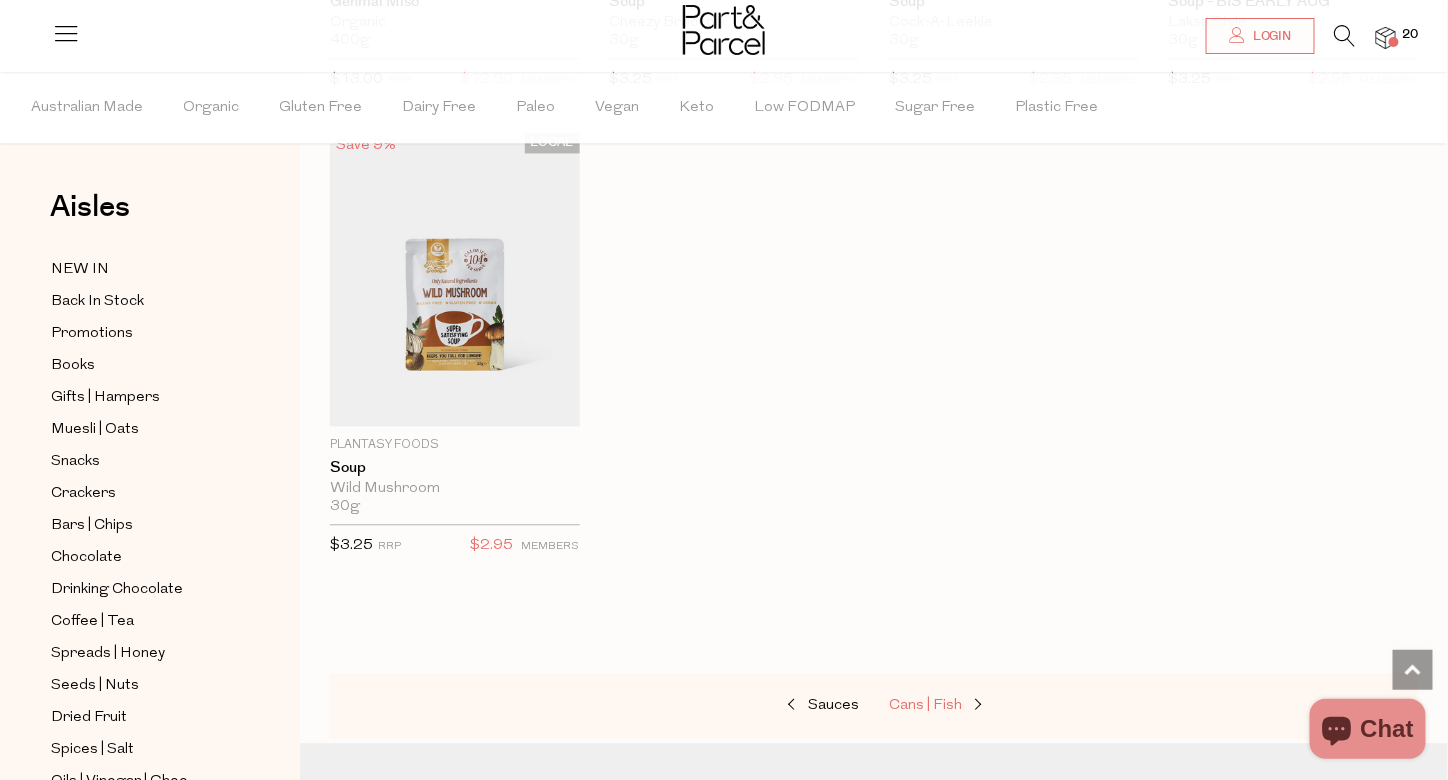 click on "Cans | Fish" at bounding box center (925, 705) 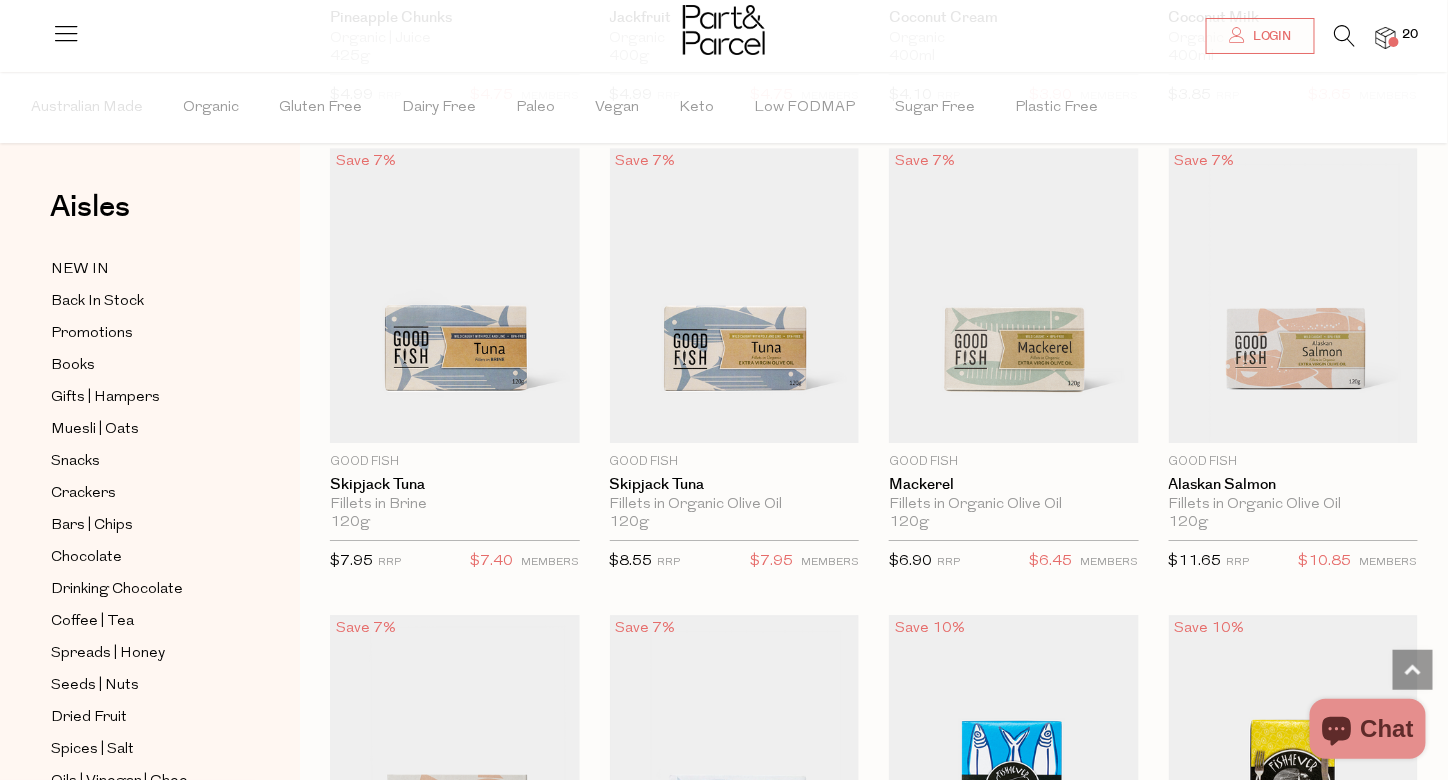 scroll, scrollTop: 1990, scrollLeft: 0, axis: vertical 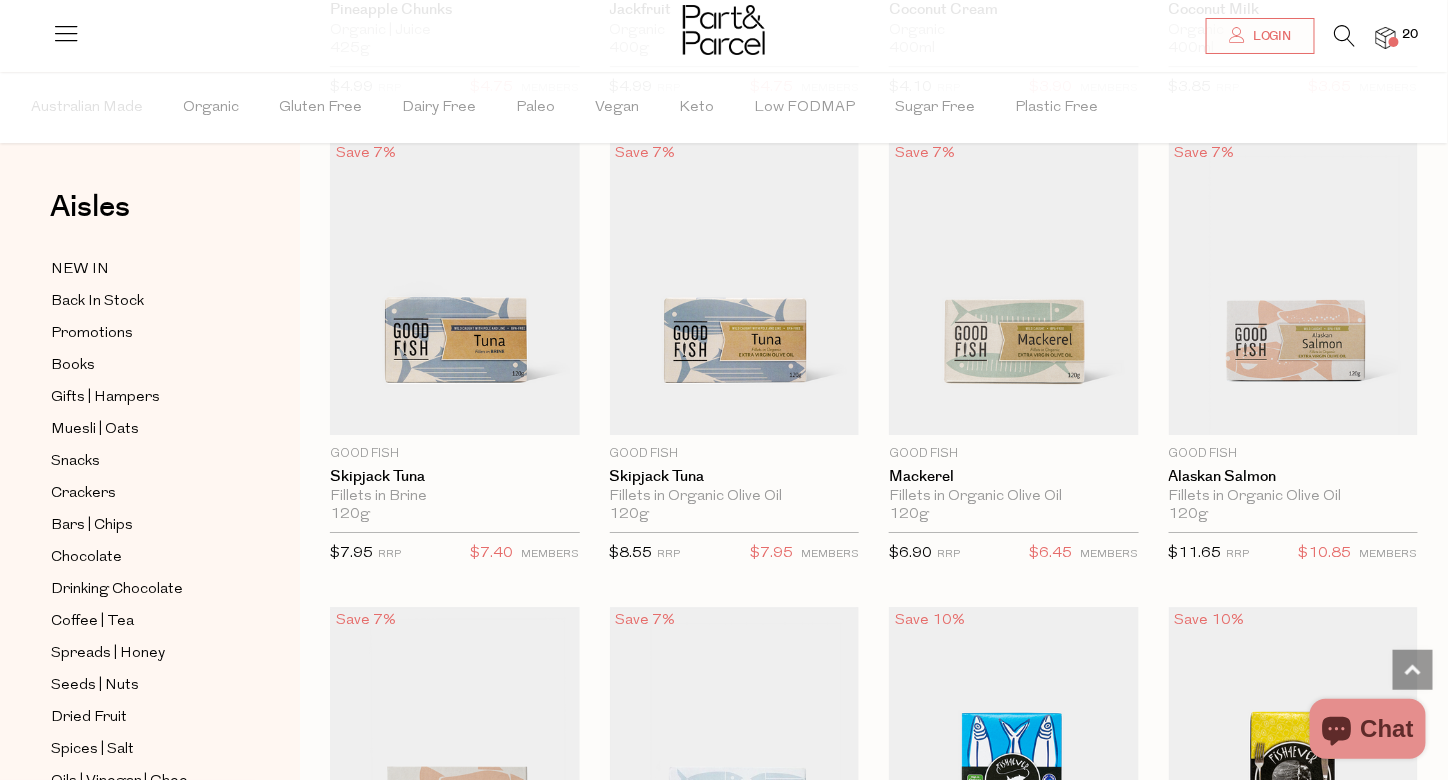 click on "Add To Parcel" at bounding box center [734, 423] 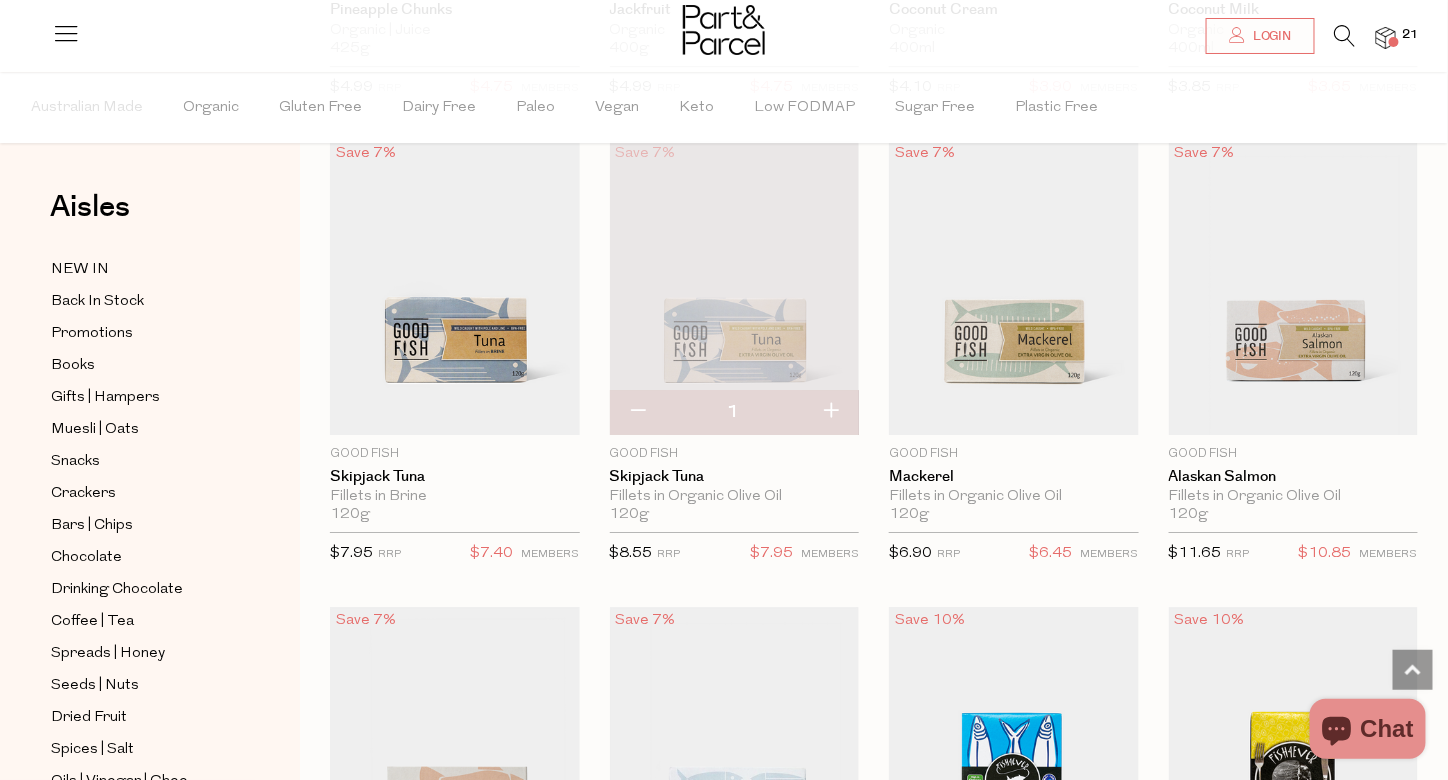 click at bounding box center (830, 412) 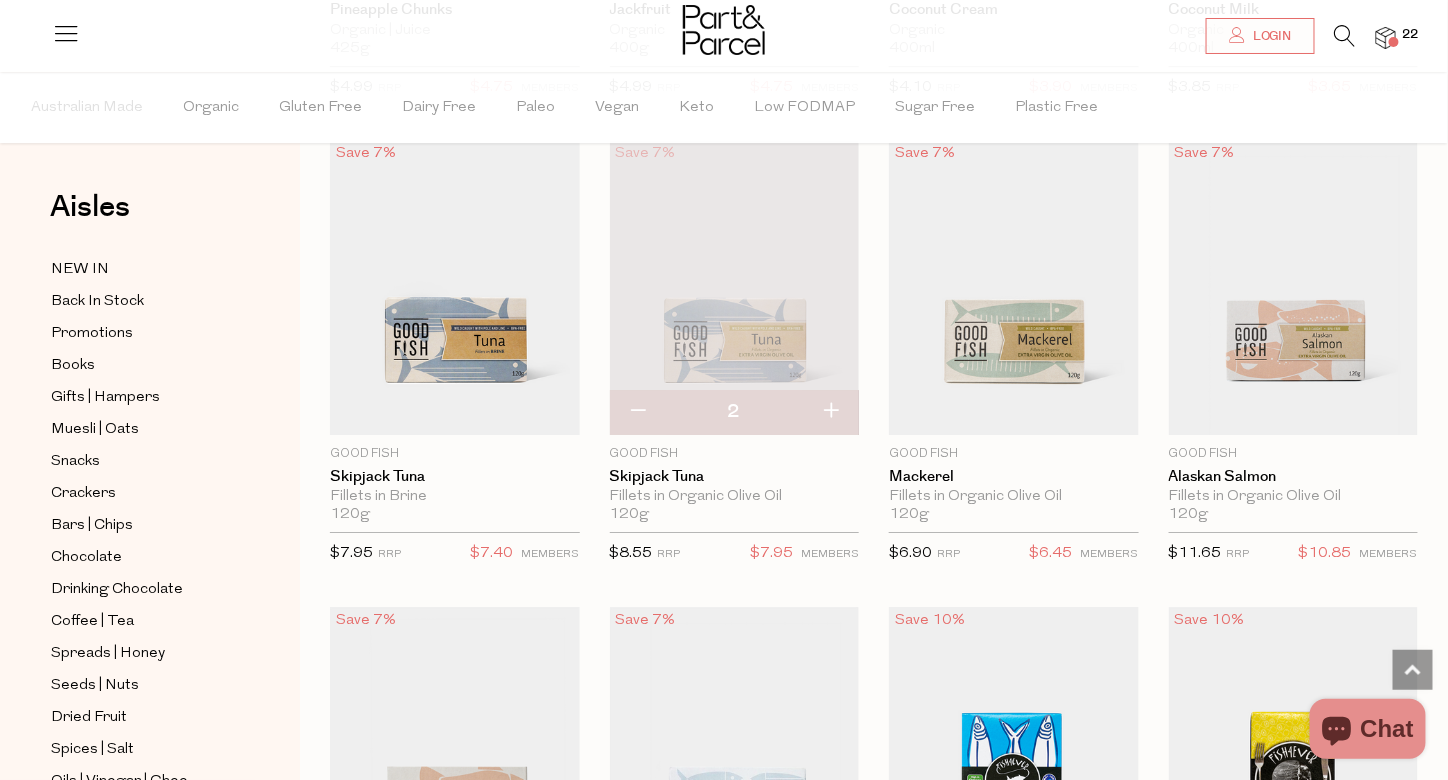 click on "Add To Parcel" at bounding box center [1294, 422] 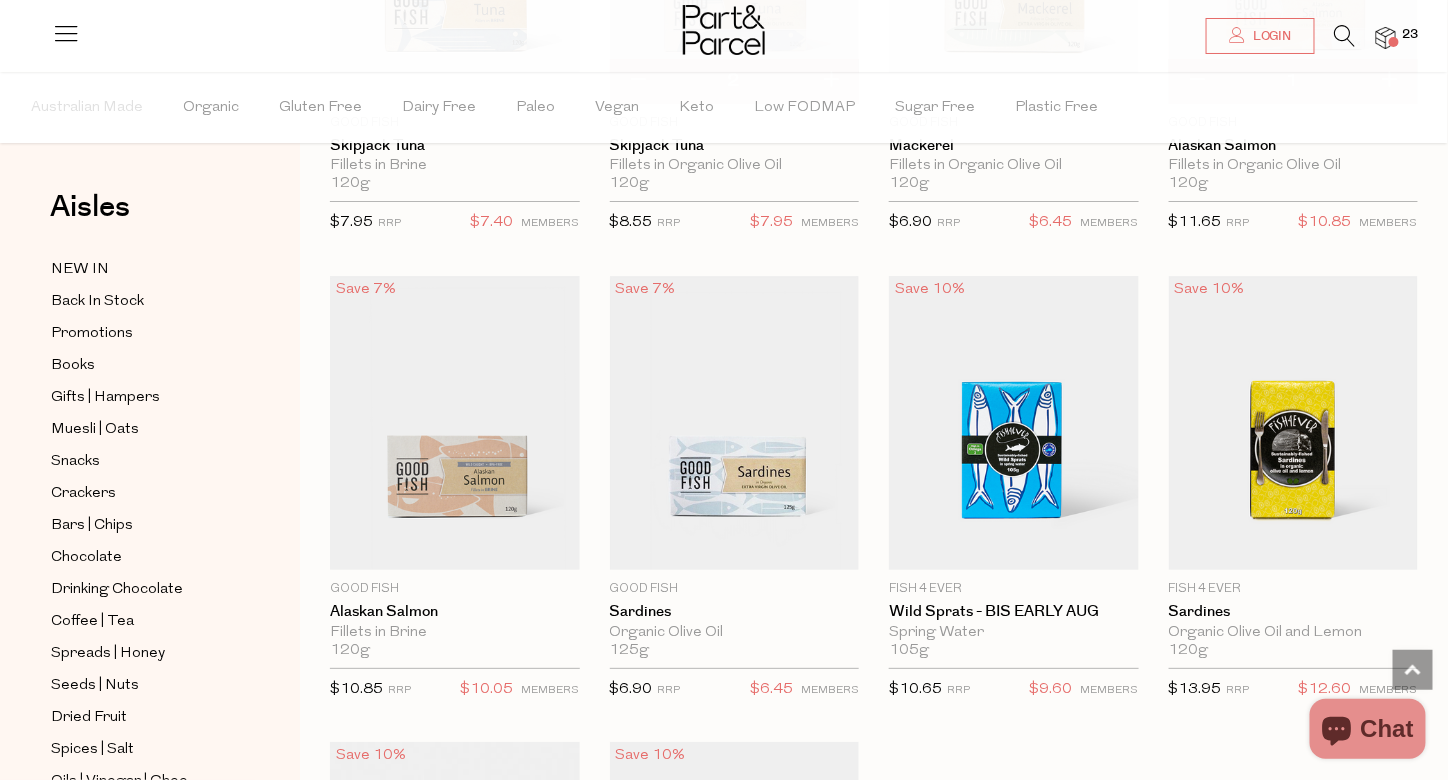 scroll, scrollTop: 2322, scrollLeft: 0, axis: vertical 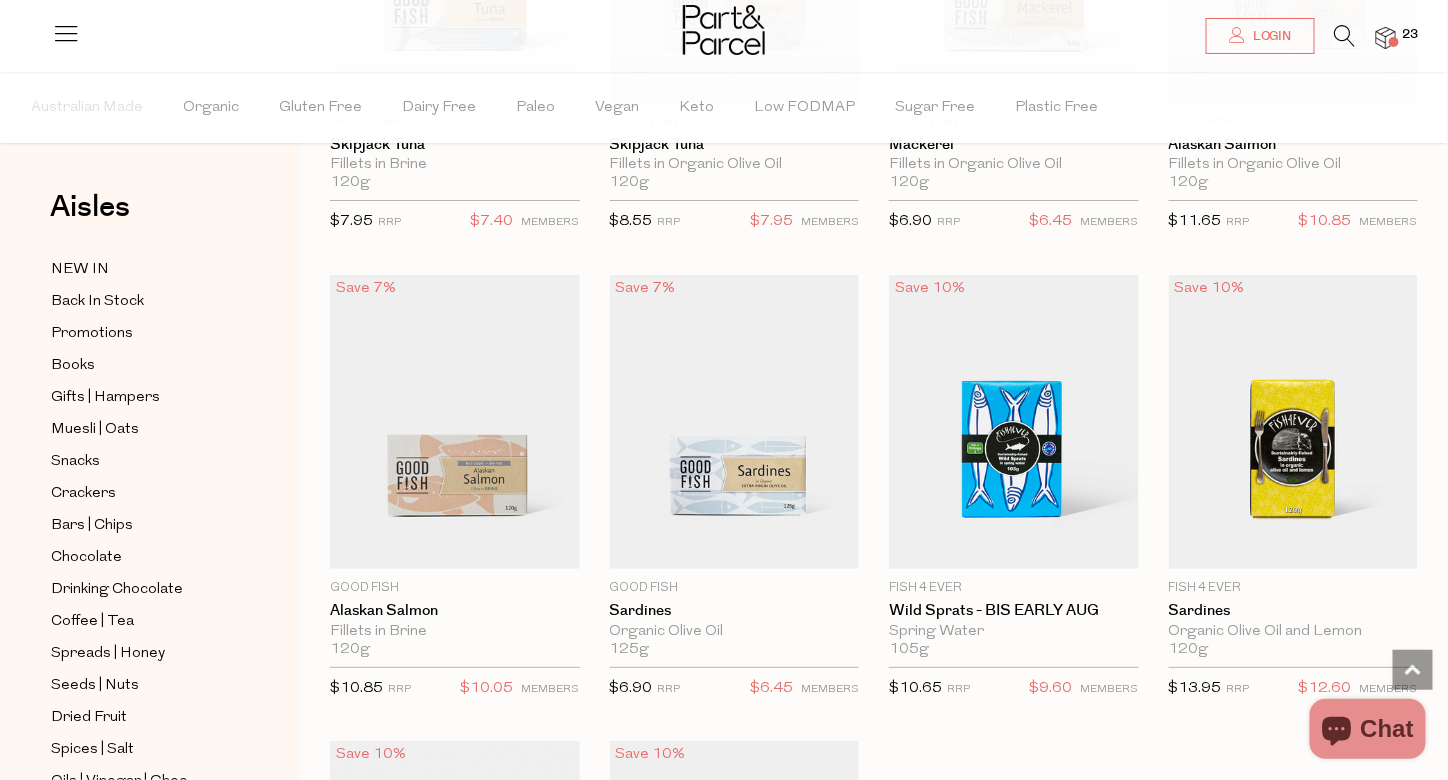 click on "Add To Parcel" at bounding box center (734, 557) 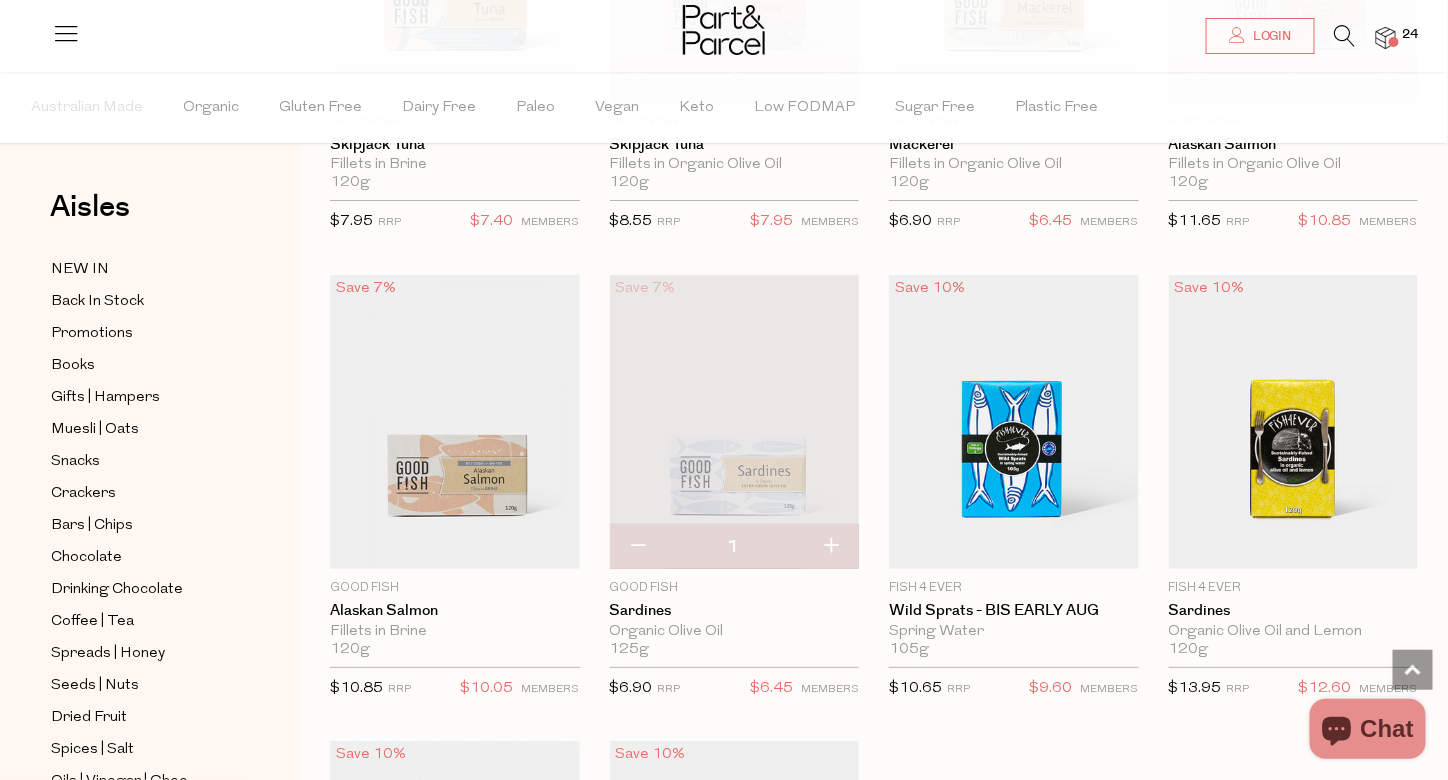 click at bounding box center [830, 547] 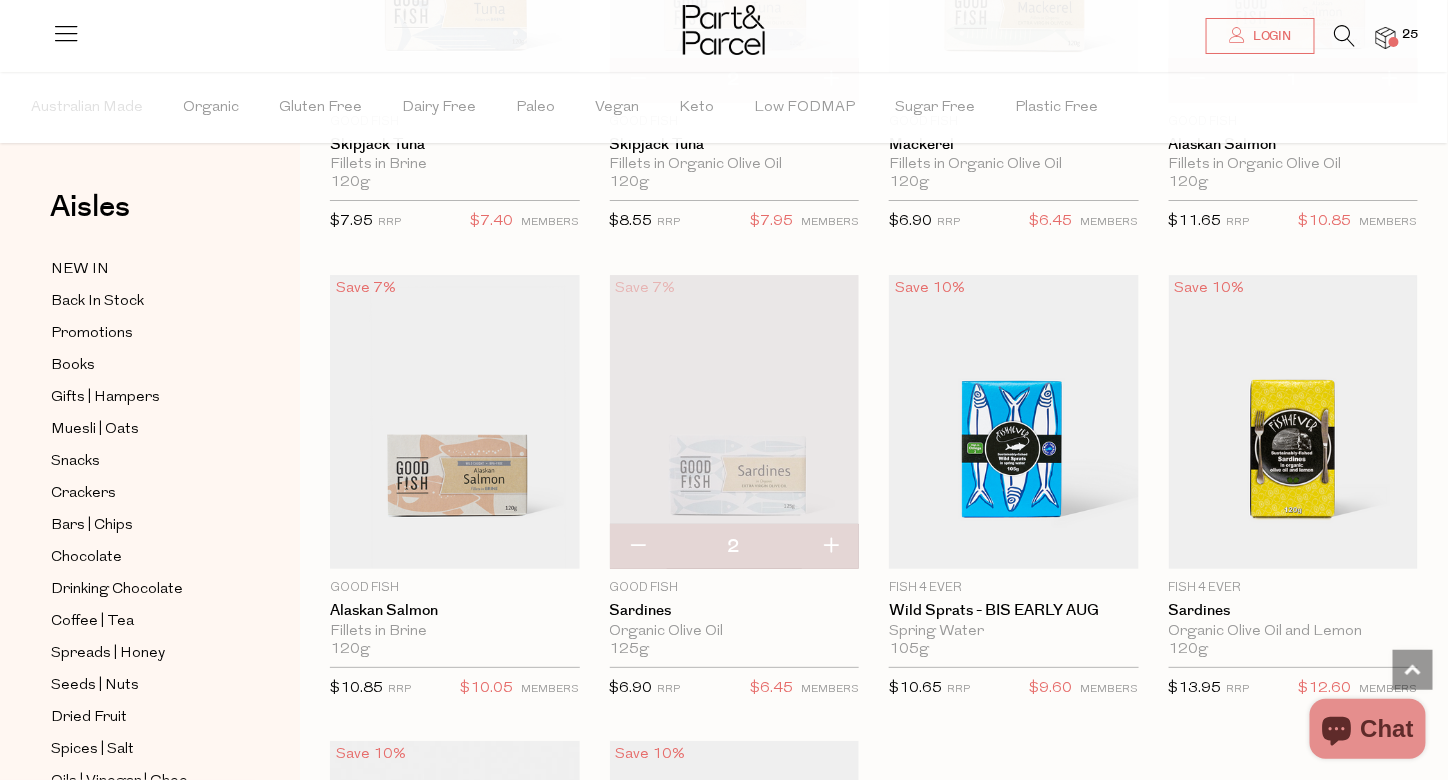 click at bounding box center (830, 547) 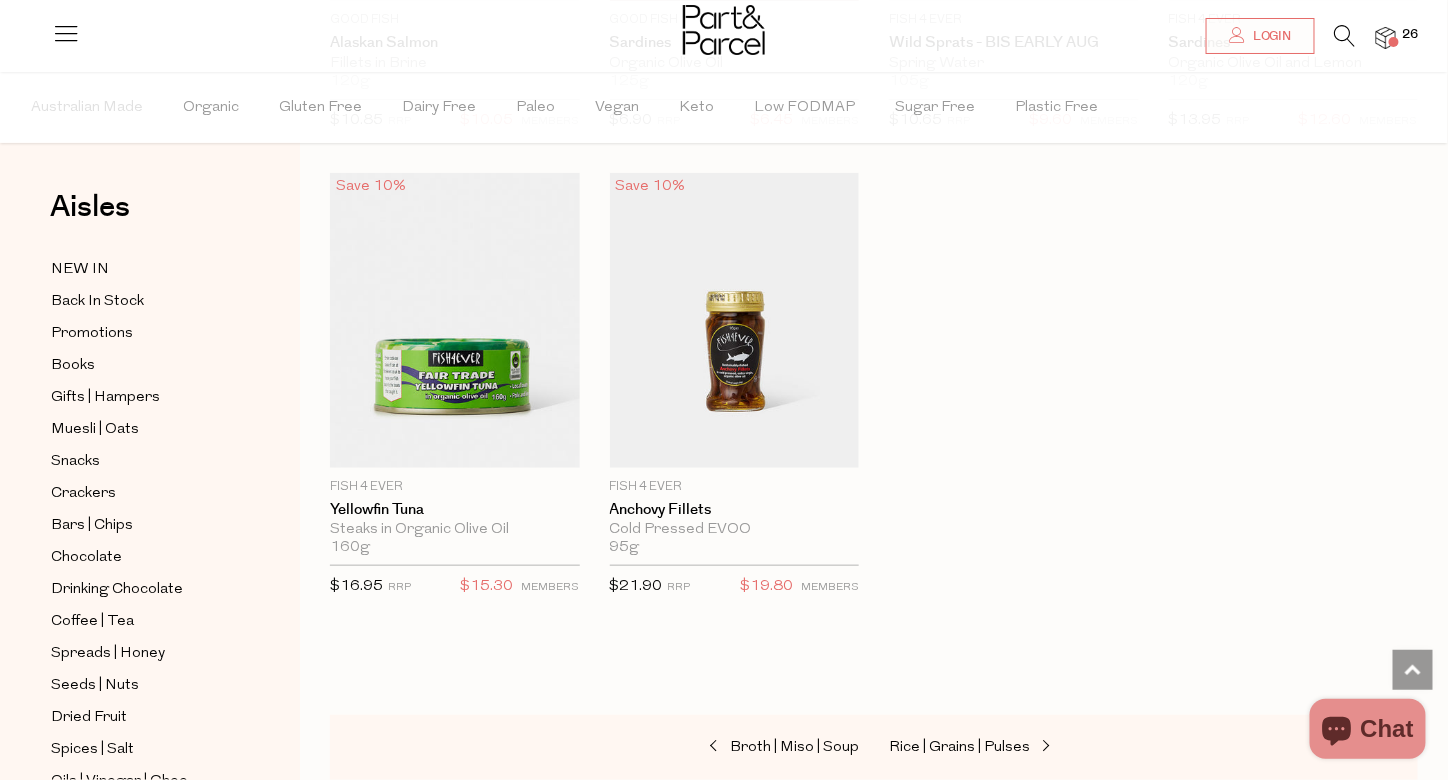 scroll, scrollTop: 2912, scrollLeft: 0, axis: vertical 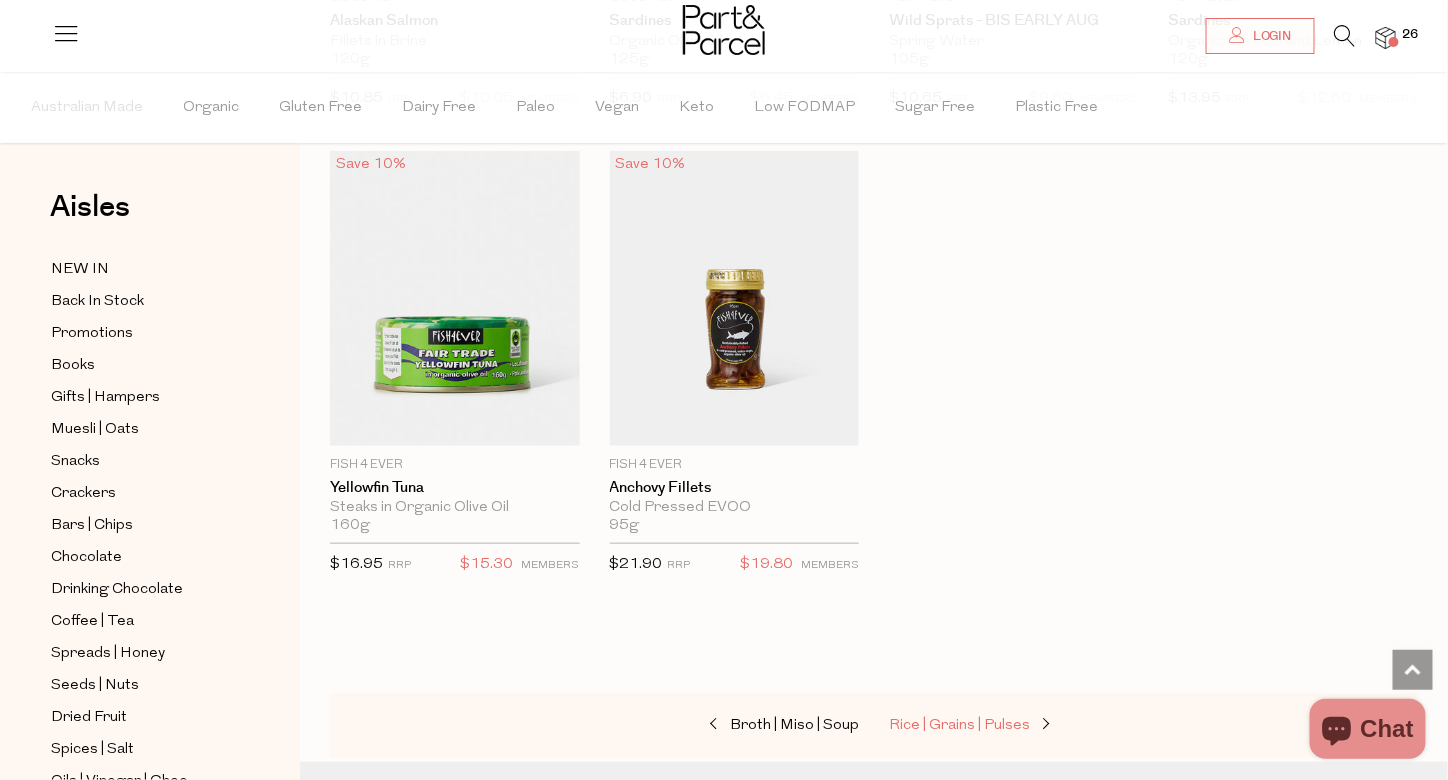 click on "Rice | Grains | Pulses" at bounding box center [959, 725] 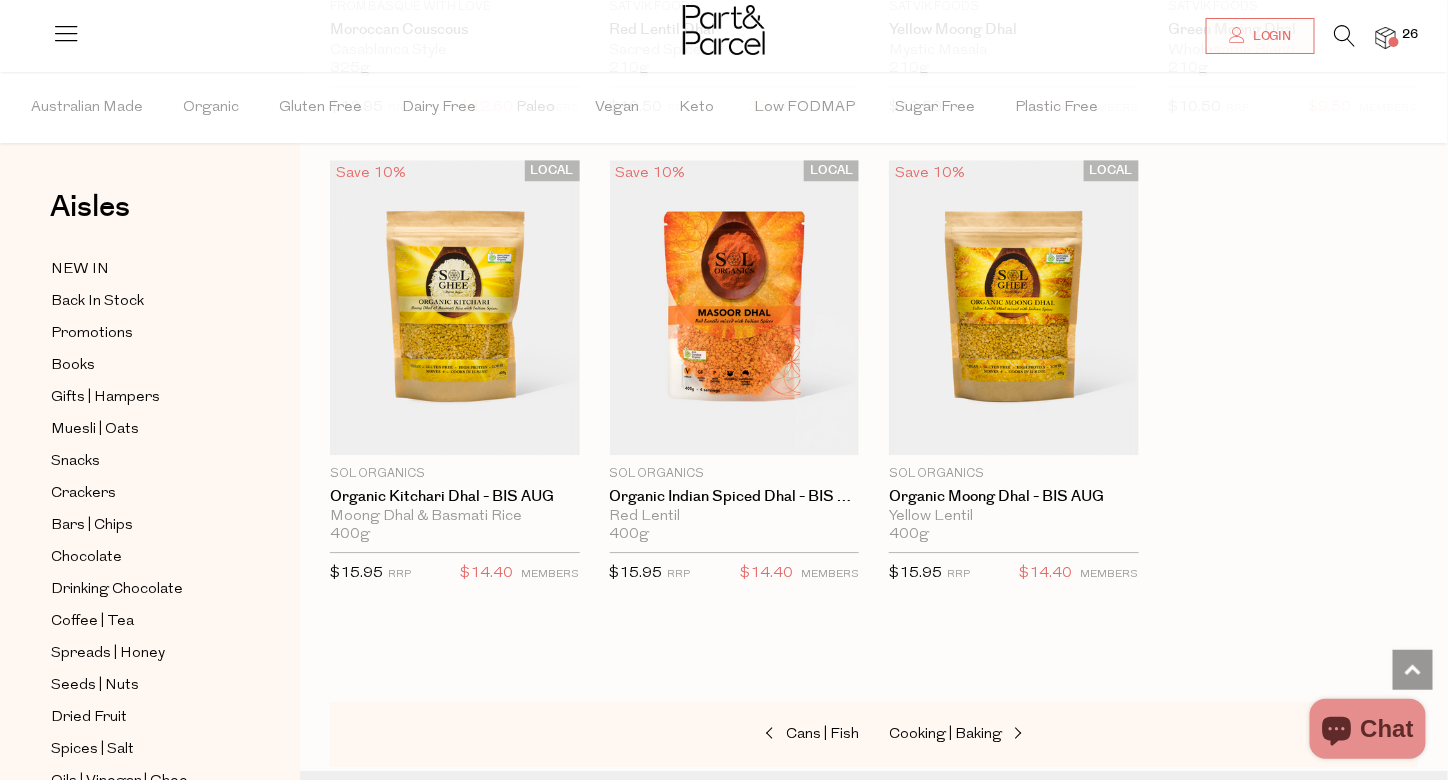 scroll, scrollTop: 4558, scrollLeft: 0, axis: vertical 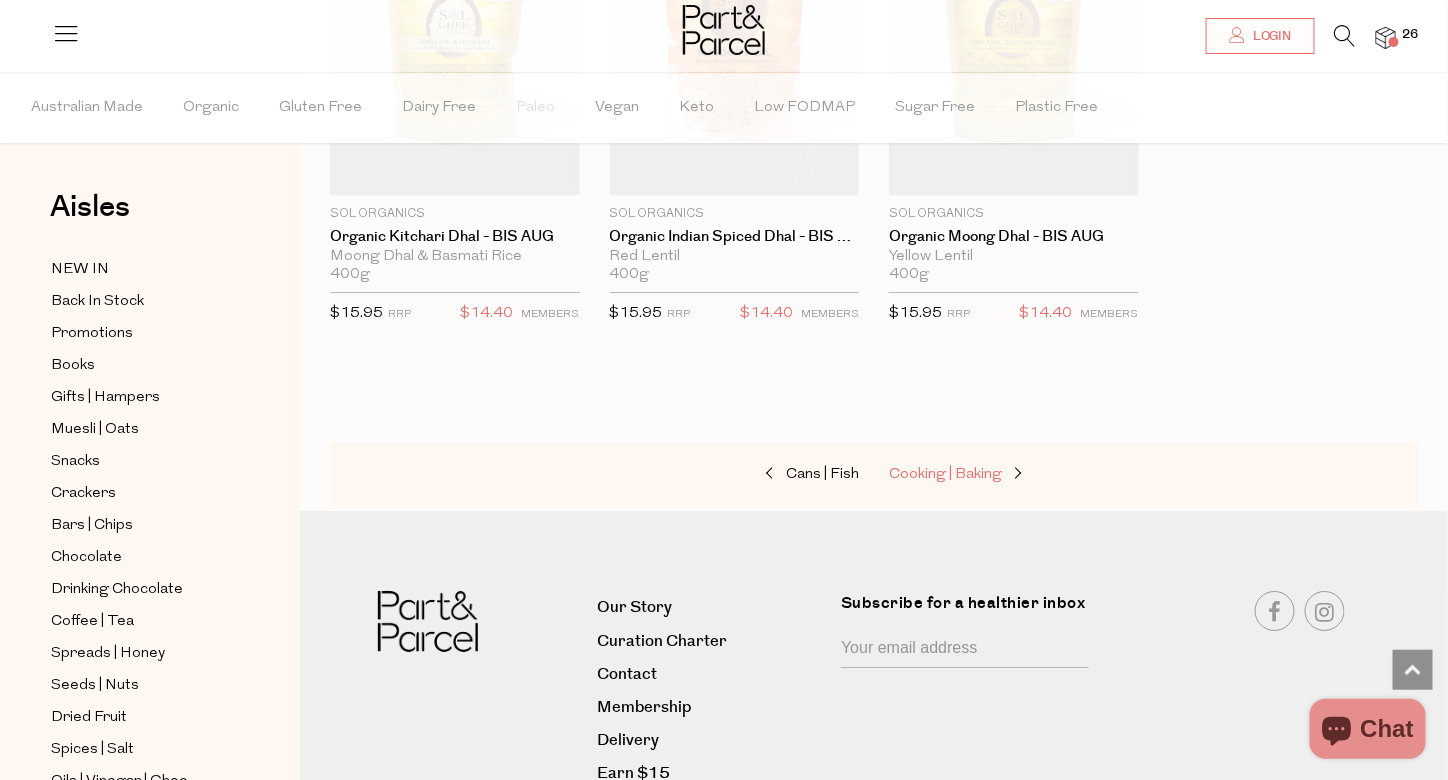 click on "Cooking | Baking" at bounding box center (945, 474) 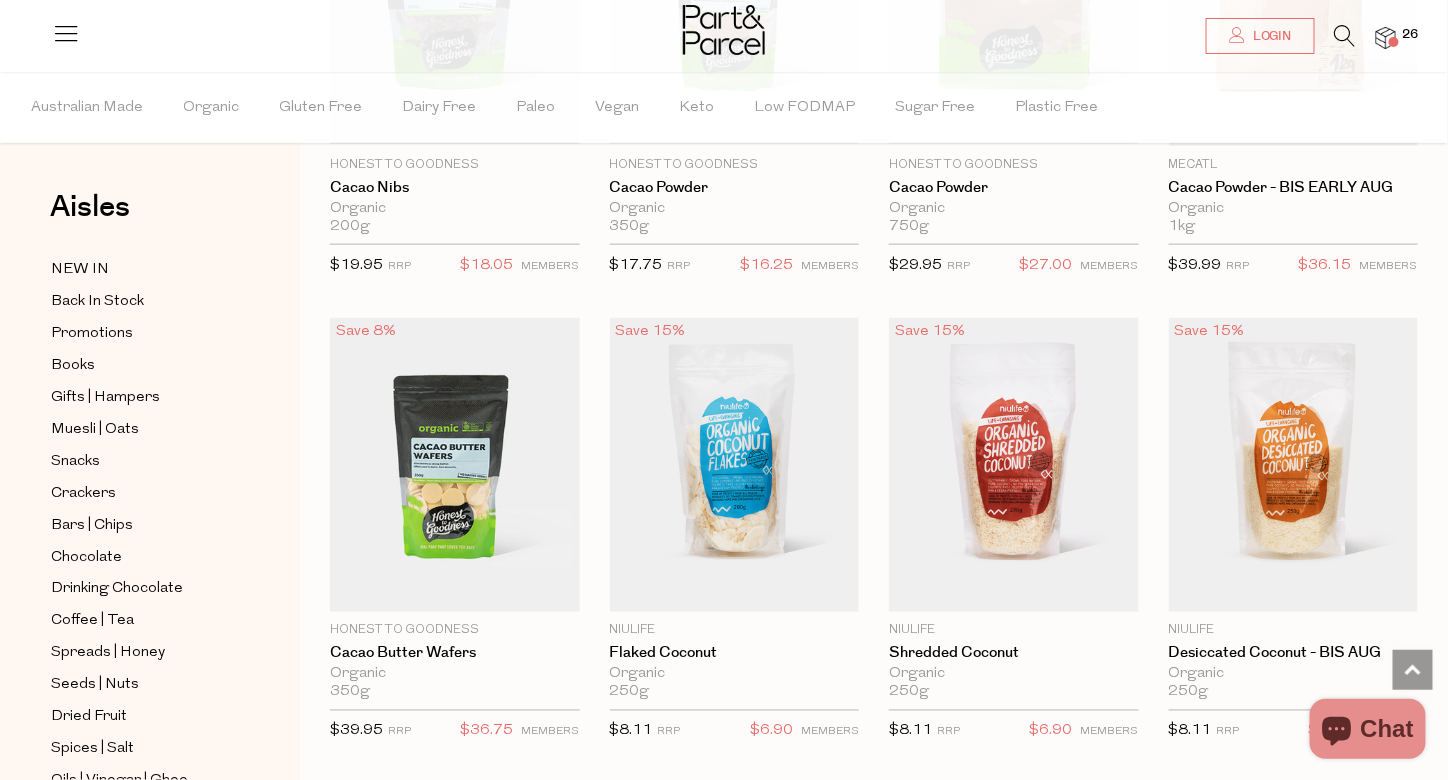 scroll, scrollTop: 3213, scrollLeft: 0, axis: vertical 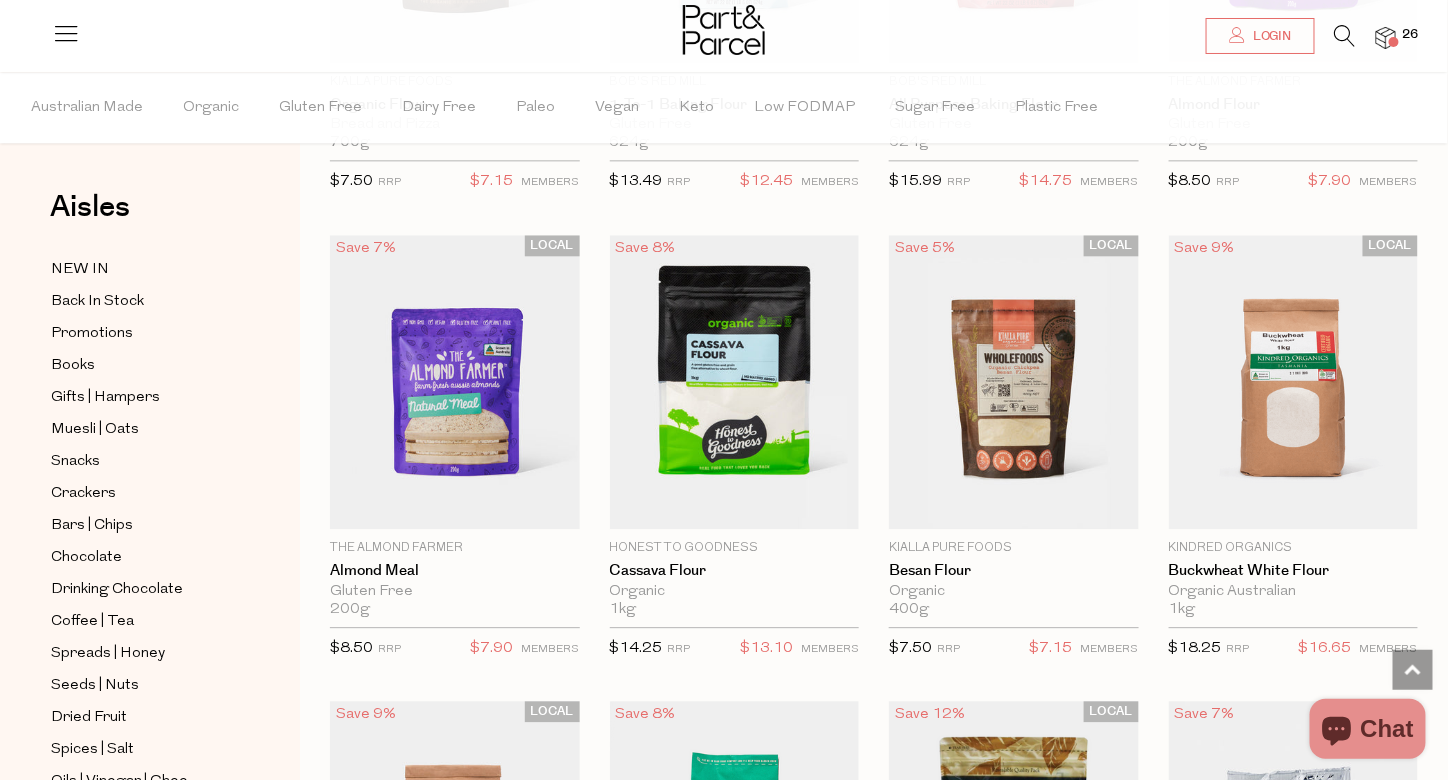 click on "Add To Parcel" at bounding box center (734, 517) 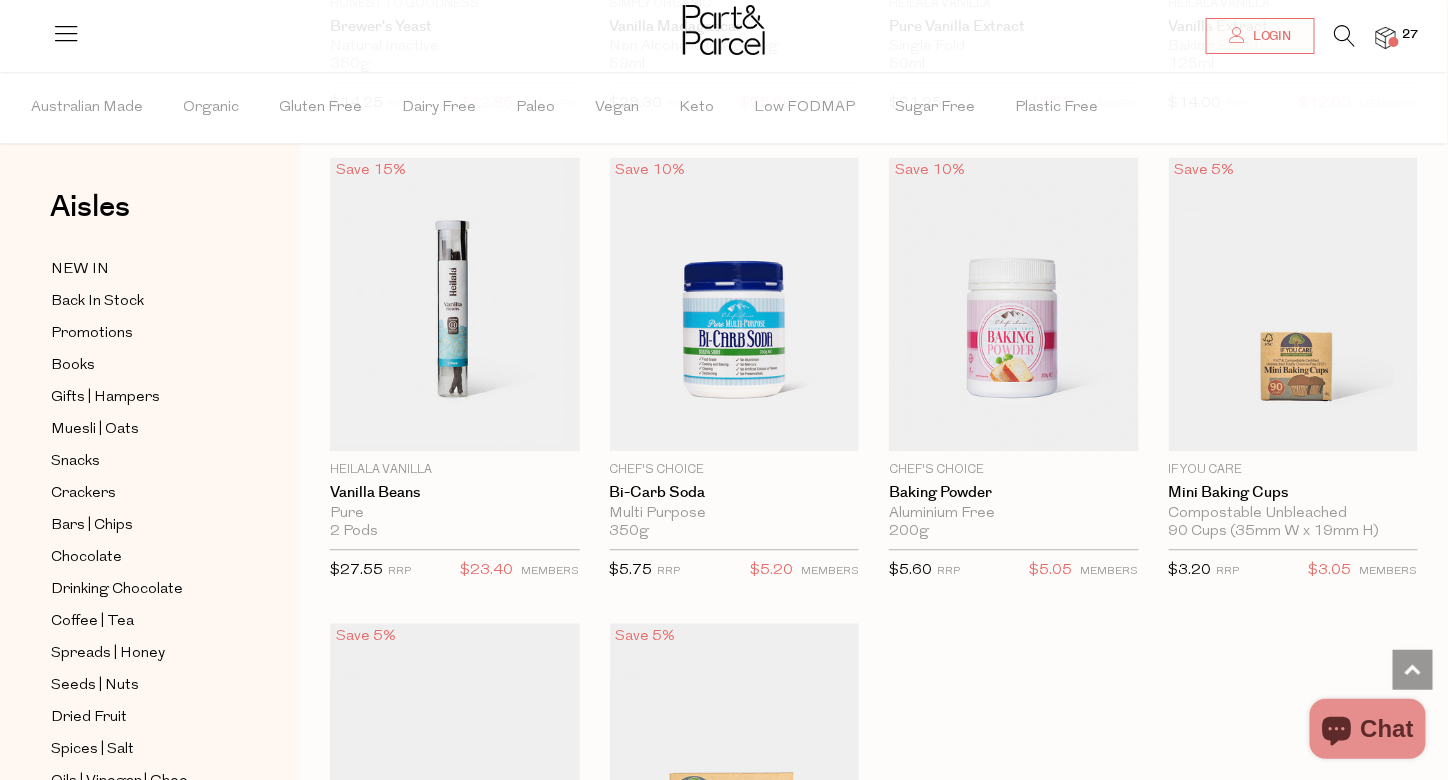 scroll, scrollTop: 8969, scrollLeft: 0, axis: vertical 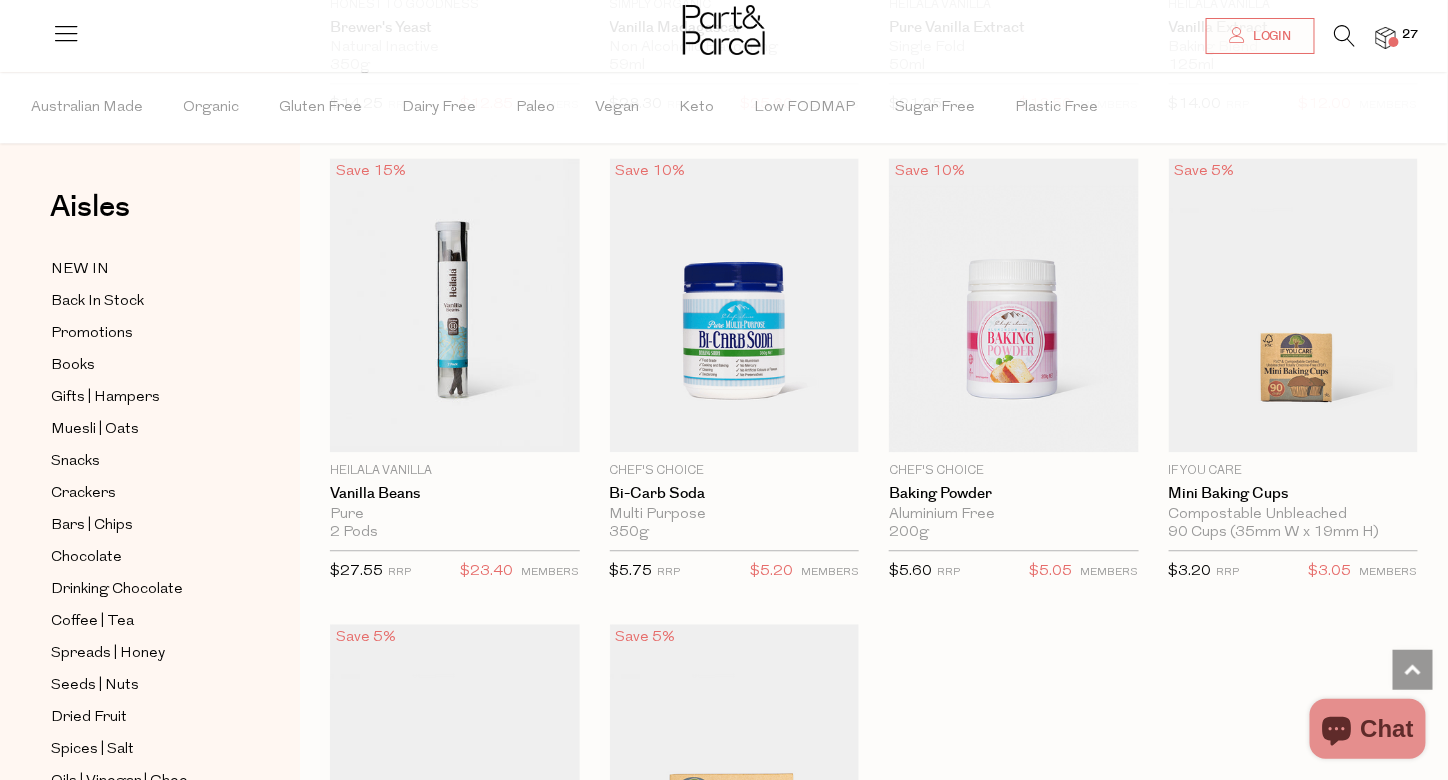 click on "Add To Parcel" at bounding box center [1293, 440] 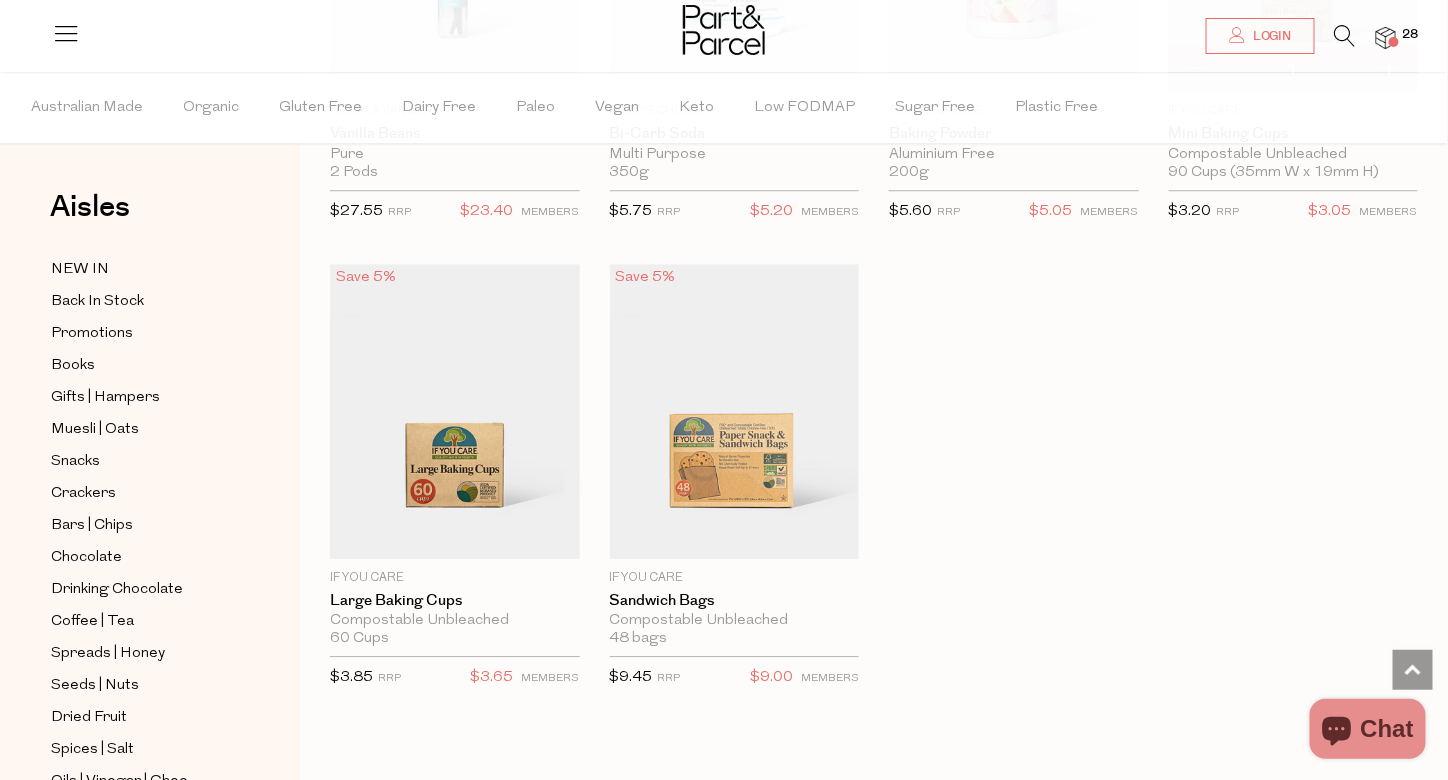 scroll, scrollTop: 9330, scrollLeft: 0, axis: vertical 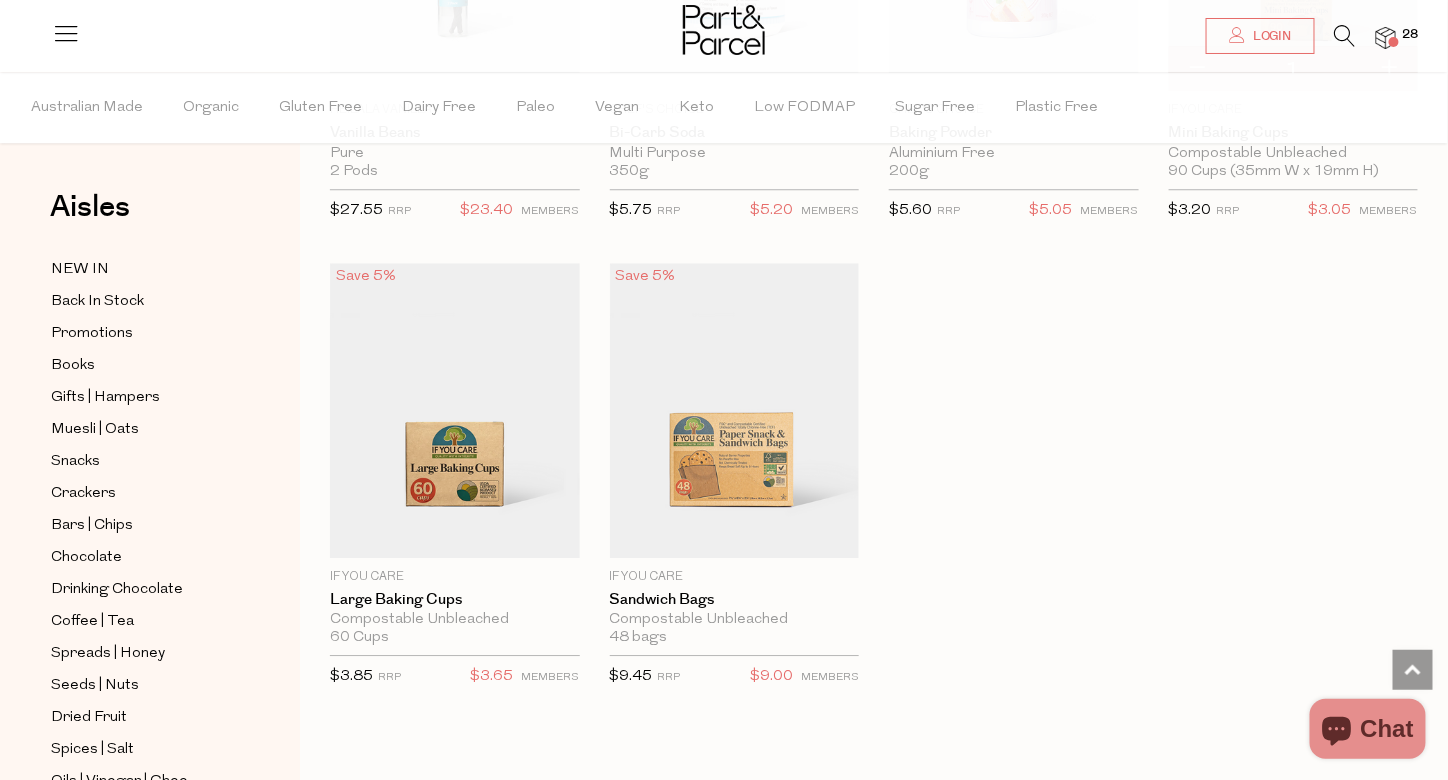 click on "Add To Parcel" at bounding box center [455, 546] 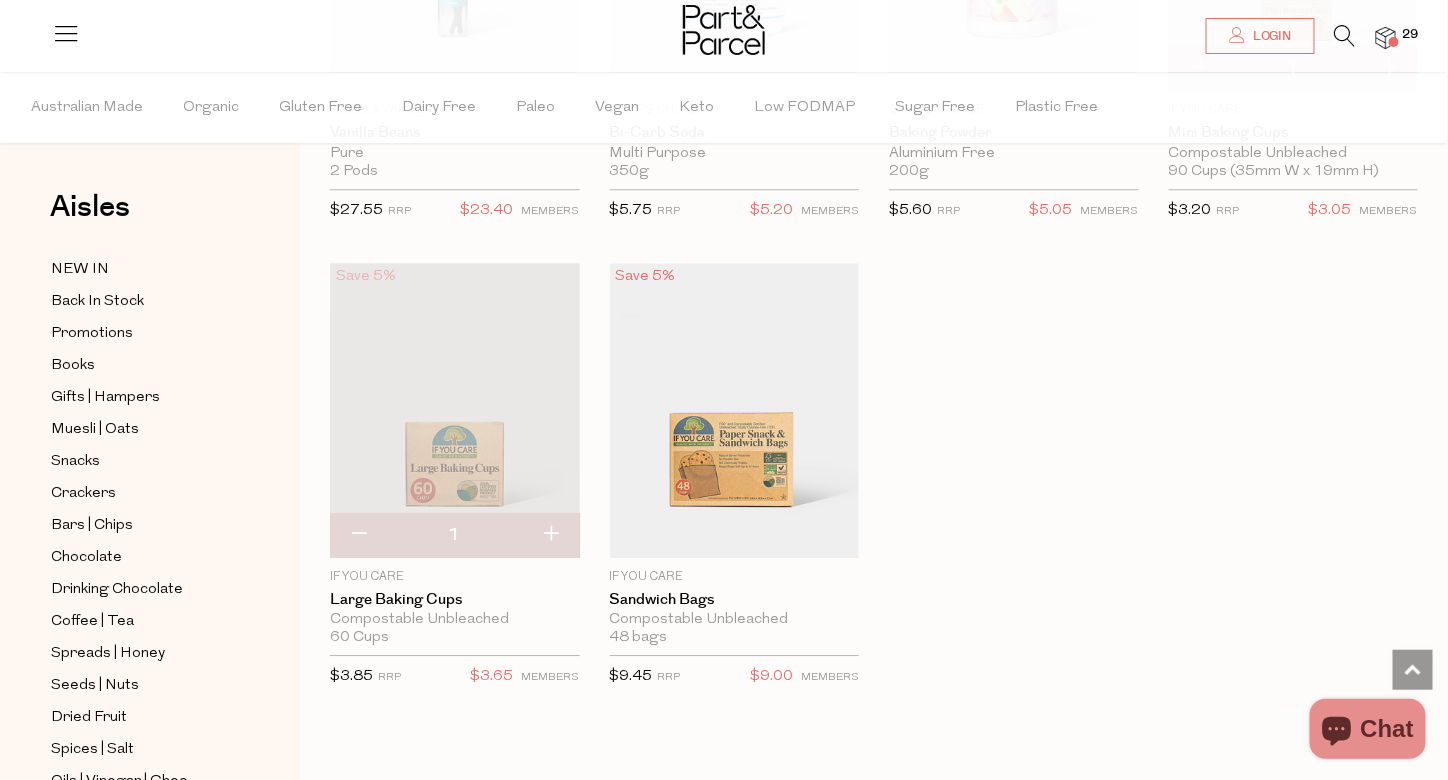 scroll, scrollTop: 9760, scrollLeft: 0, axis: vertical 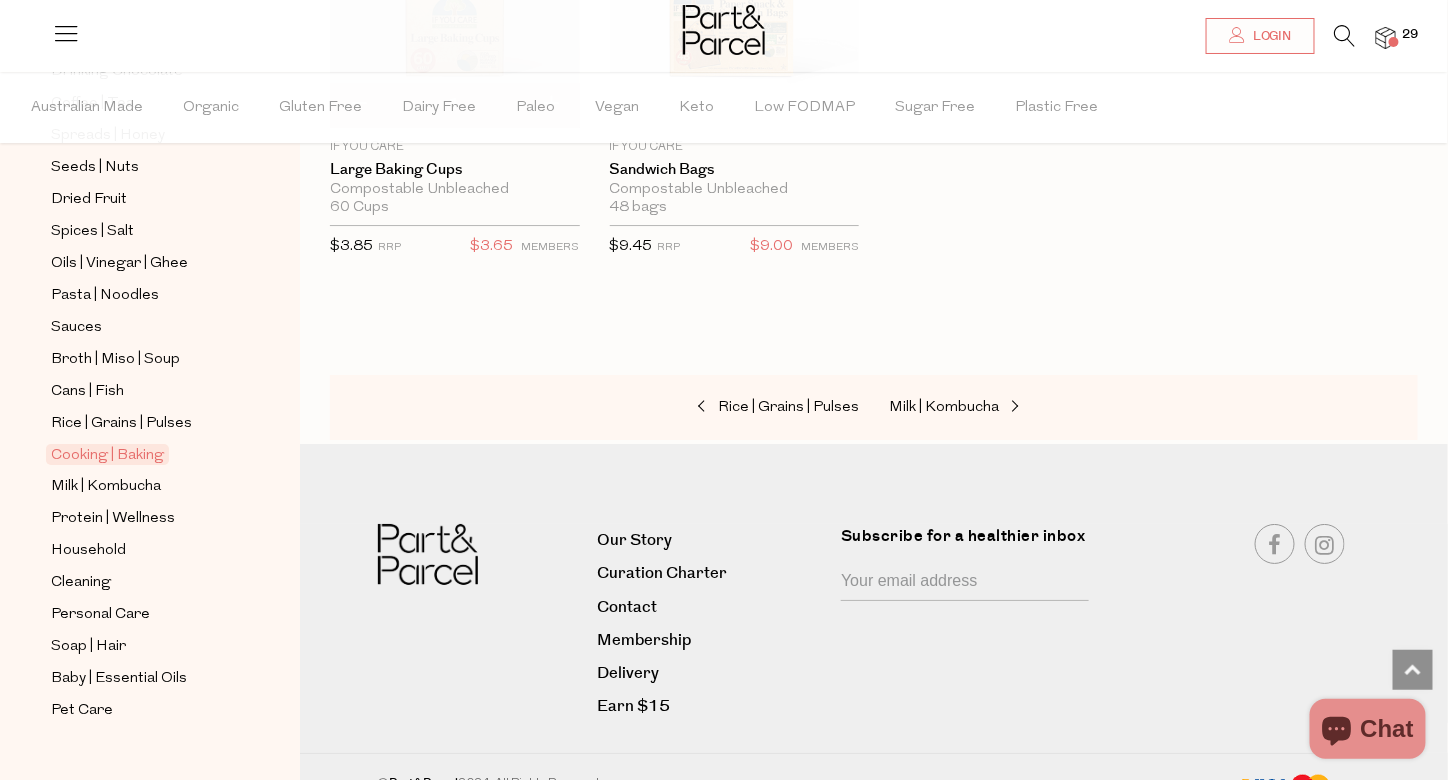 click at bounding box center (1345, 36) 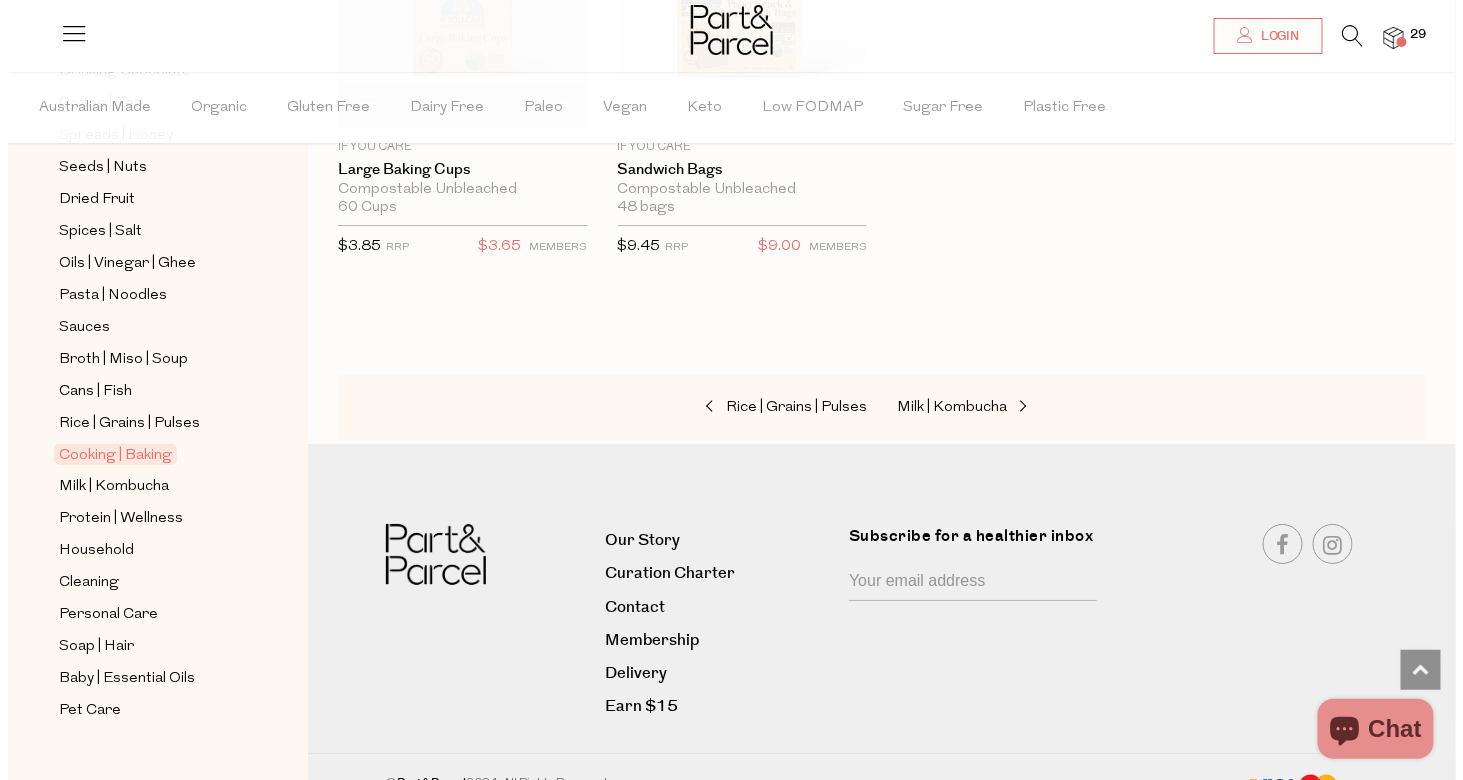 scroll, scrollTop: 9848, scrollLeft: 0, axis: vertical 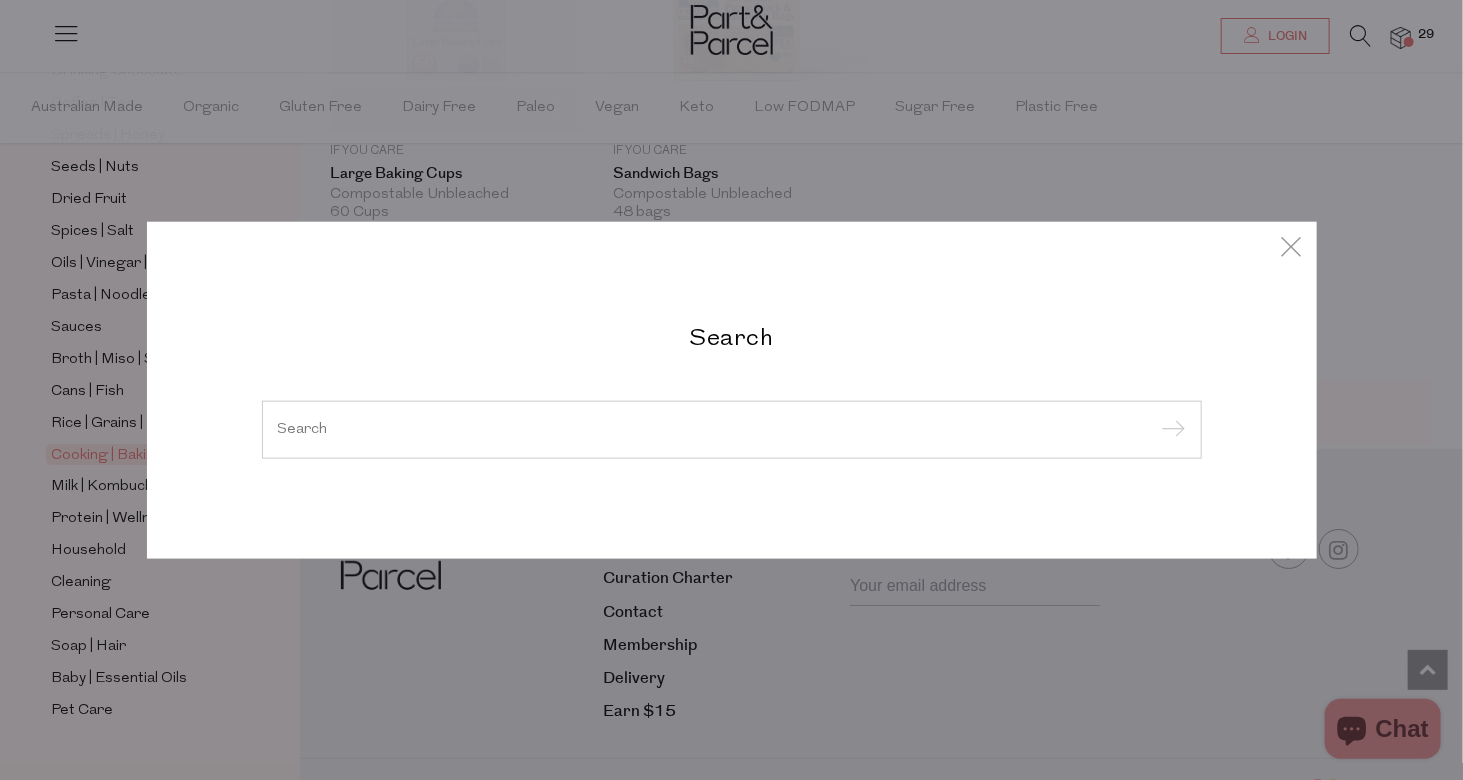 type on "n" 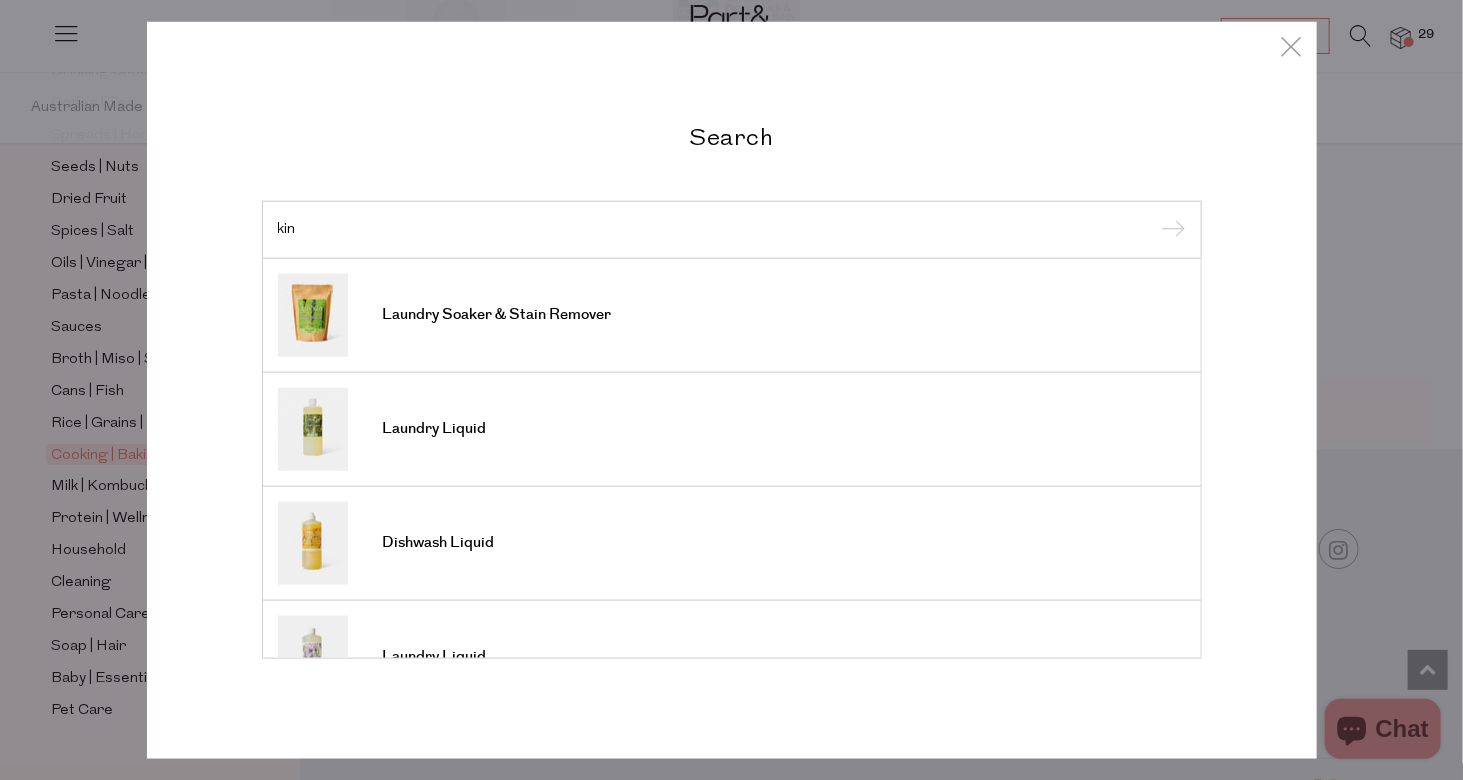 type on "kin" 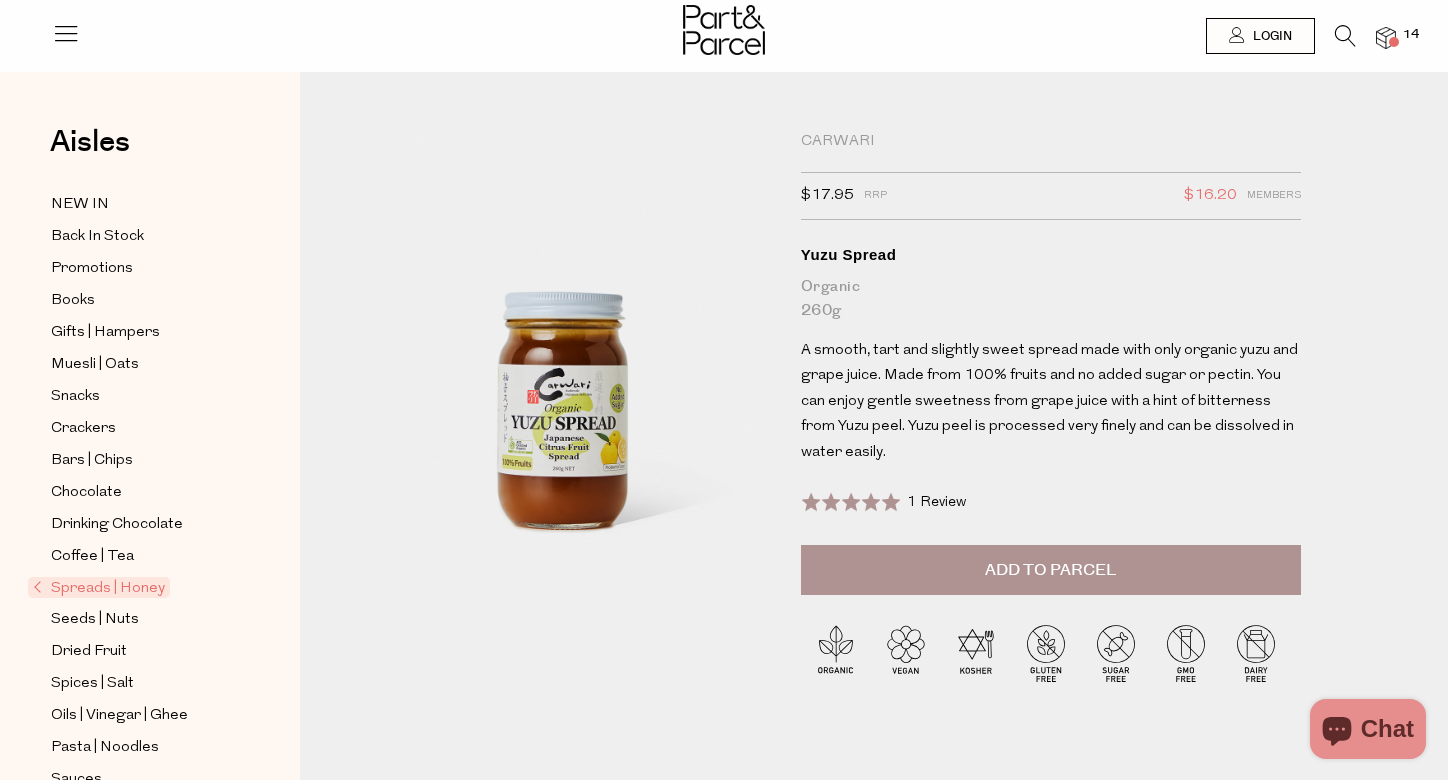 scroll, scrollTop: 0, scrollLeft: 0, axis: both 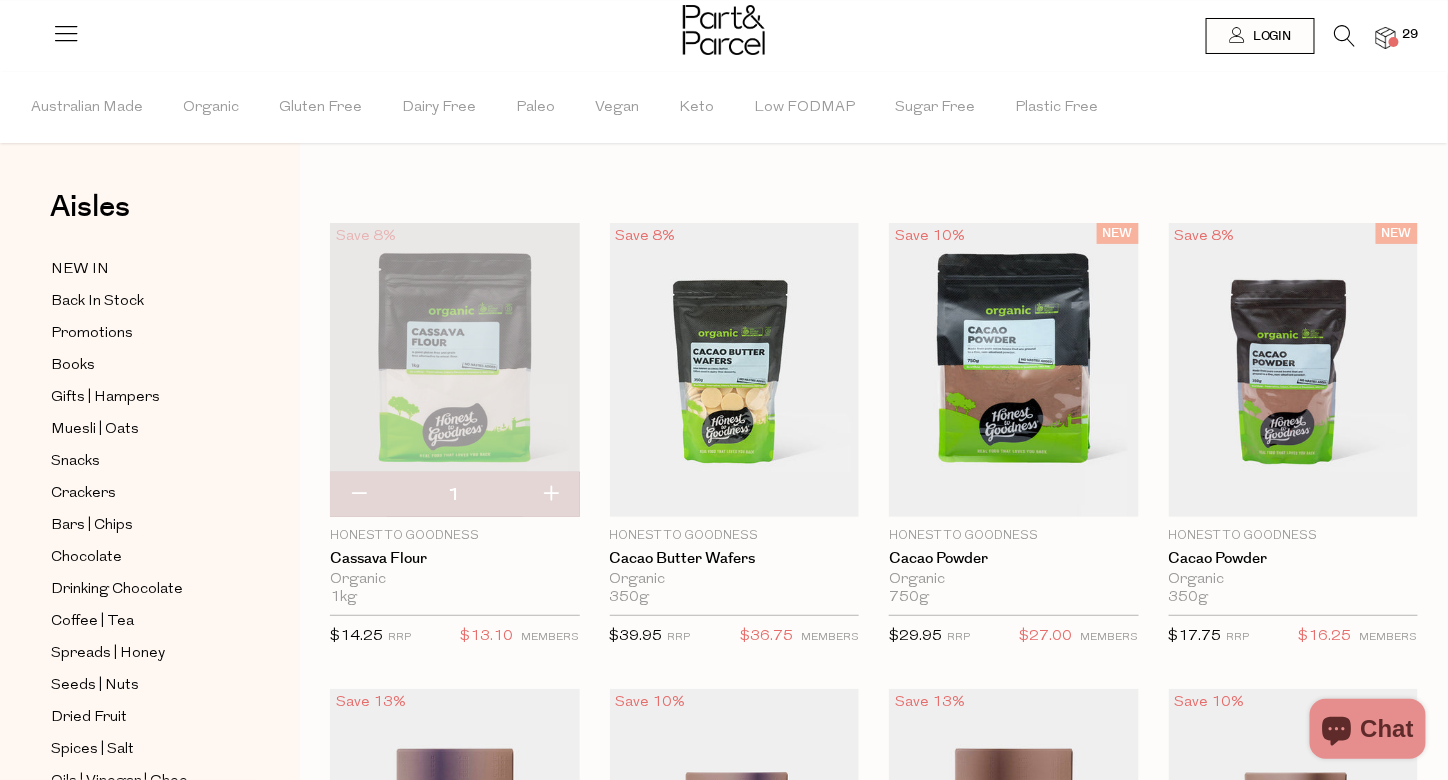 click at bounding box center (1345, 36) 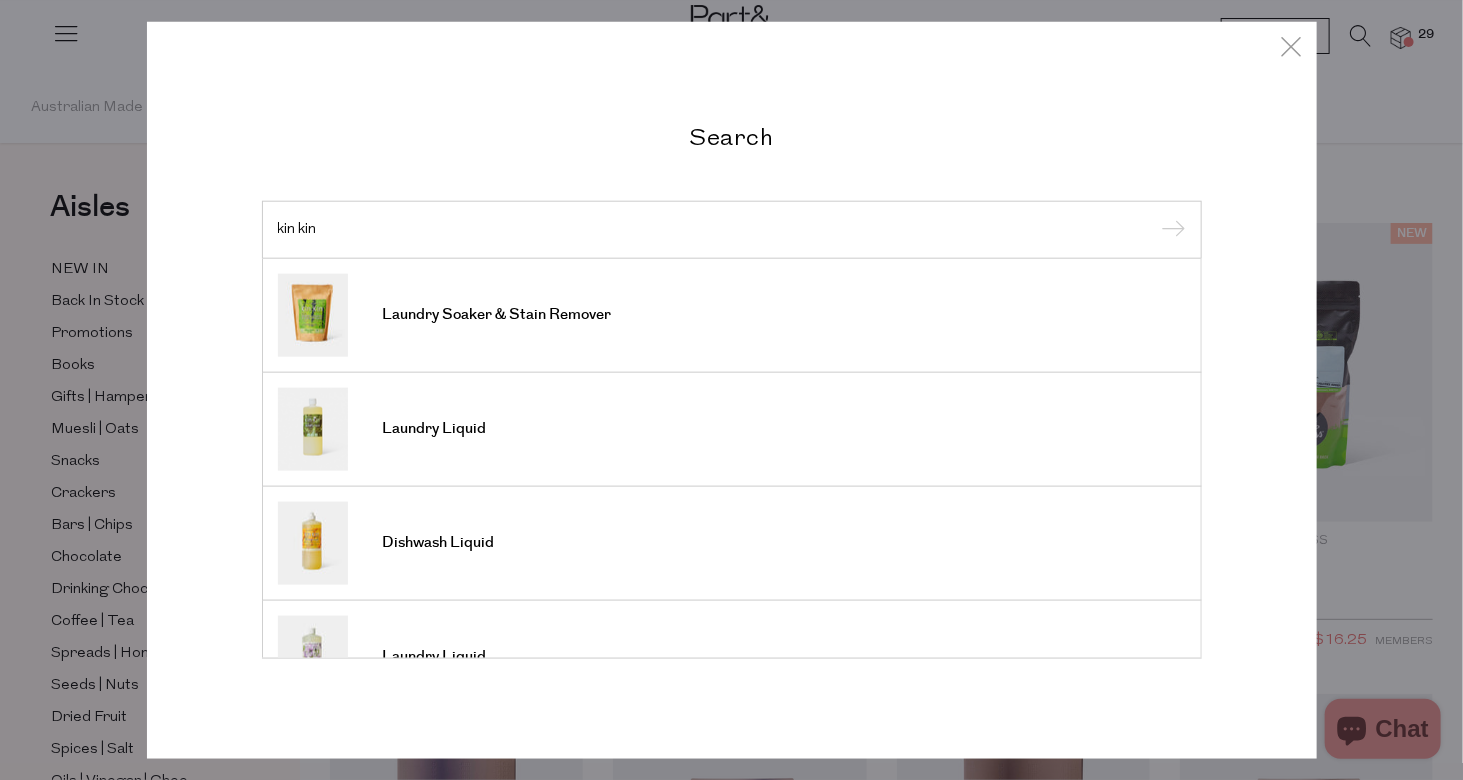 type on "kin kin" 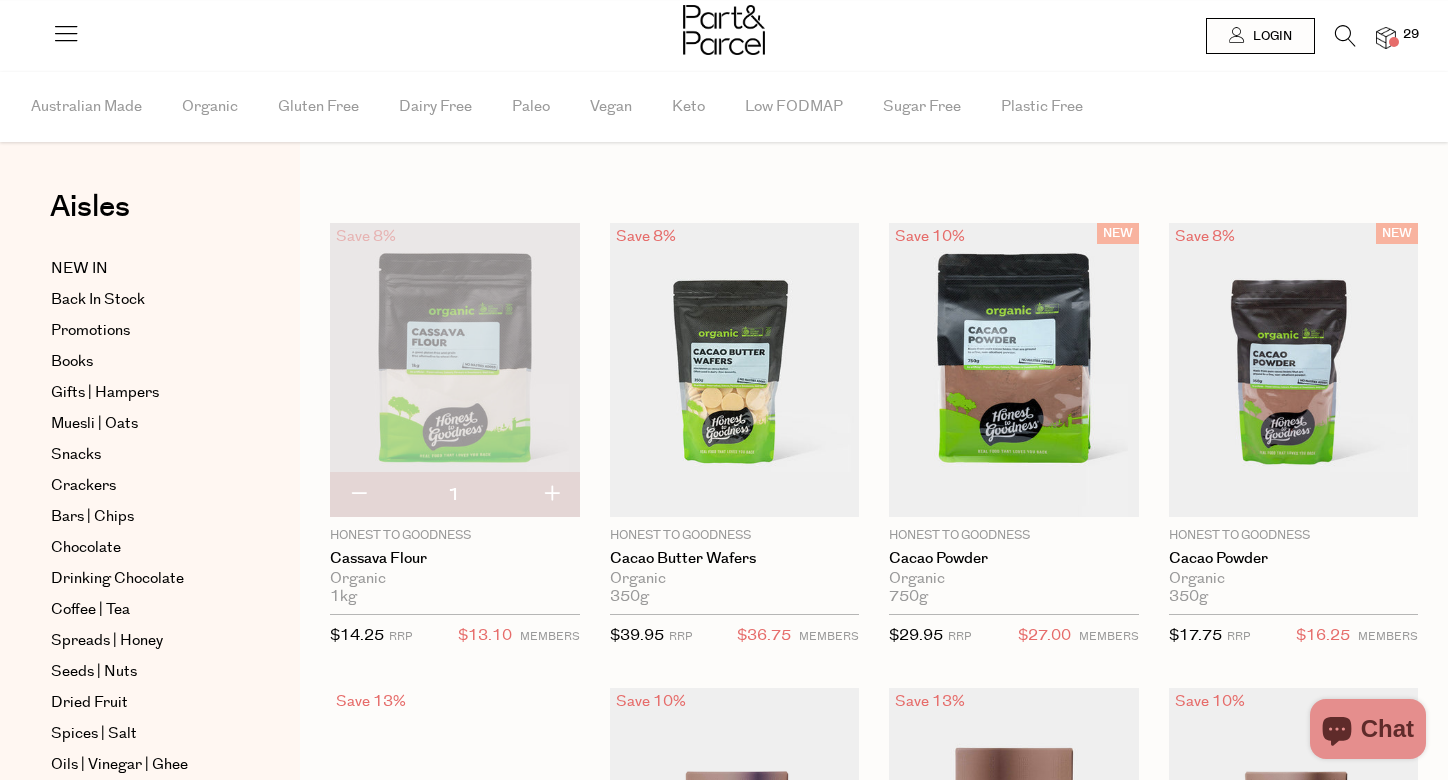 scroll, scrollTop: 0, scrollLeft: 0, axis: both 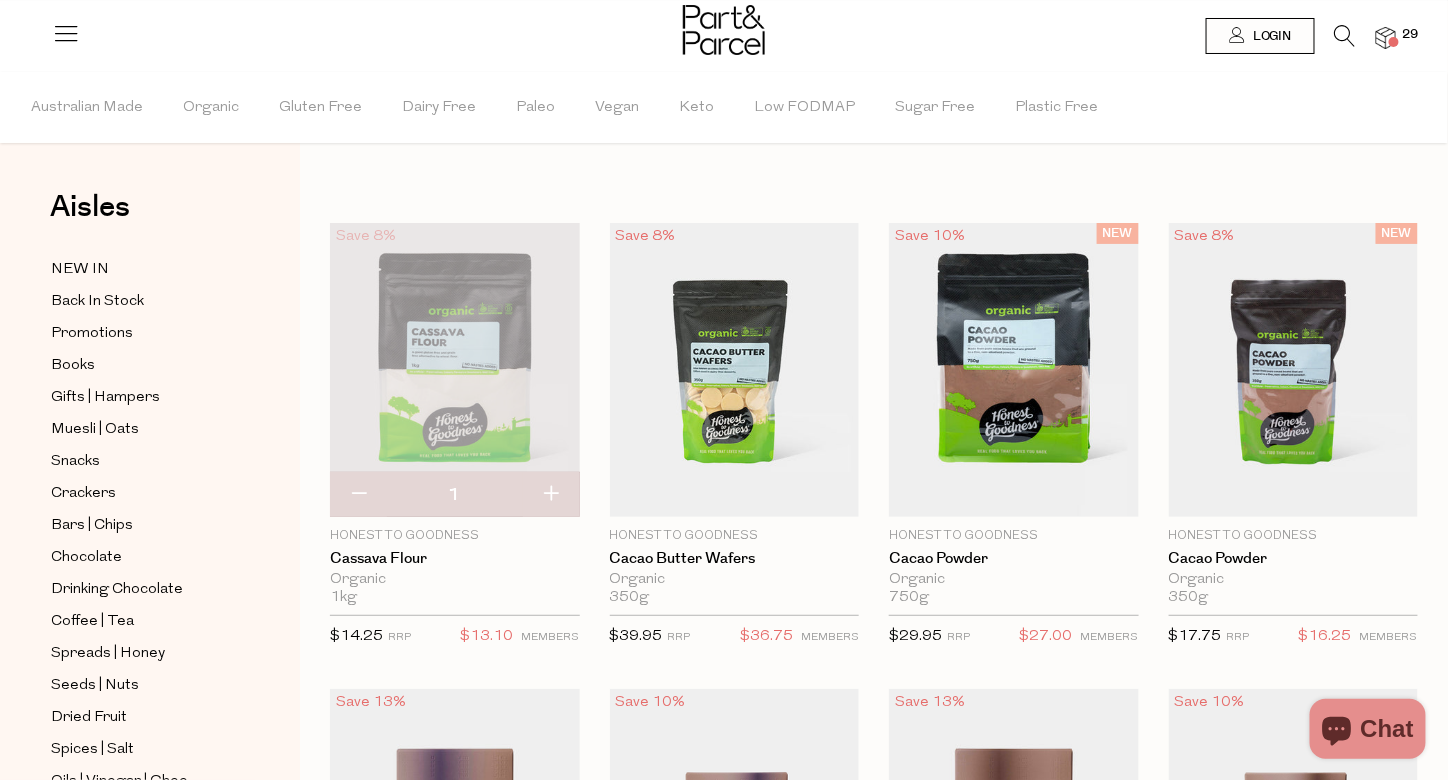 click at bounding box center [1345, 36] 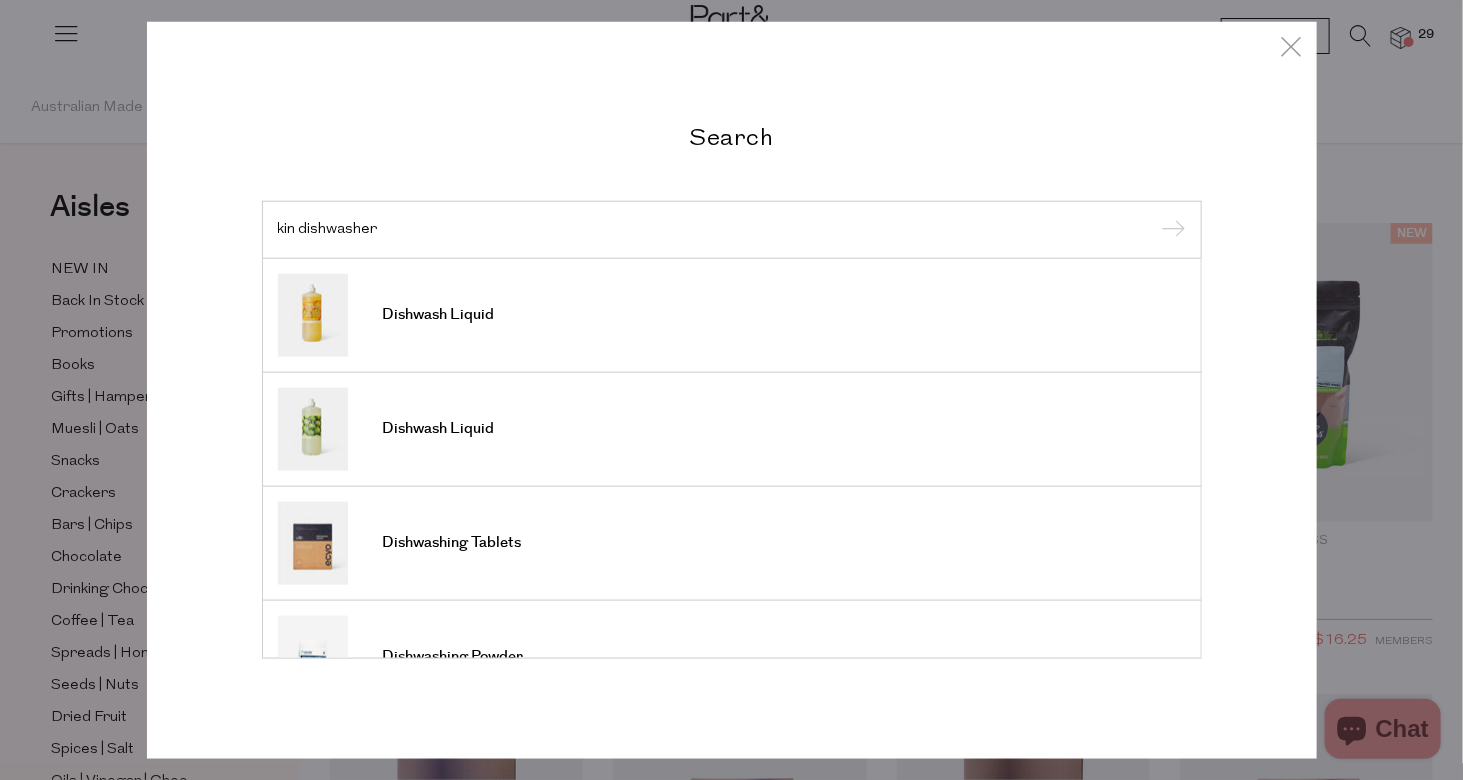 type on "kin dishwasher" 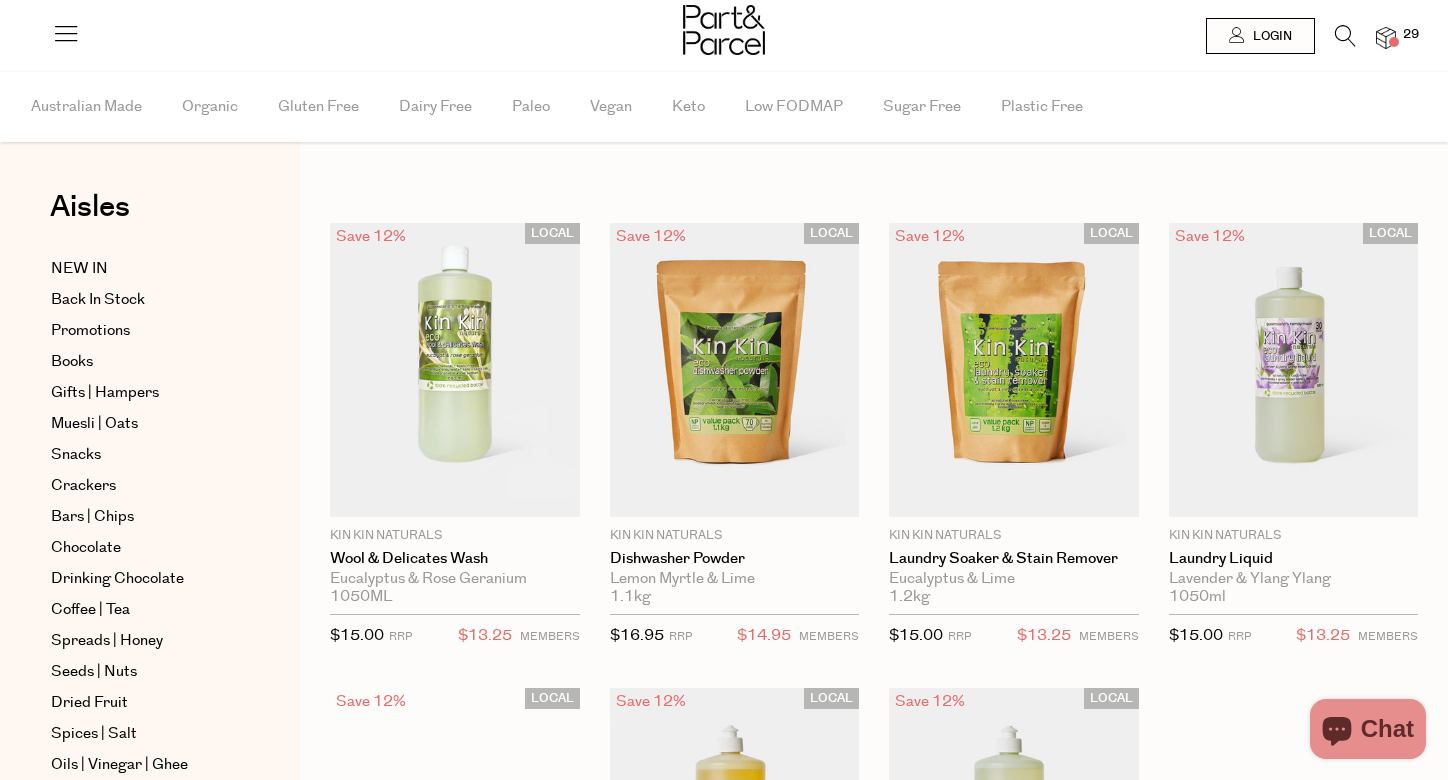 scroll, scrollTop: 0, scrollLeft: 0, axis: both 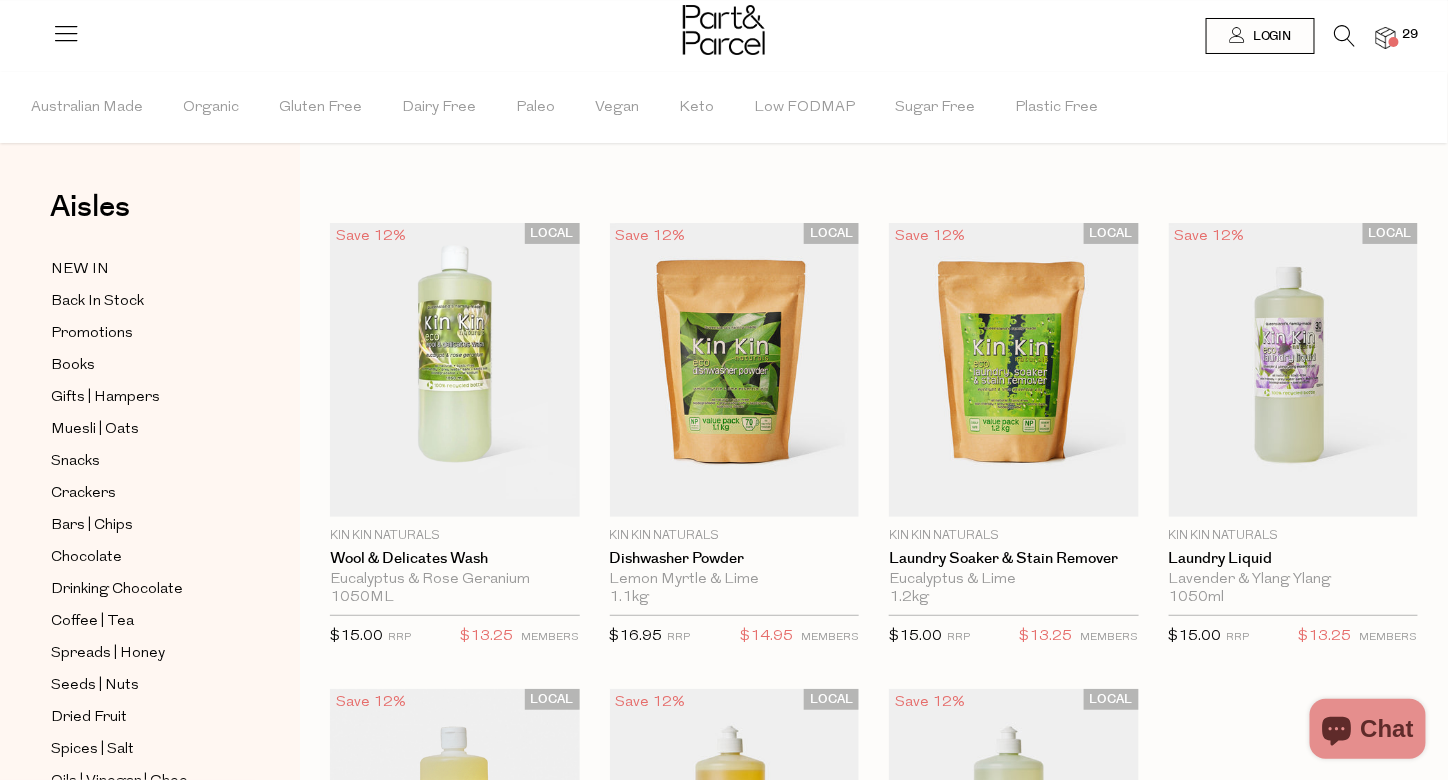 click at bounding box center [1345, 36] 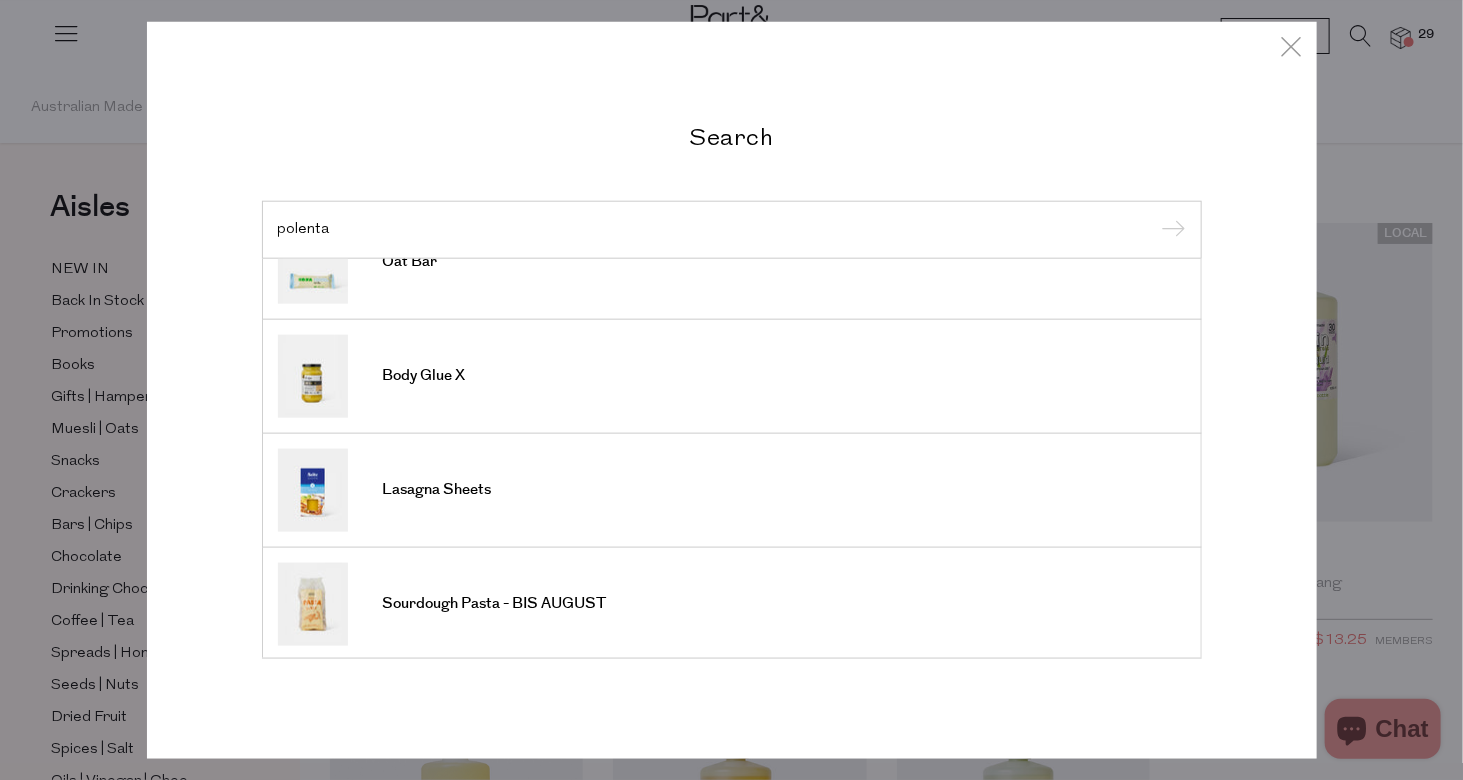 scroll, scrollTop: 0, scrollLeft: 0, axis: both 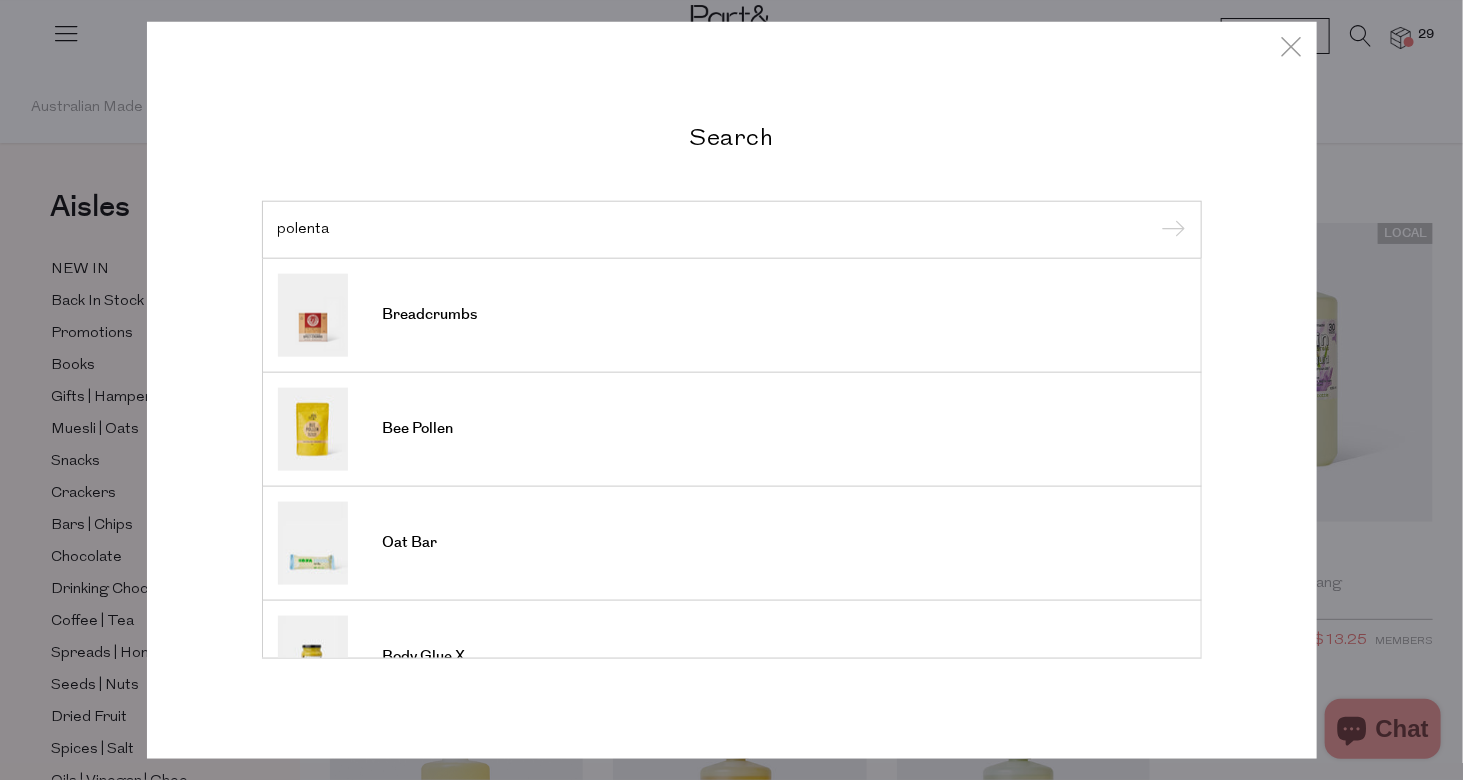 type on "polenta" 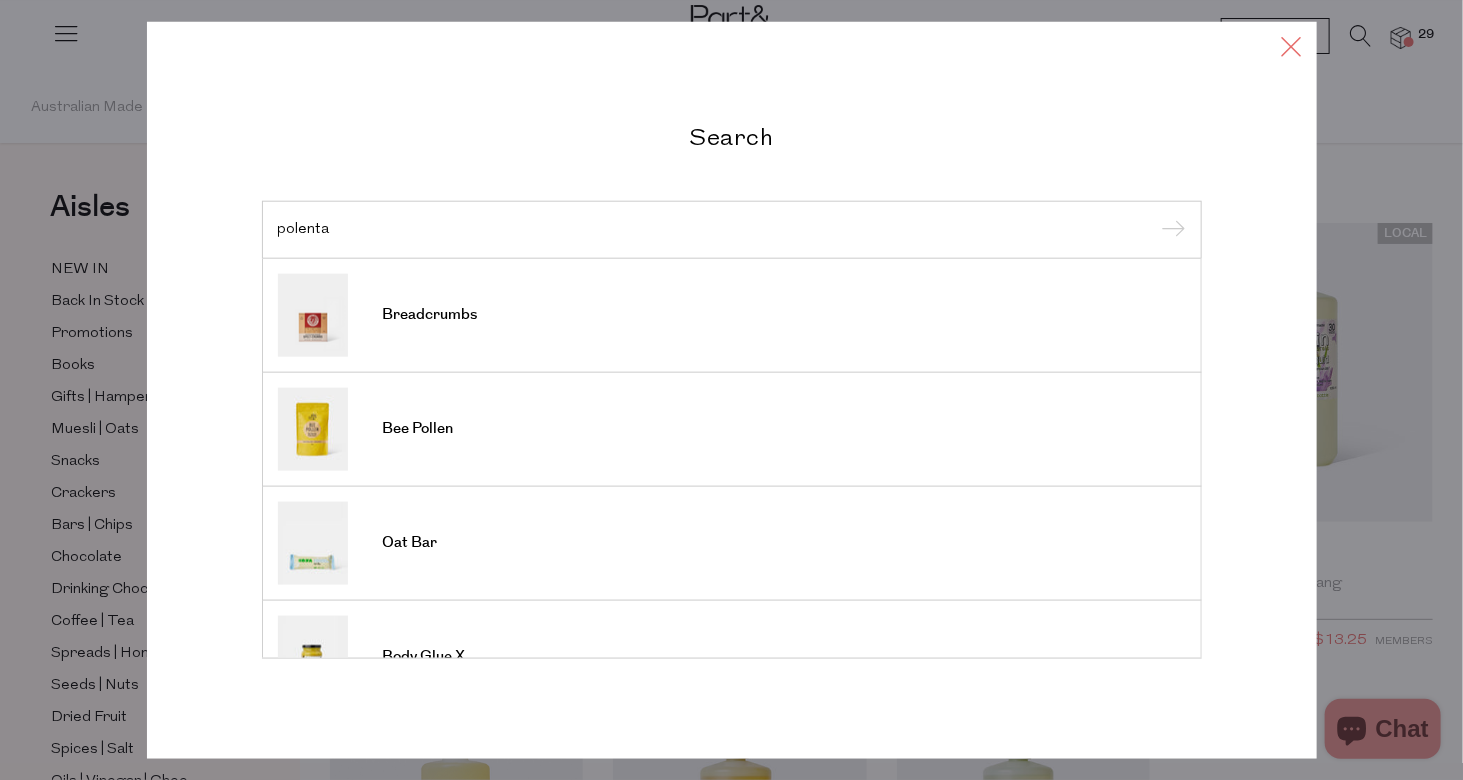 click at bounding box center [1292, 46] 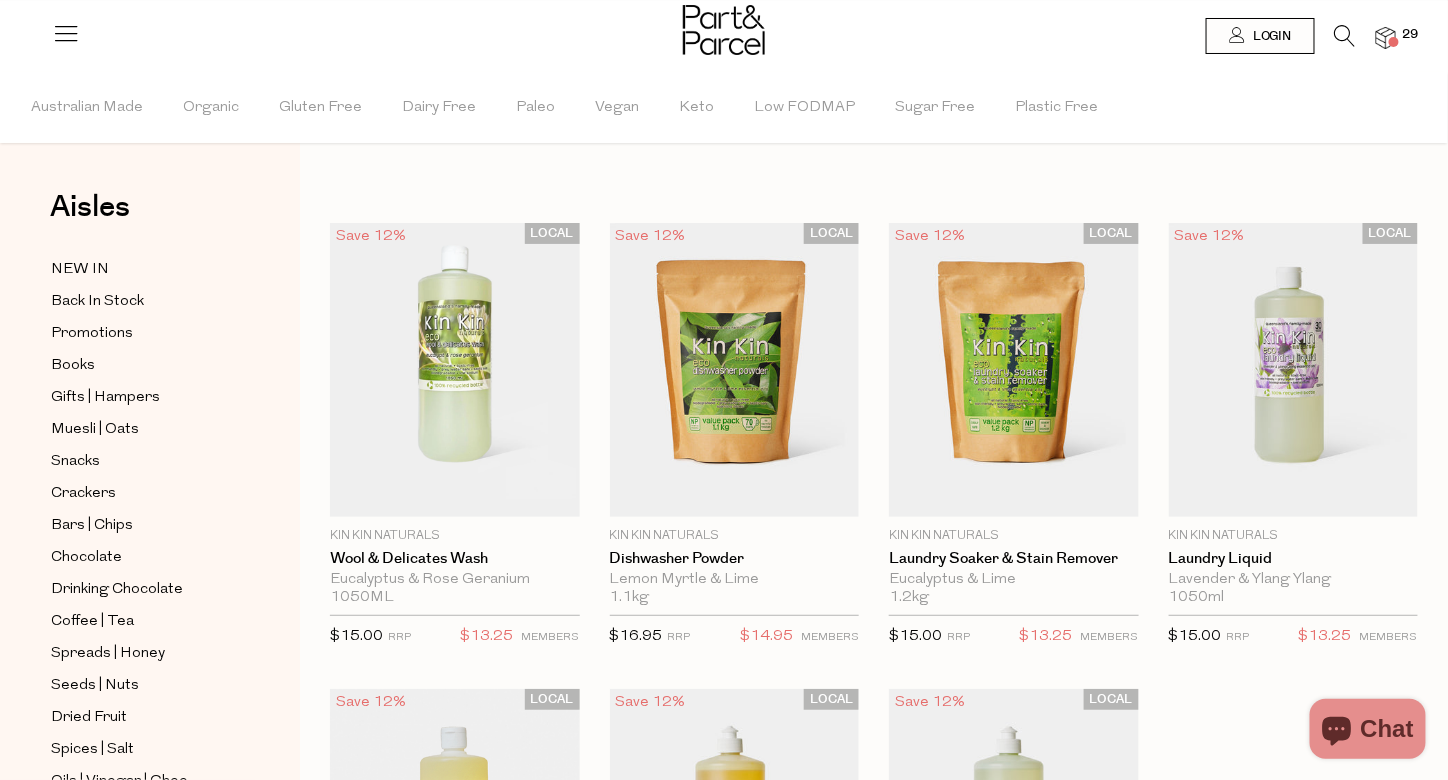 click at bounding box center (1386, 38) 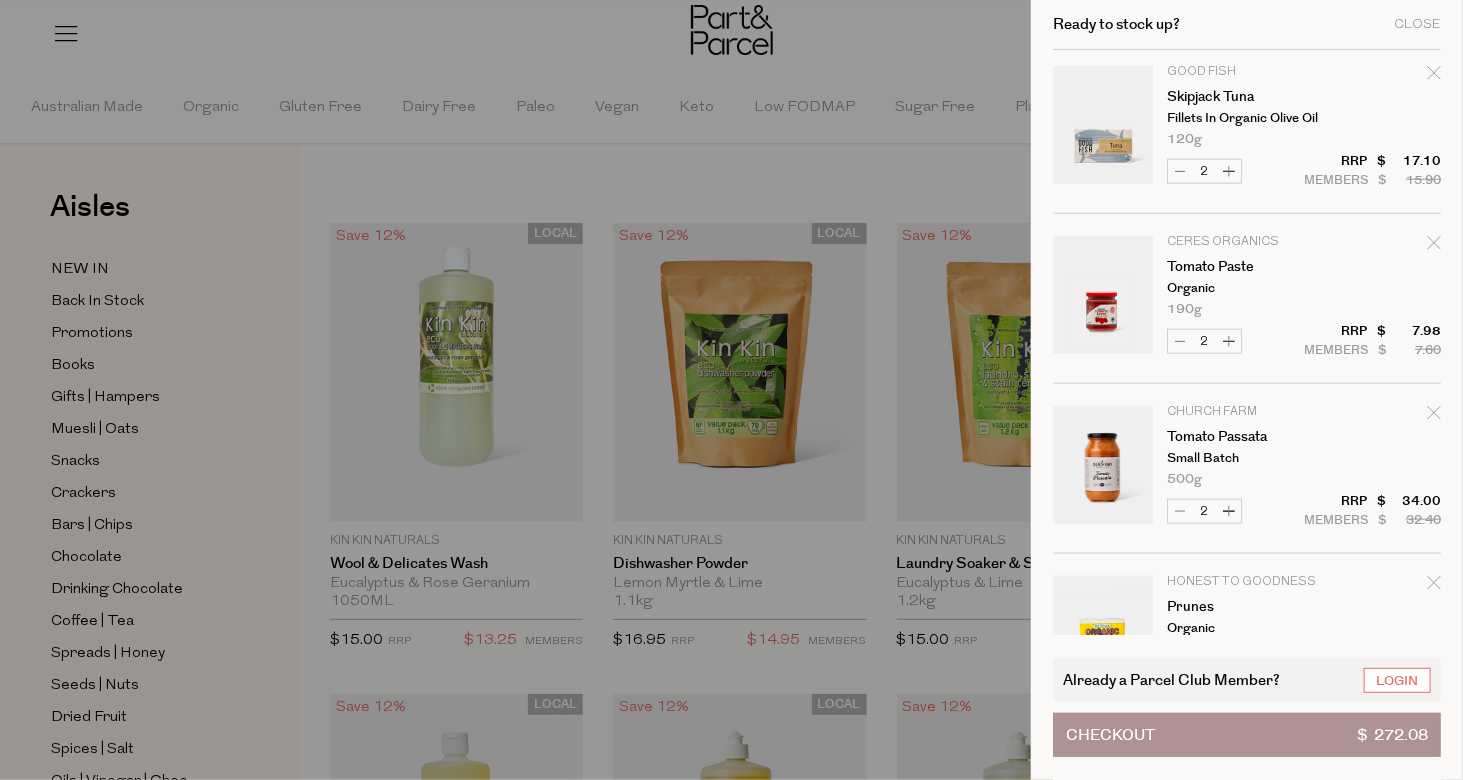 scroll, scrollTop: 780, scrollLeft: 0, axis: vertical 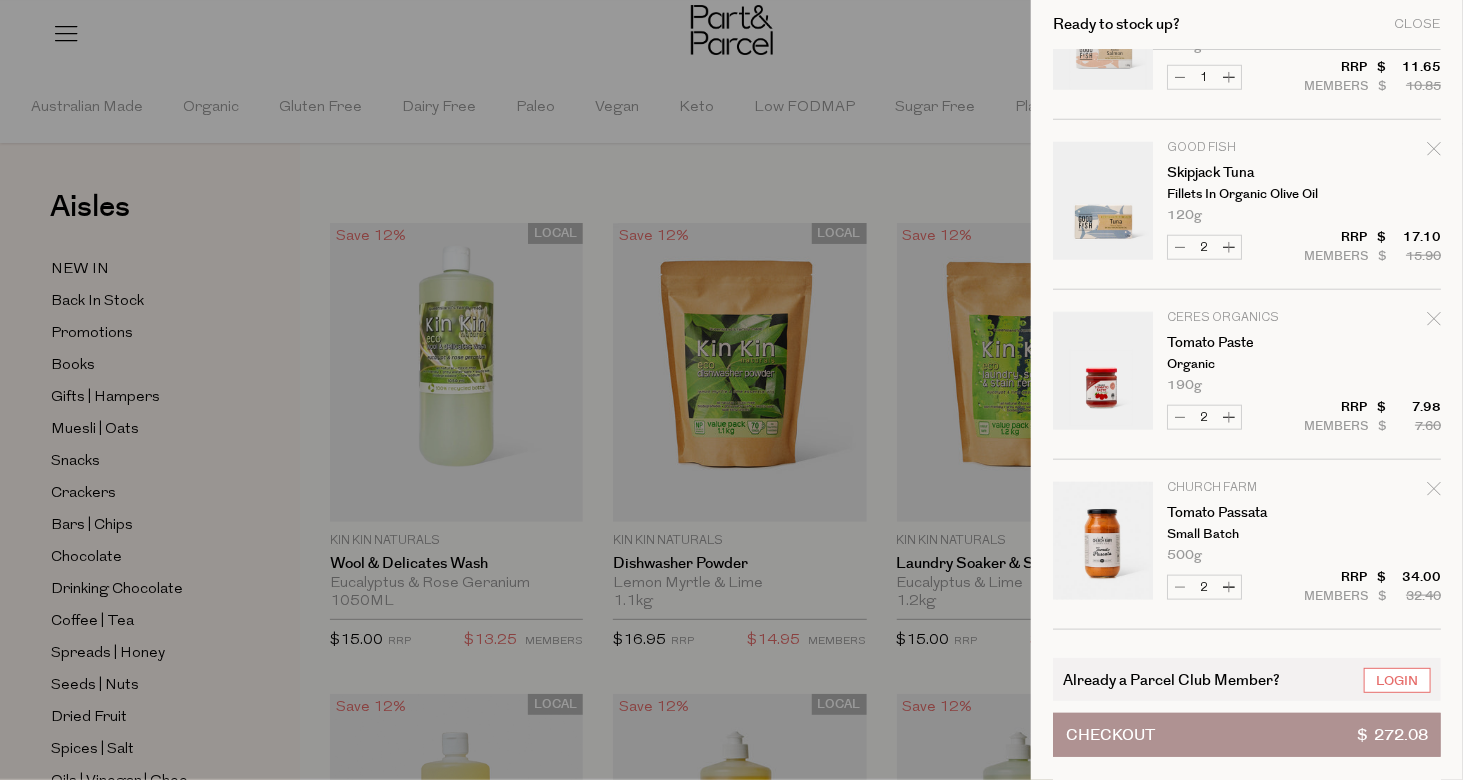 click 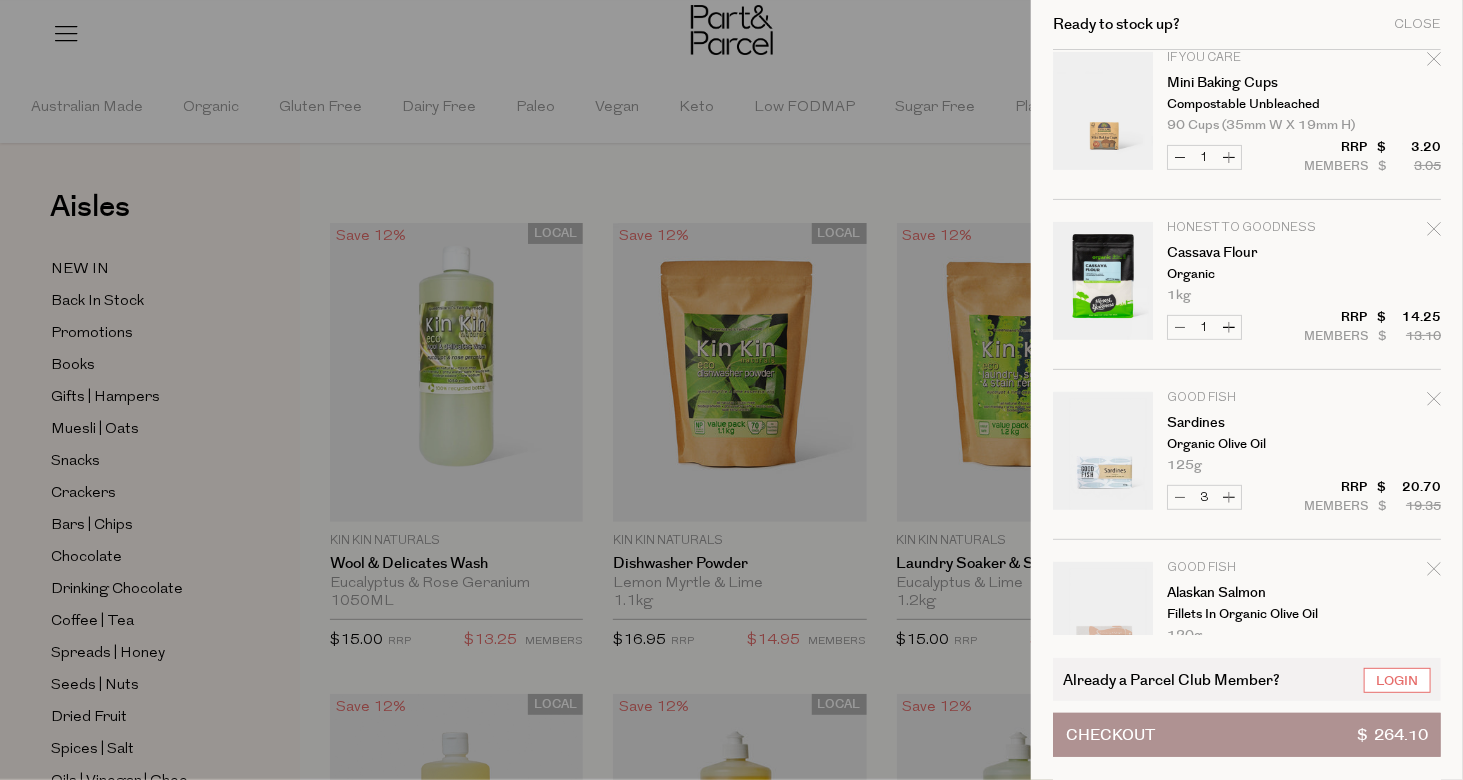 scroll, scrollTop: 0, scrollLeft: 0, axis: both 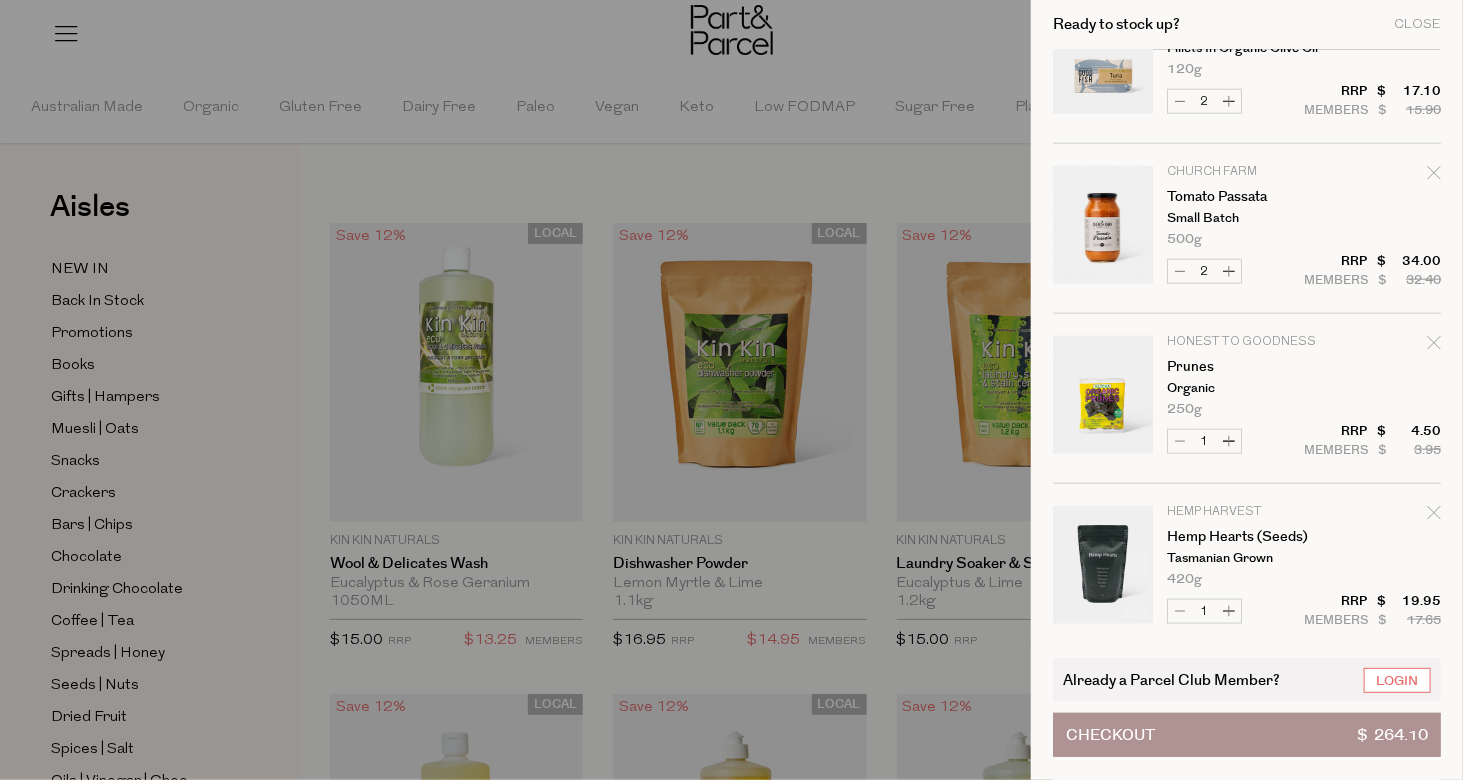 click on "Login" at bounding box center (1397, 680) 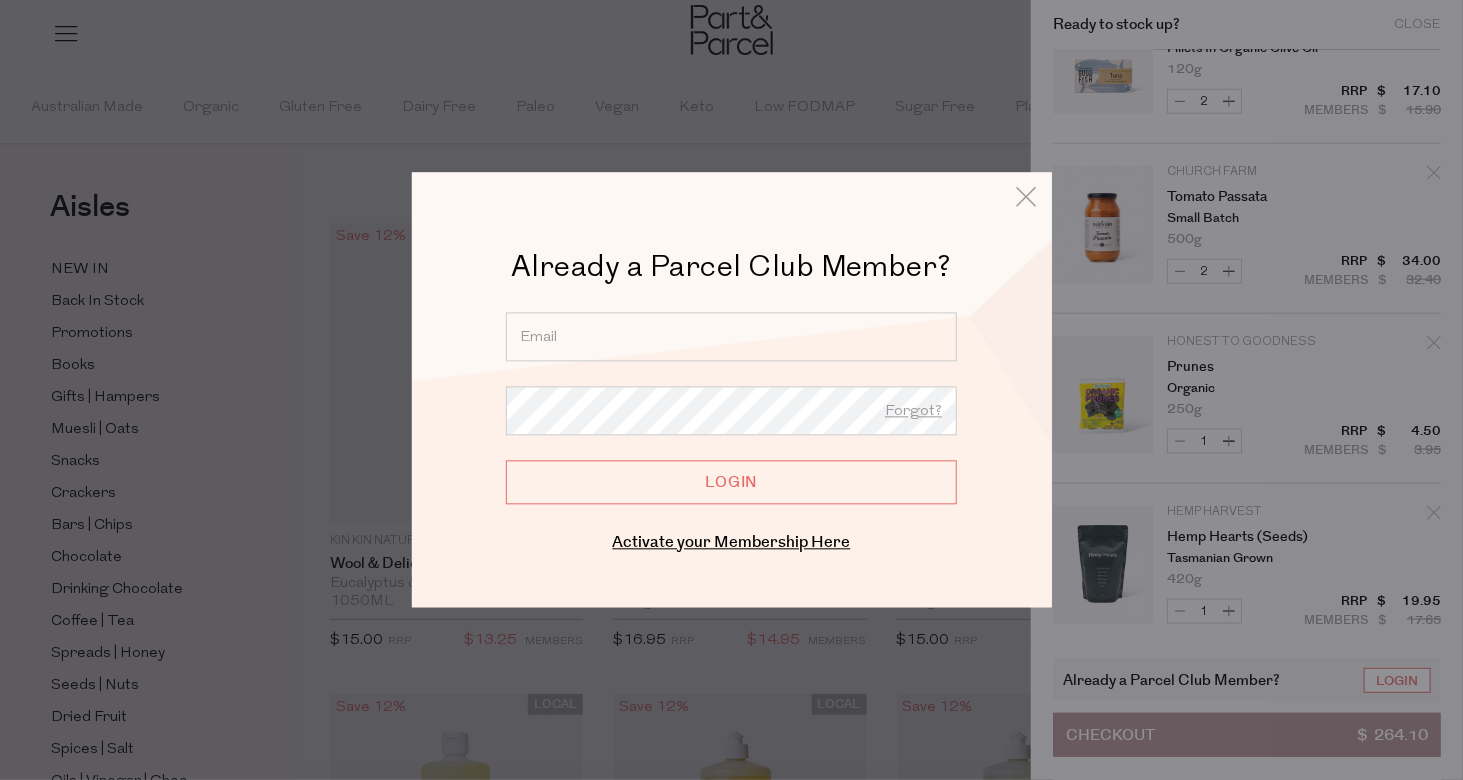 click at bounding box center [731, 336] 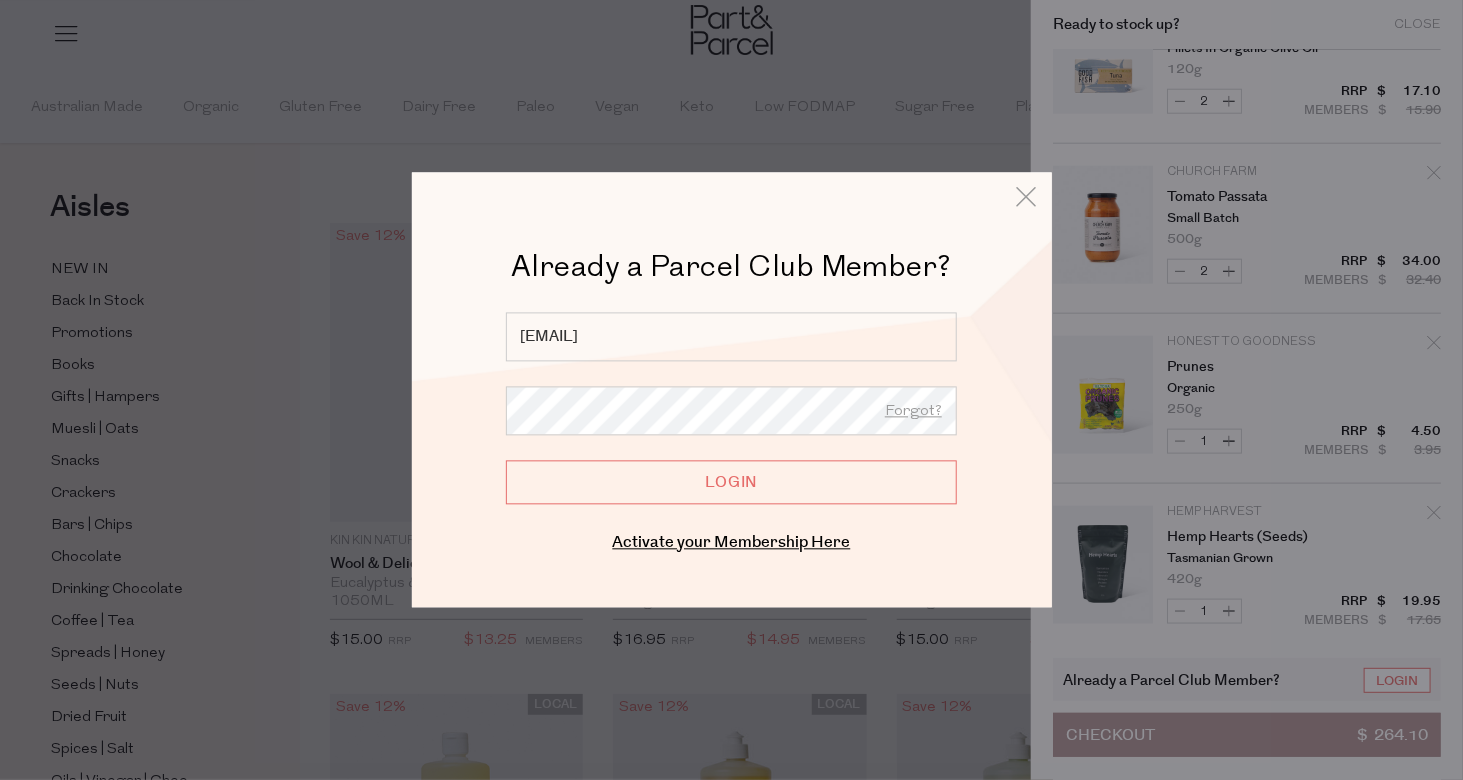 click on "Login" at bounding box center (731, 482) 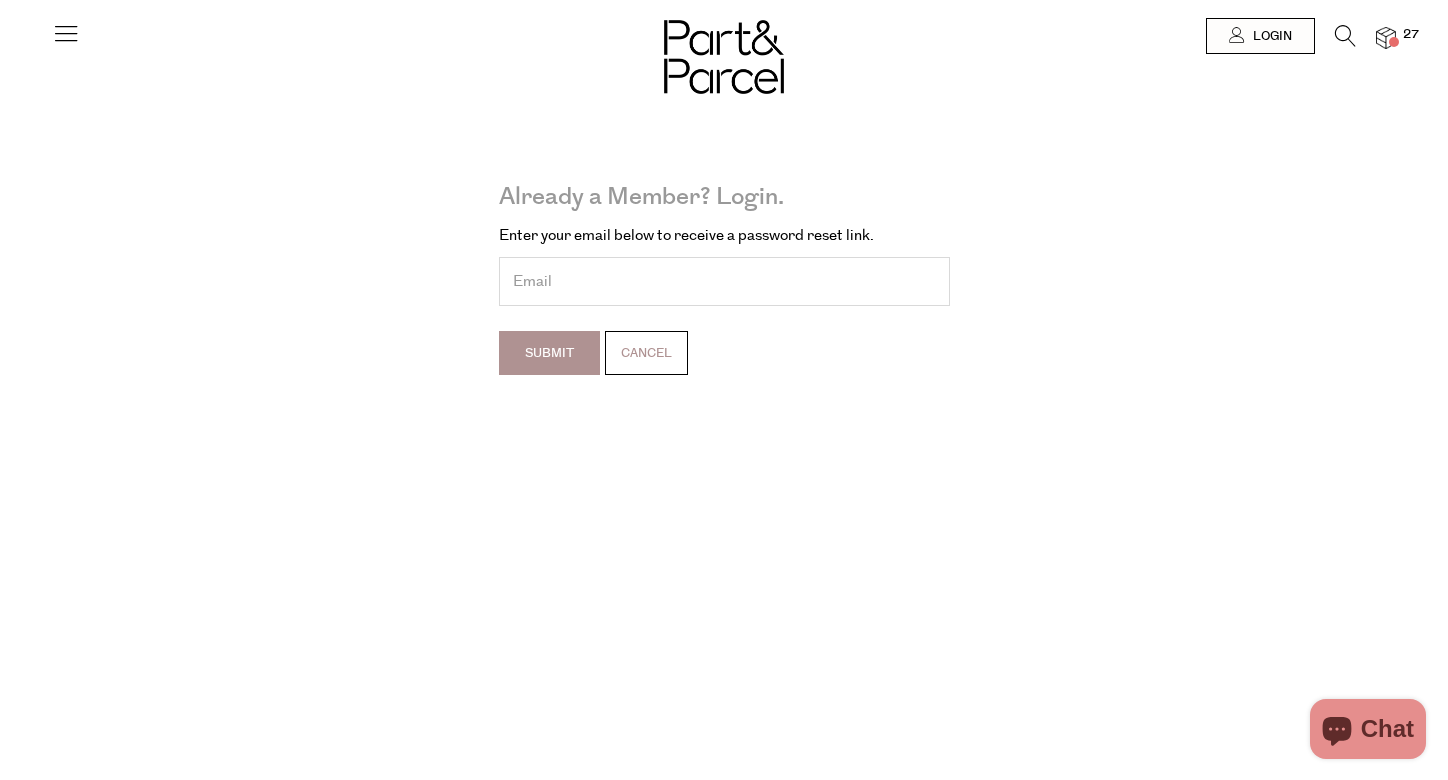 scroll, scrollTop: 0, scrollLeft: 0, axis: both 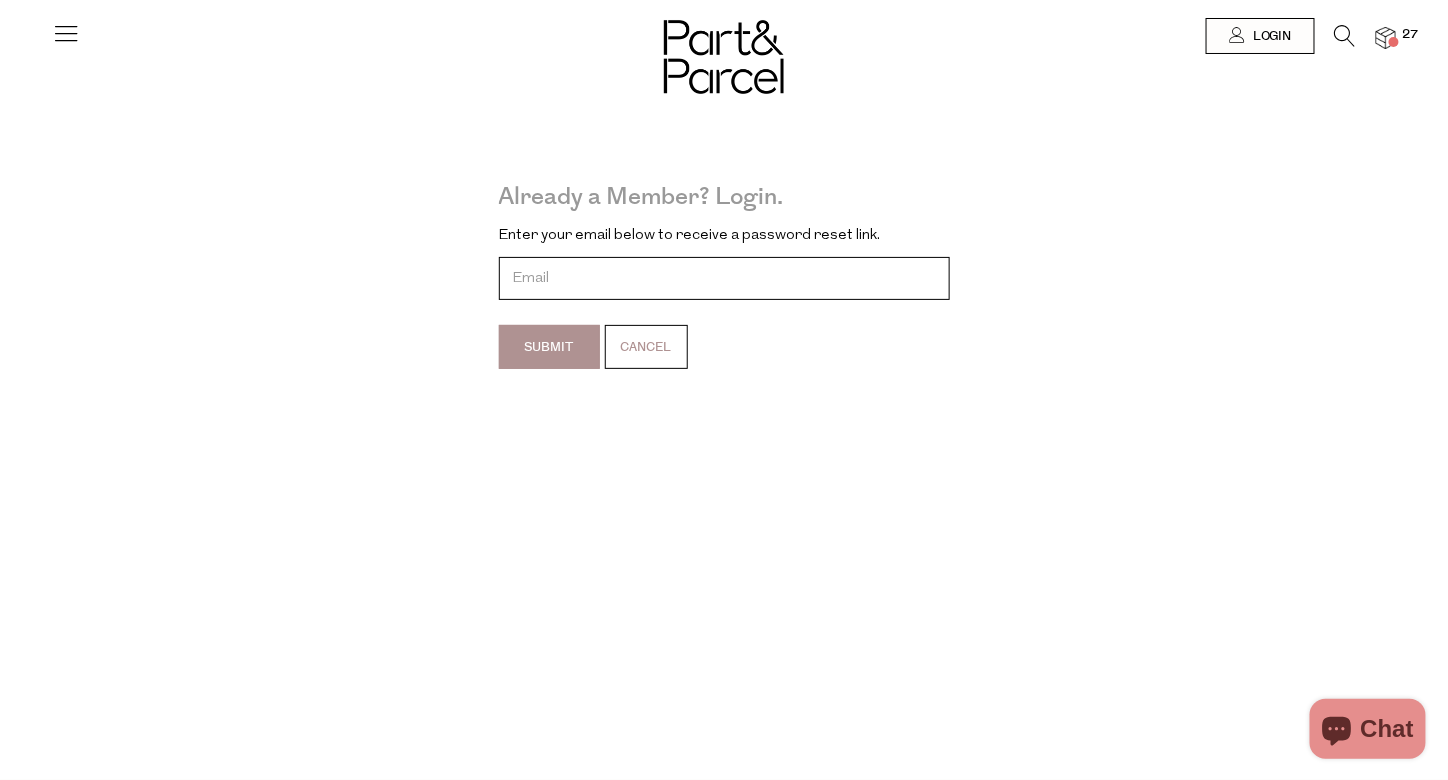 click at bounding box center [724, 278] 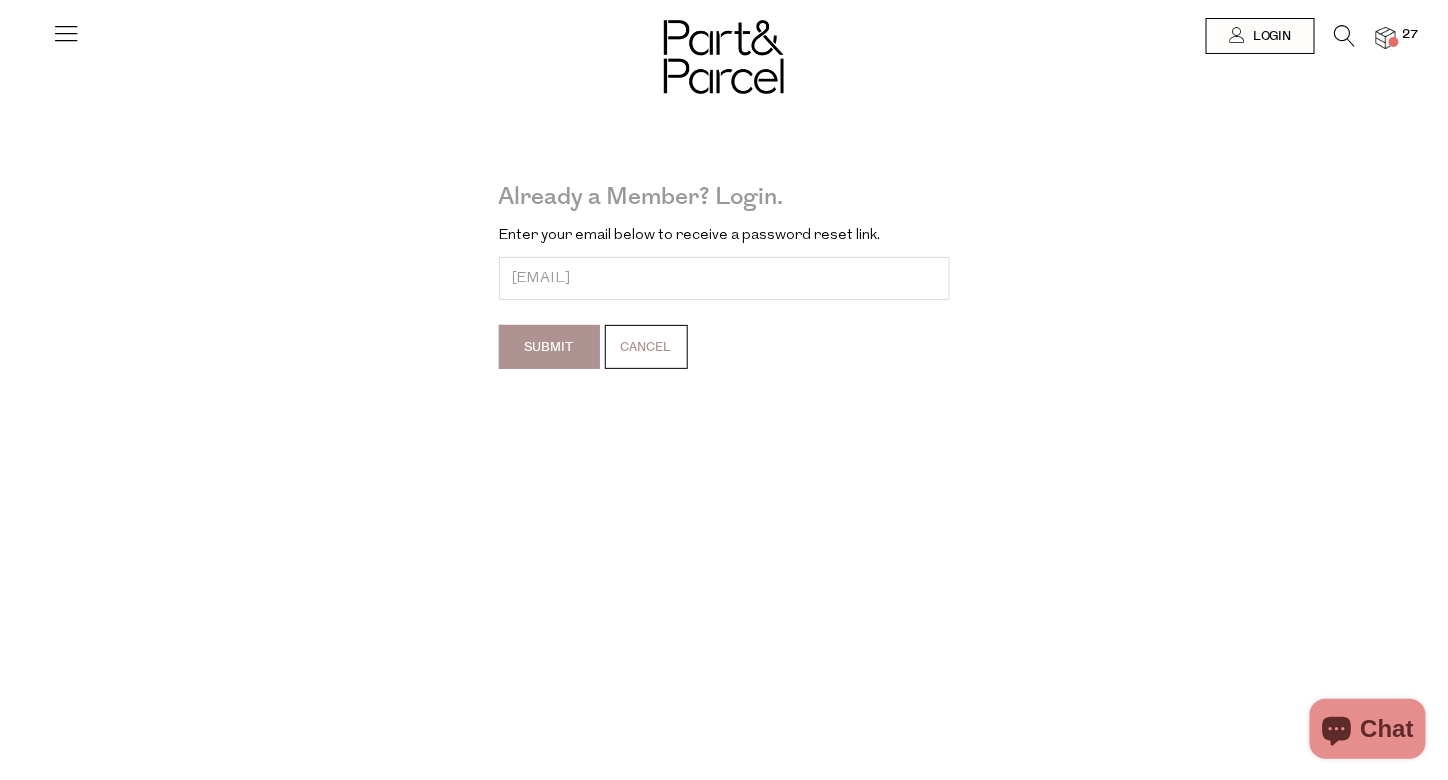 click on "Submit" at bounding box center (549, 347) 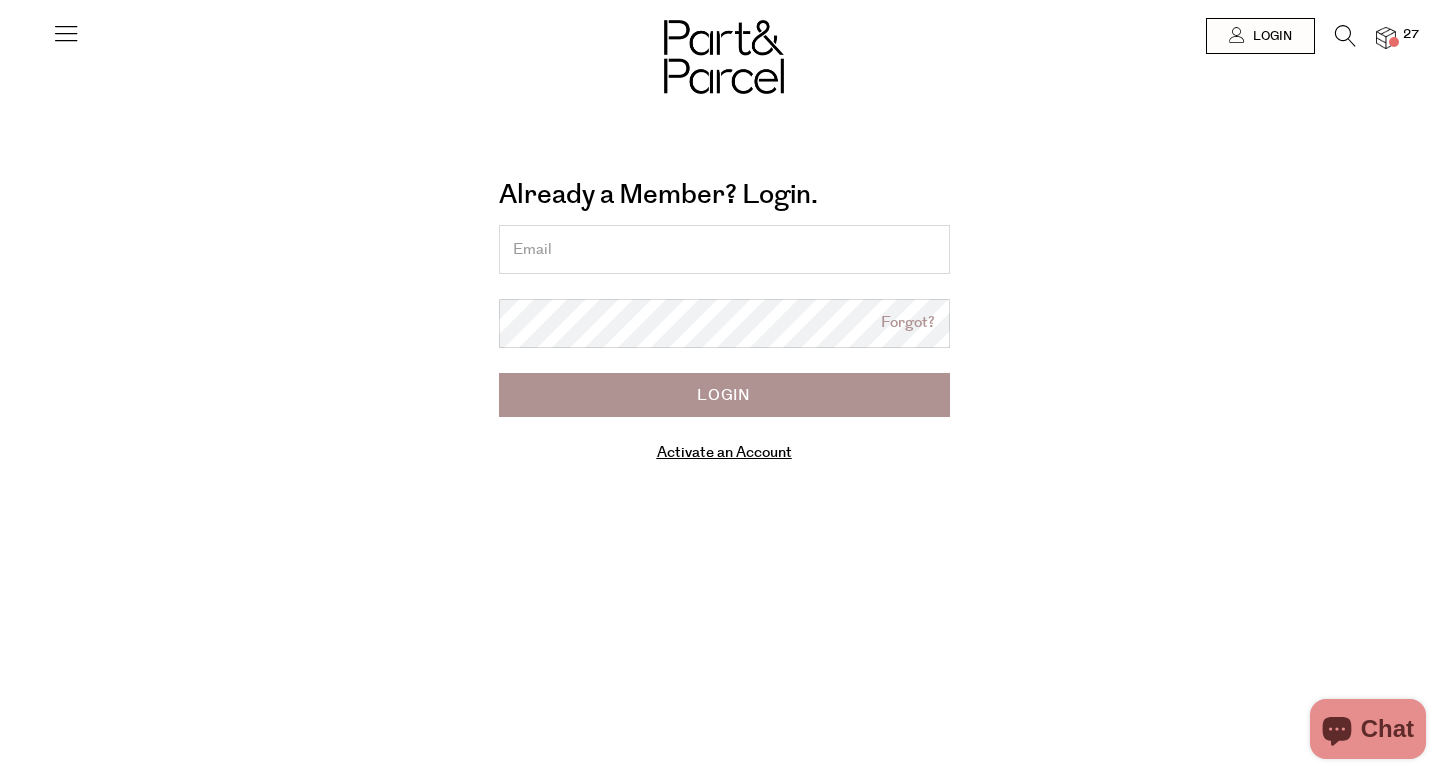 scroll, scrollTop: 0, scrollLeft: 0, axis: both 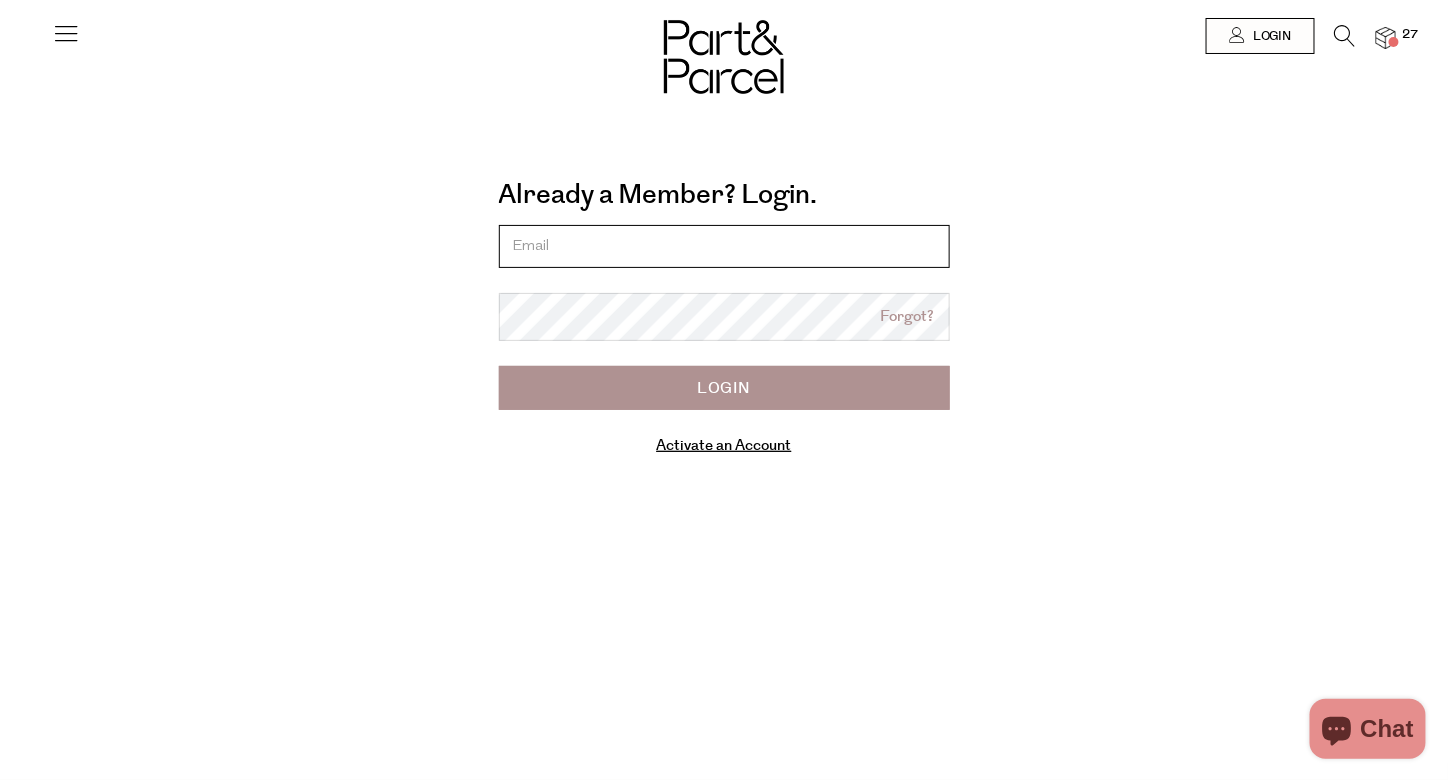 click at bounding box center (724, 246) 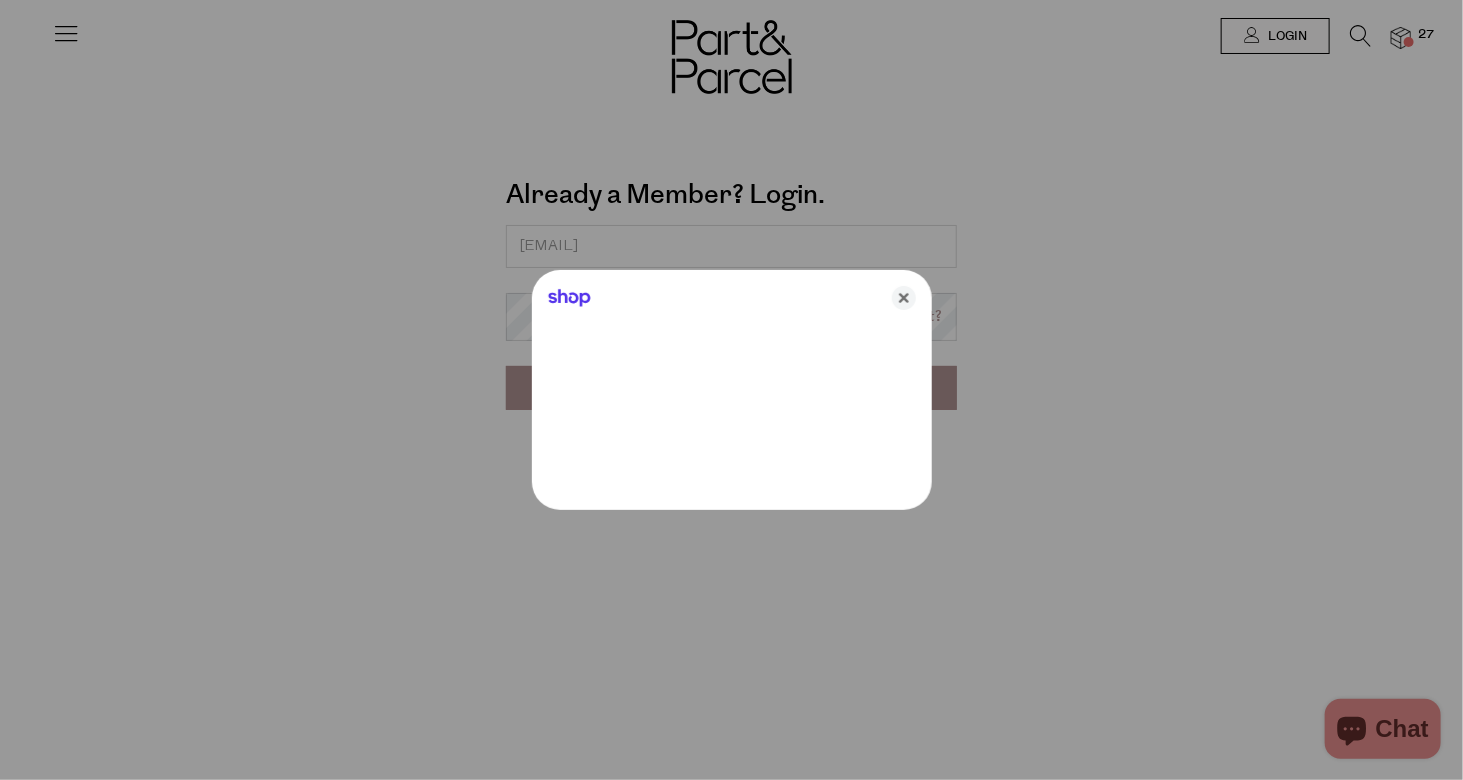click 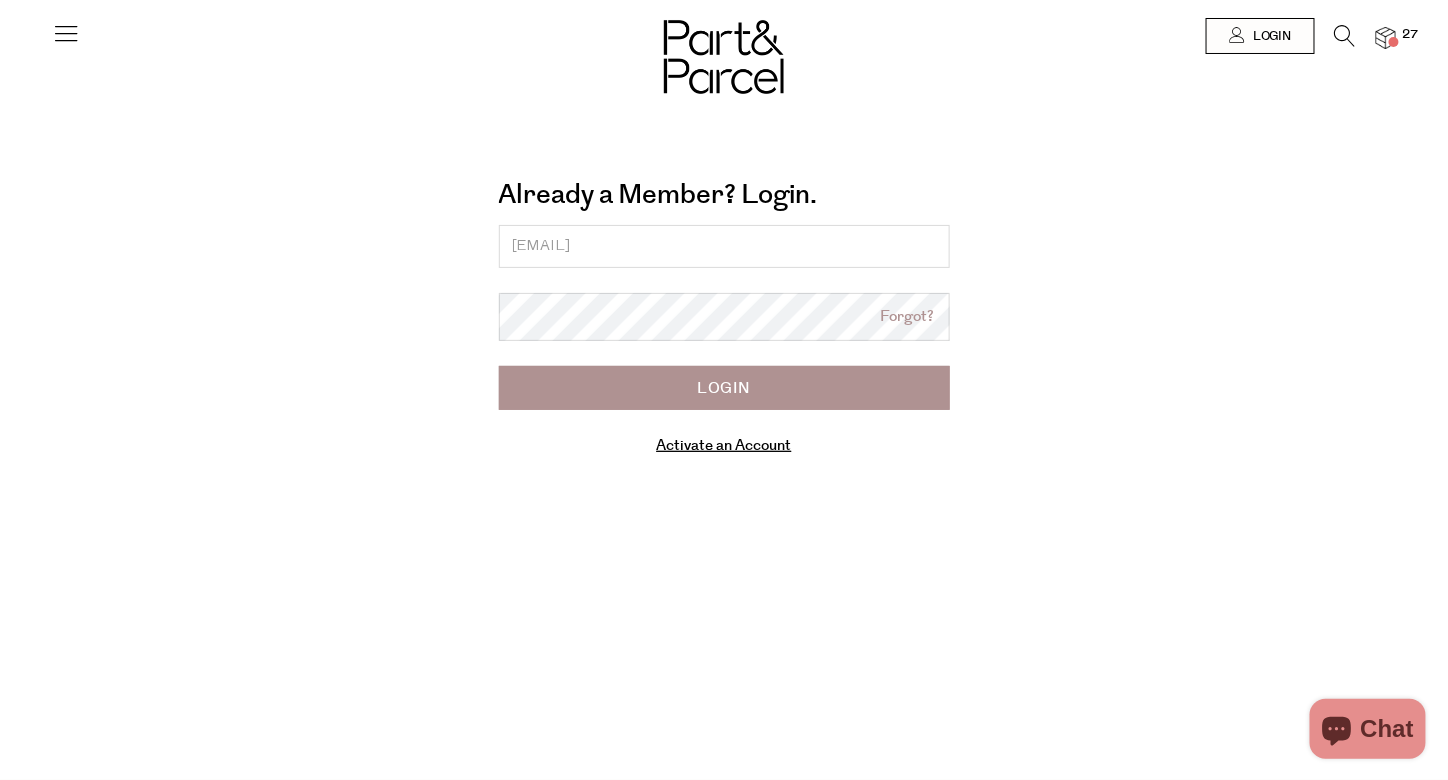 click on "Login" at bounding box center (724, 388) 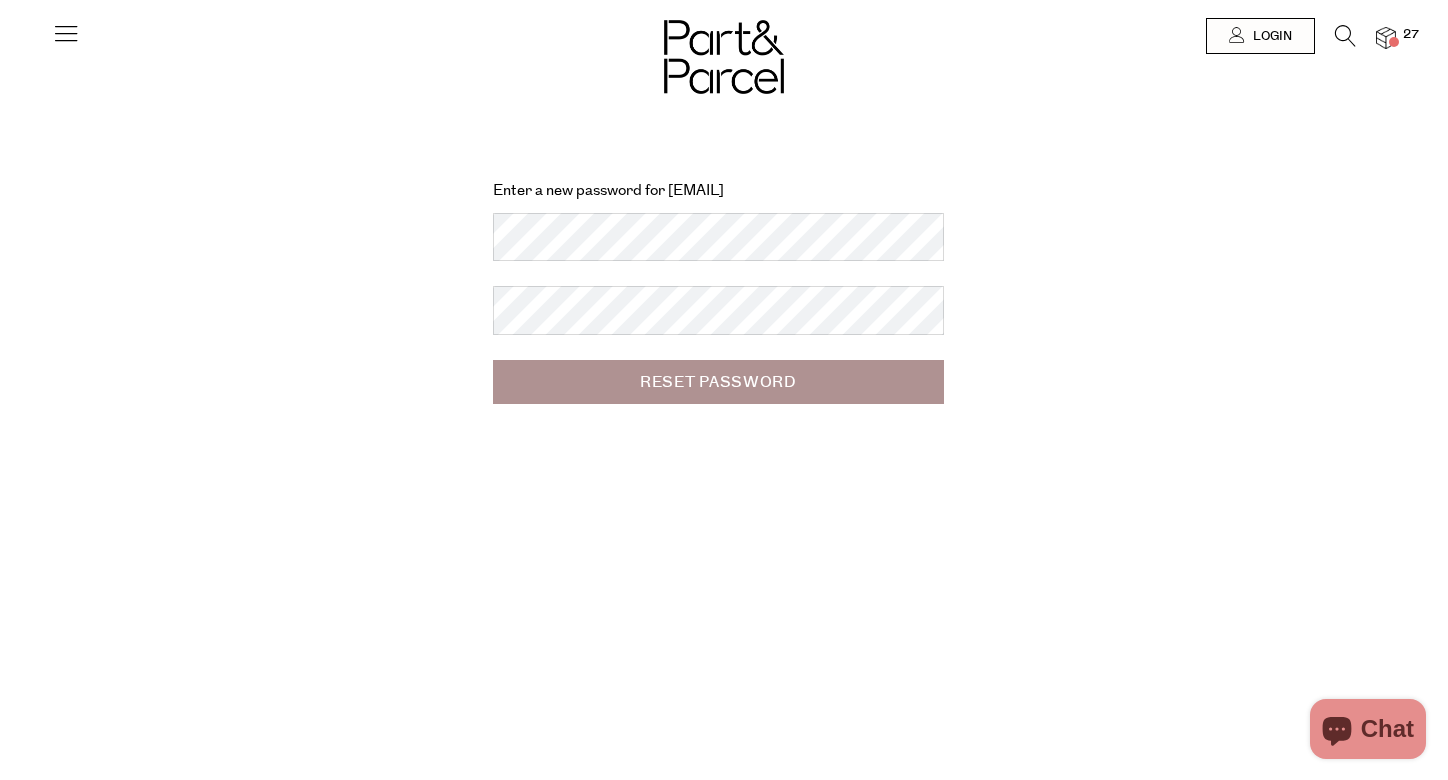 scroll, scrollTop: 0, scrollLeft: 0, axis: both 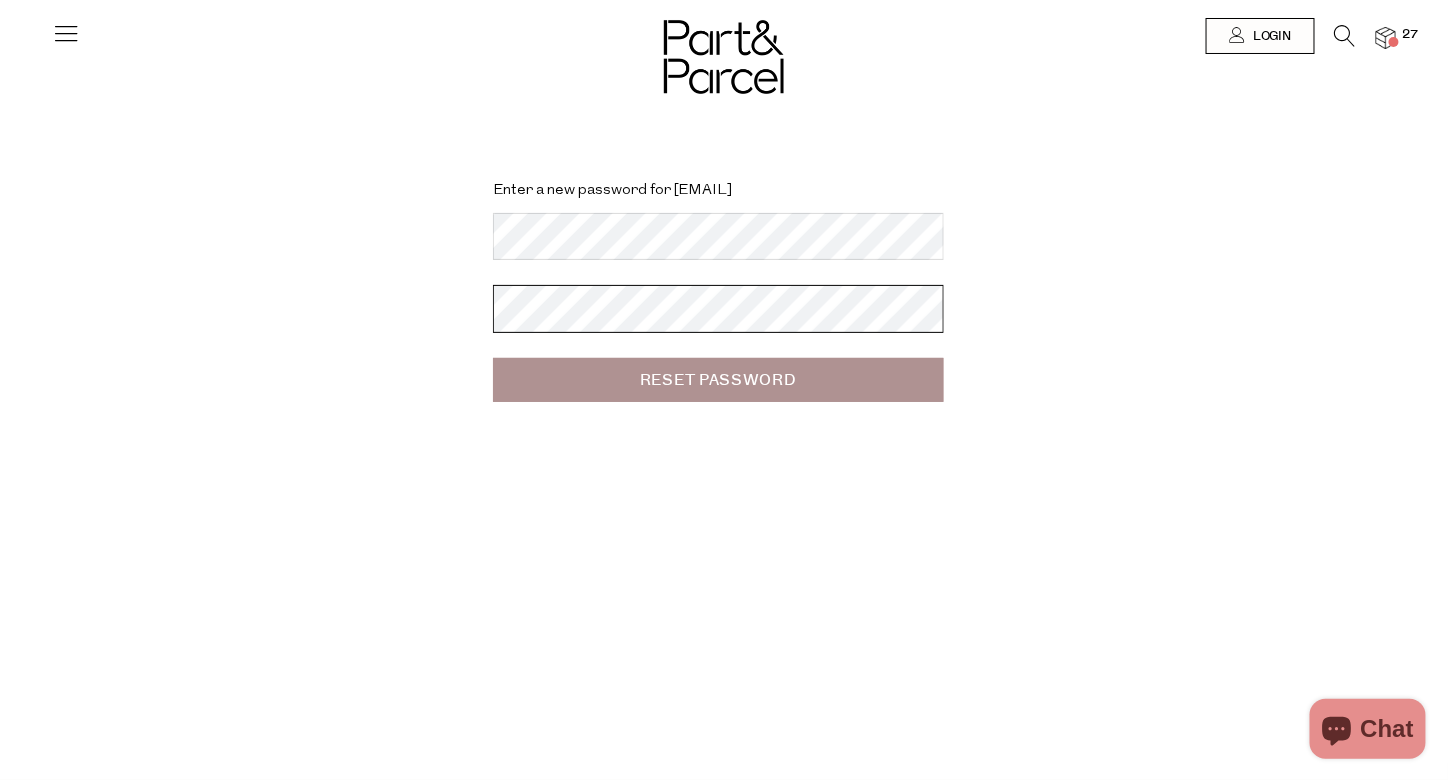 click on "Reset Password" at bounding box center [718, 380] 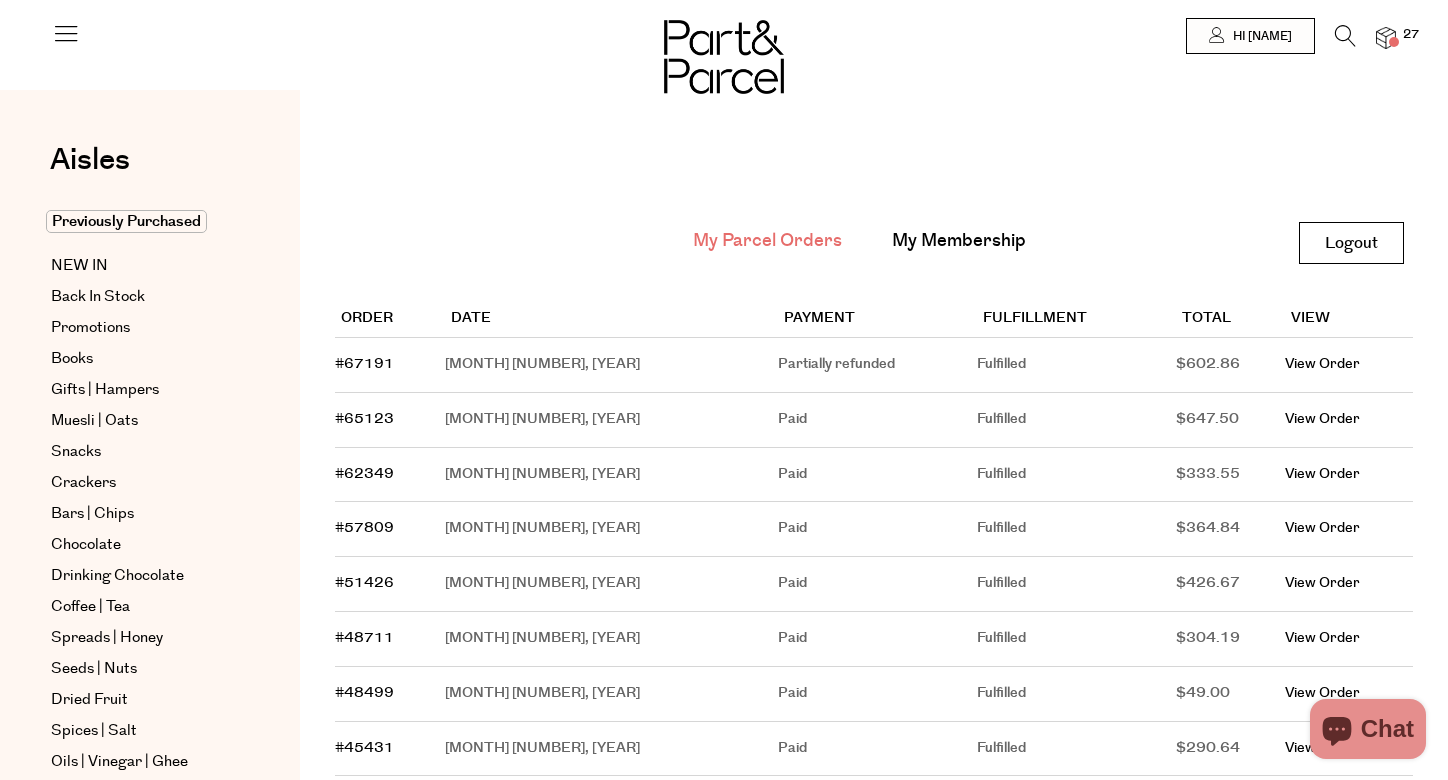 scroll, scrollTop: 0, scrollLeft: 0, axis: both 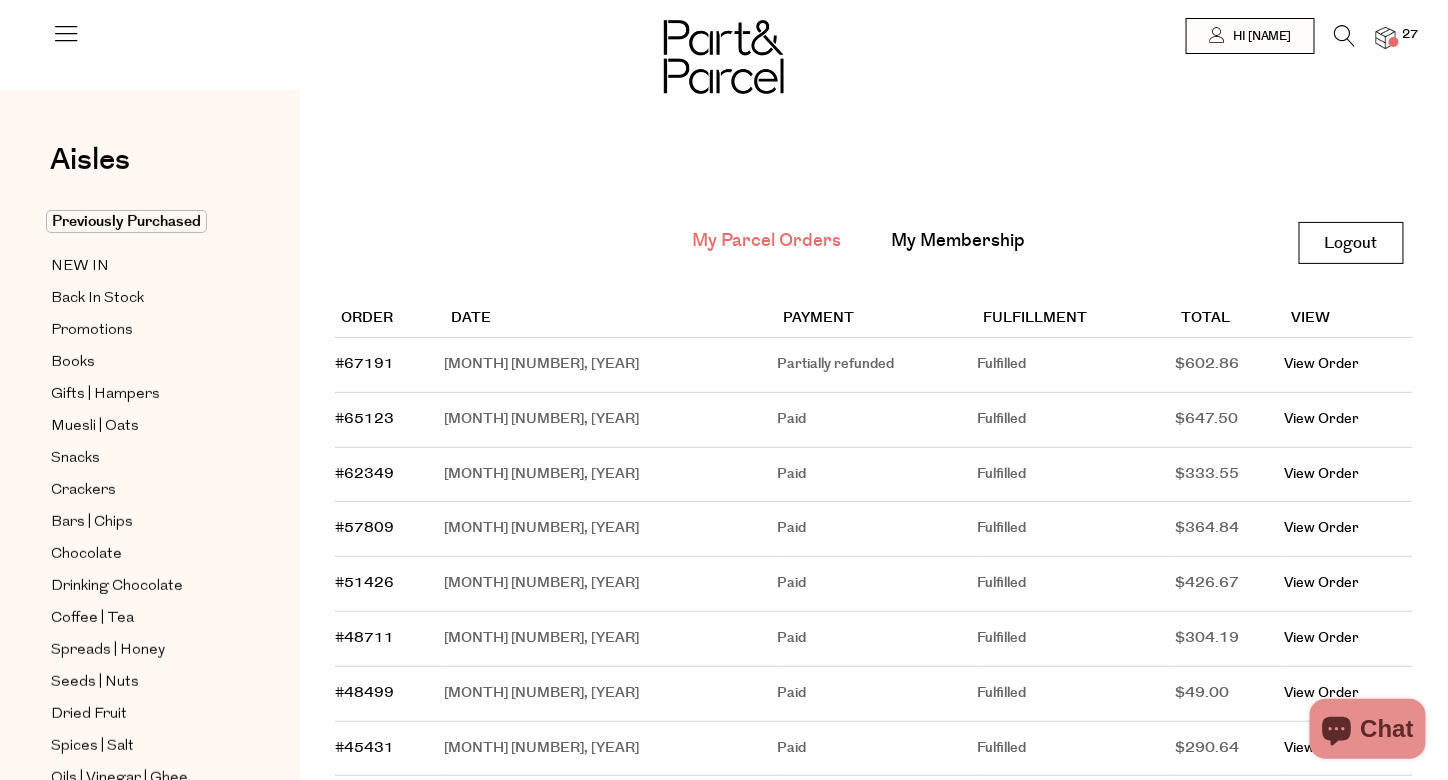 click at bounding box center [1386, 38] 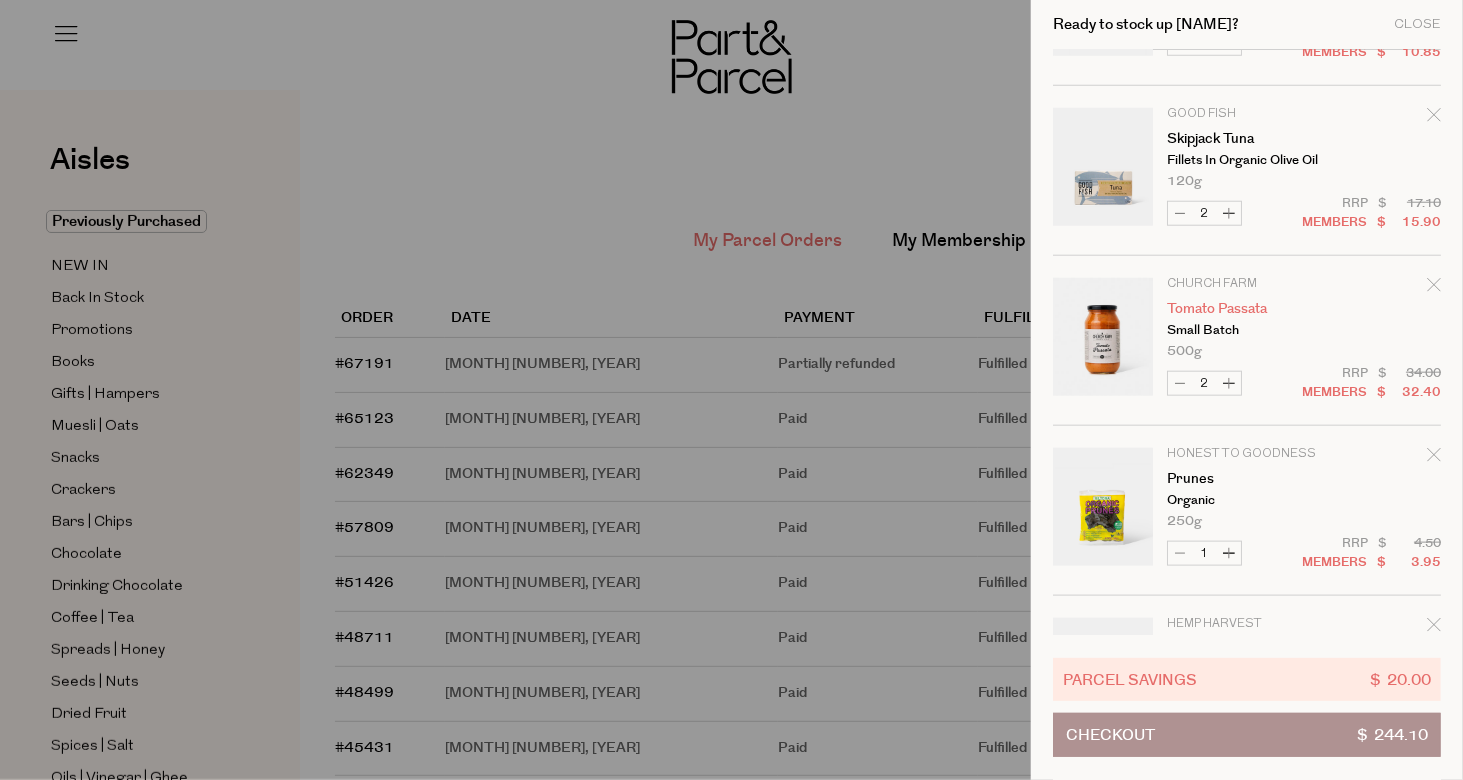 scroll, scrollTop: 816, scrollLeft: 0, axis: vertical 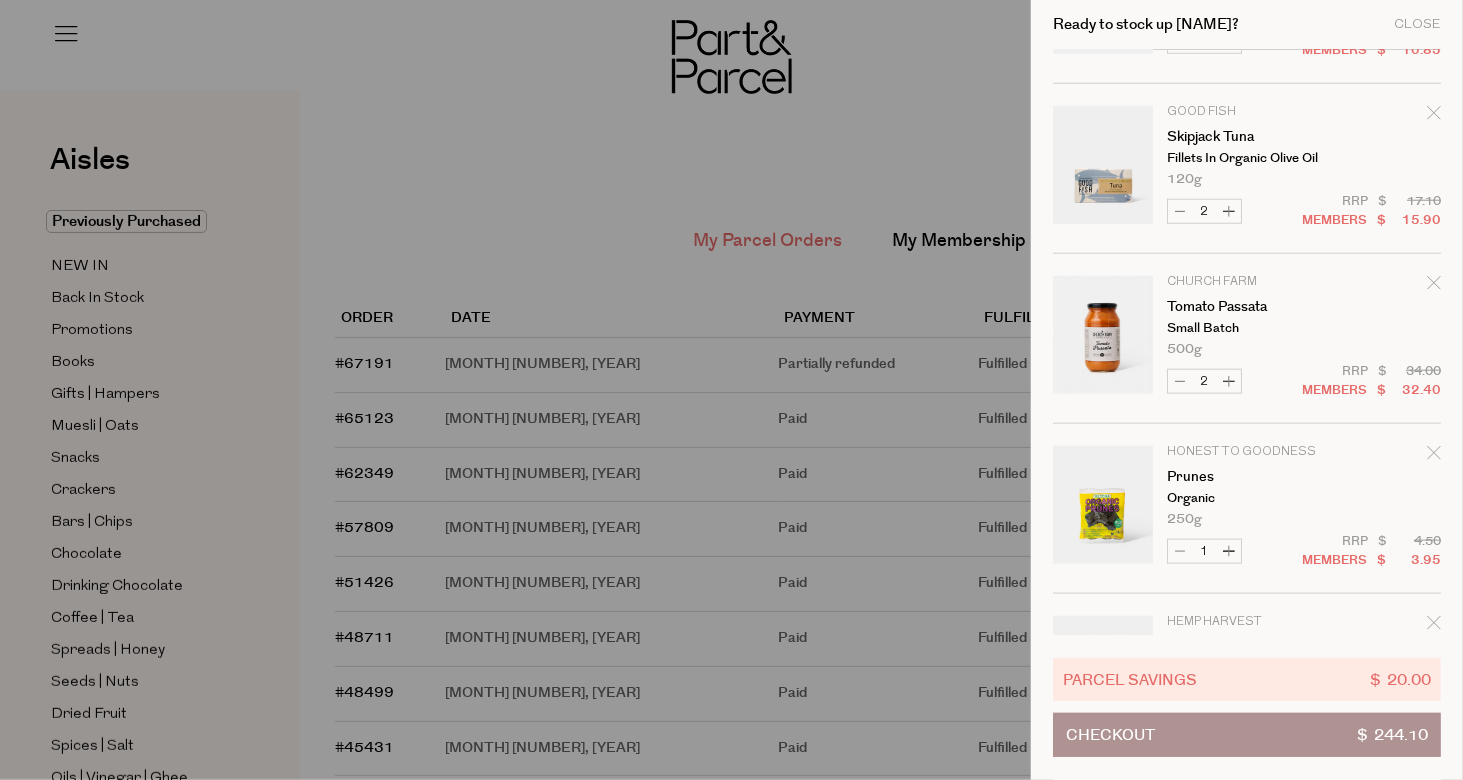 drag, startPoint x: 1257, startPoint y: 487, endPoint x: 1312, endPoint y: 455, distance: 63.631752 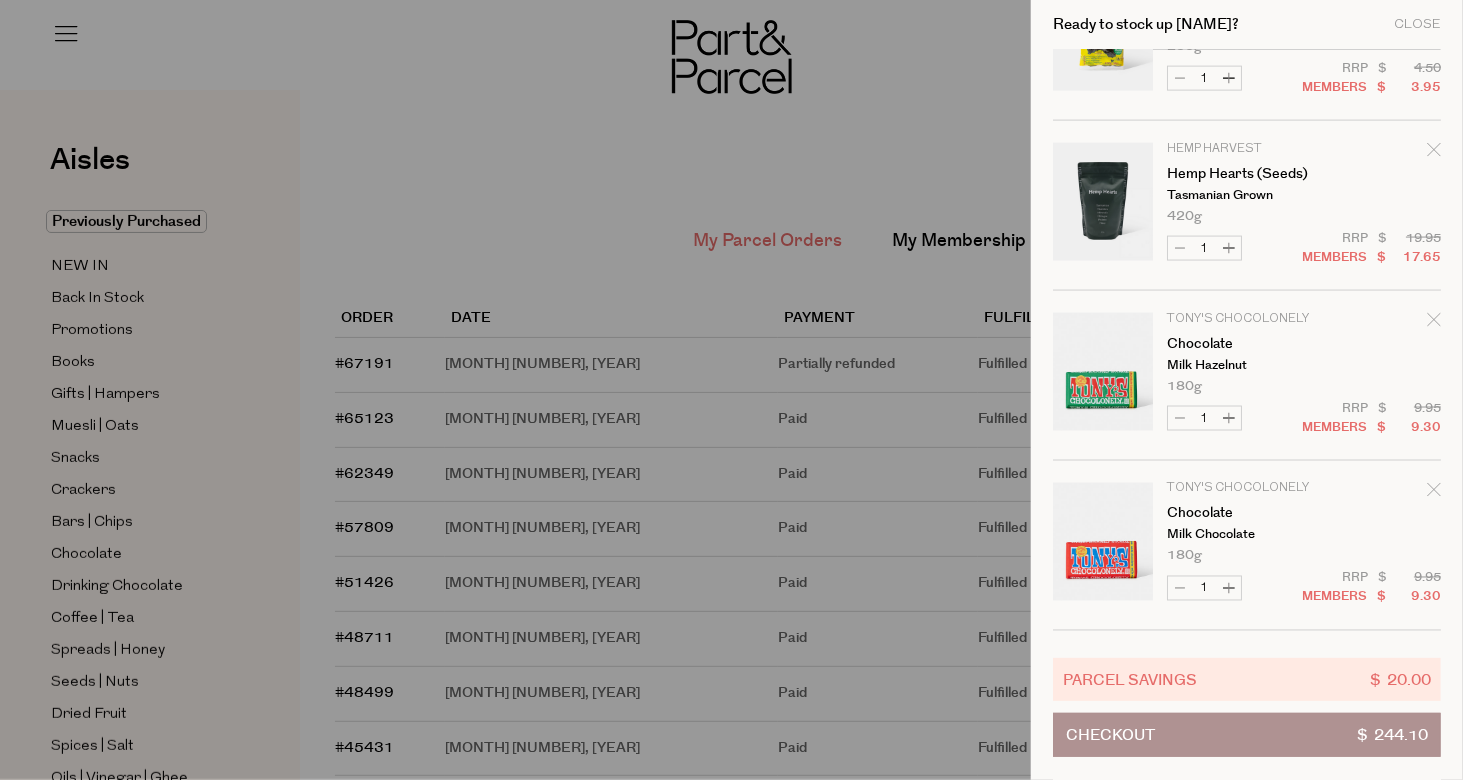 scroll, scrollTop: 1296, scrollLeft: 0, axis: vertical 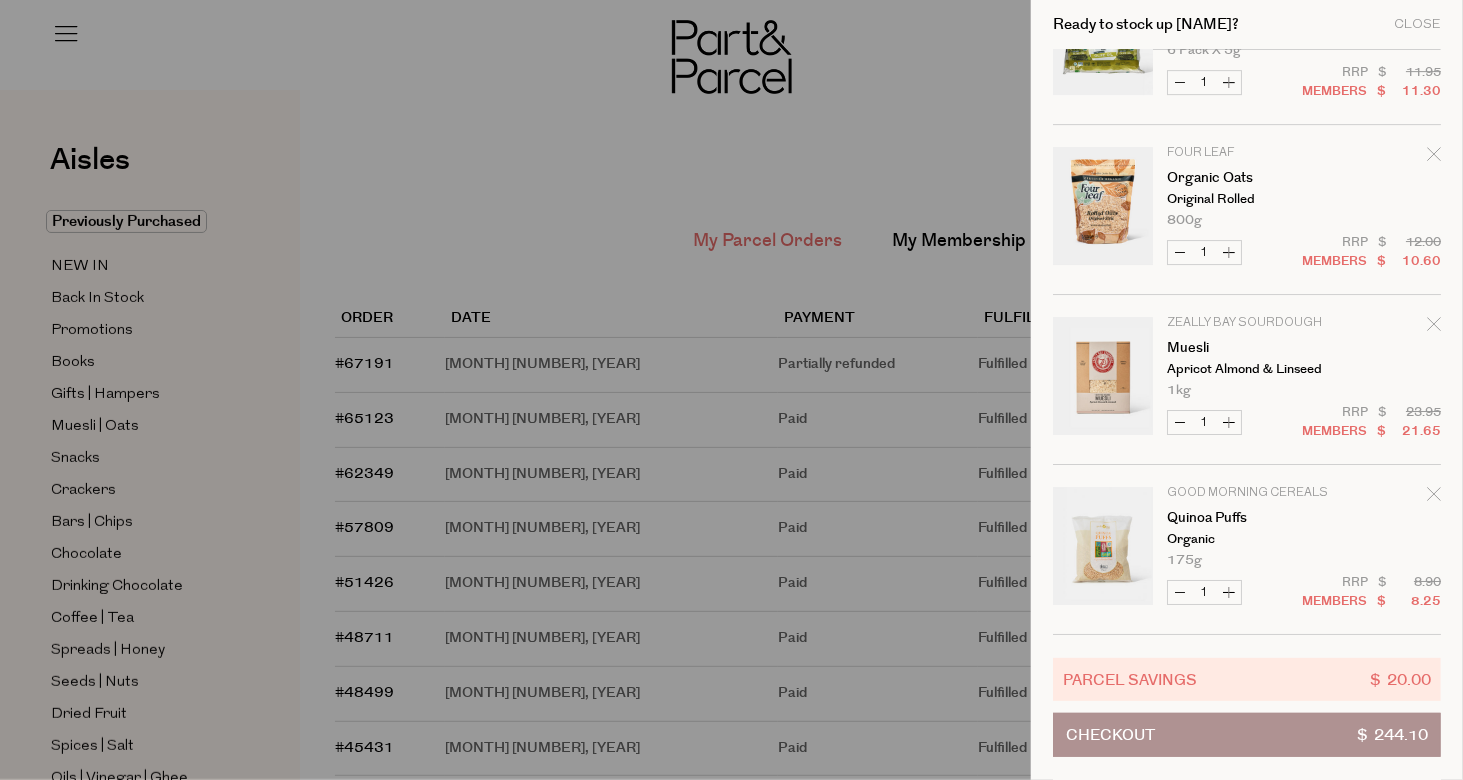 click on "Checkout $ 244.10" at bounding box center [1247, 735] 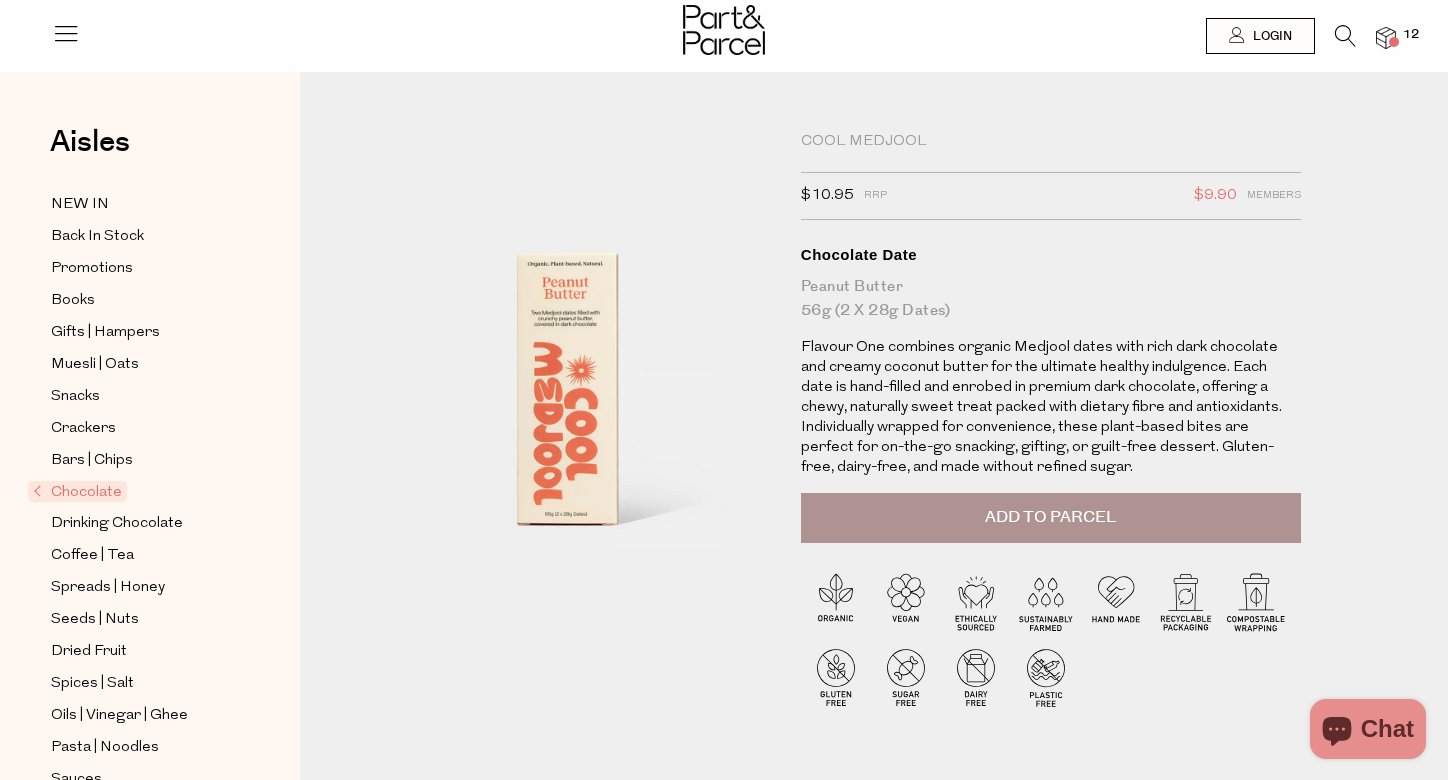 scroll, scrollTop: 0, scrollLeft: 0, axis: both 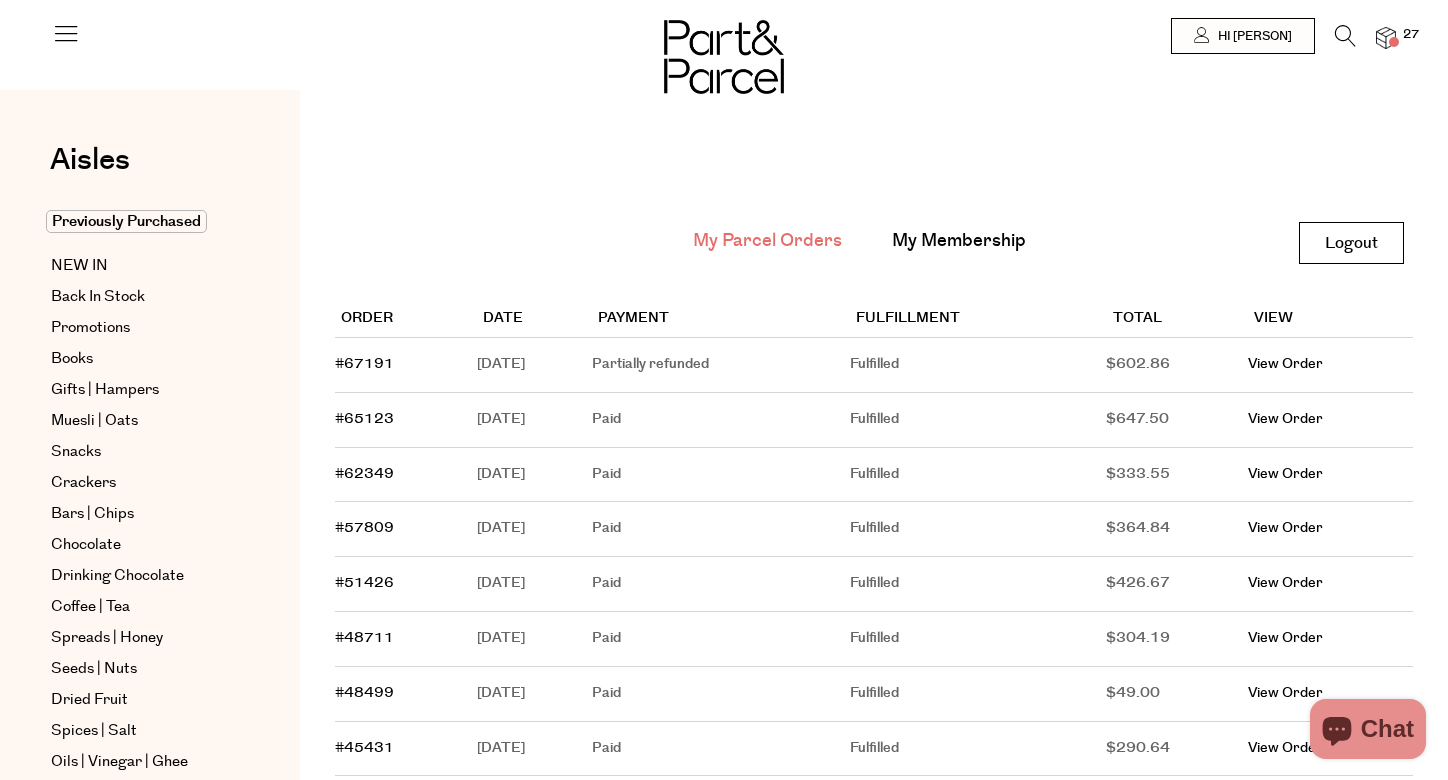 click at bounding box center (1386, 38) 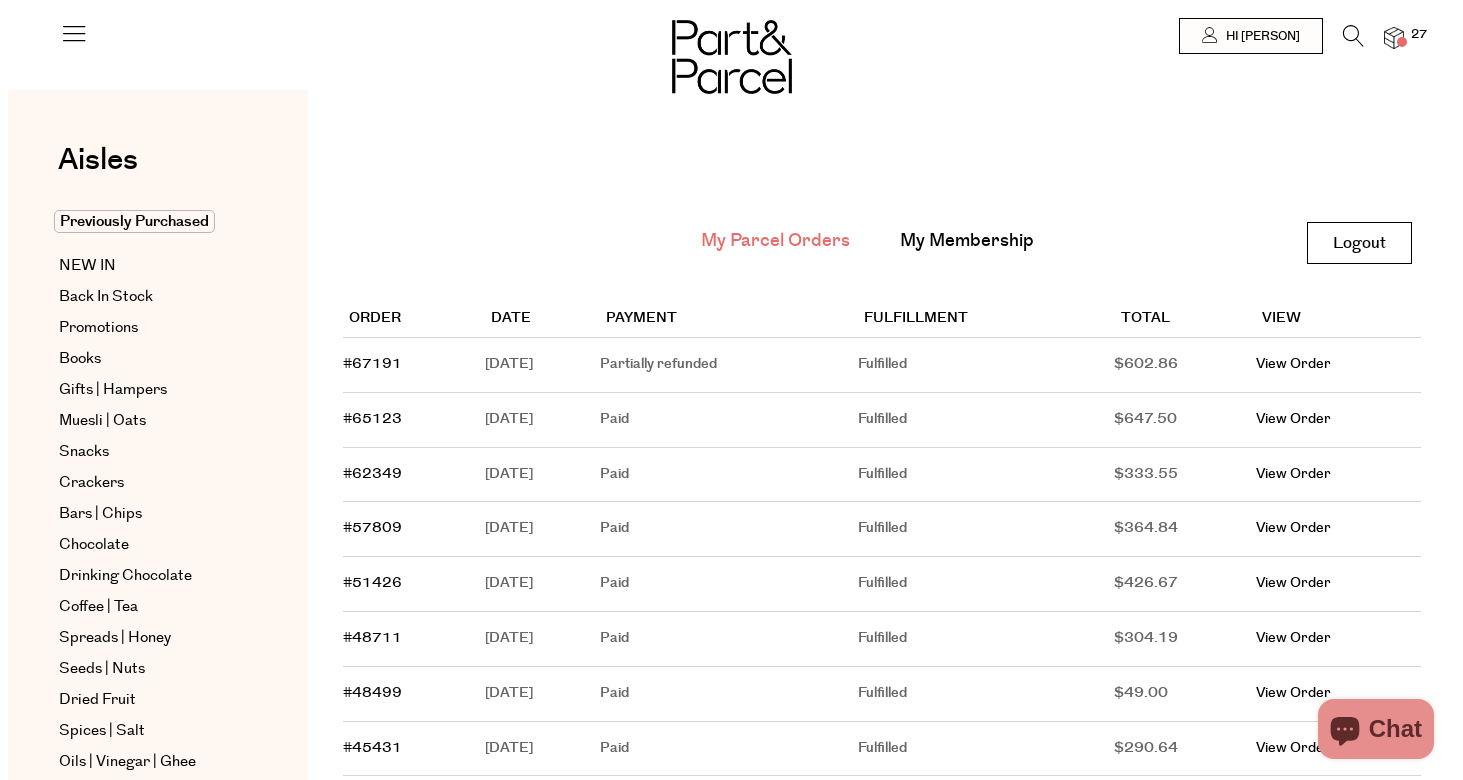 scroll, scrollTop: 0, scrollLeft: 0, axis: both 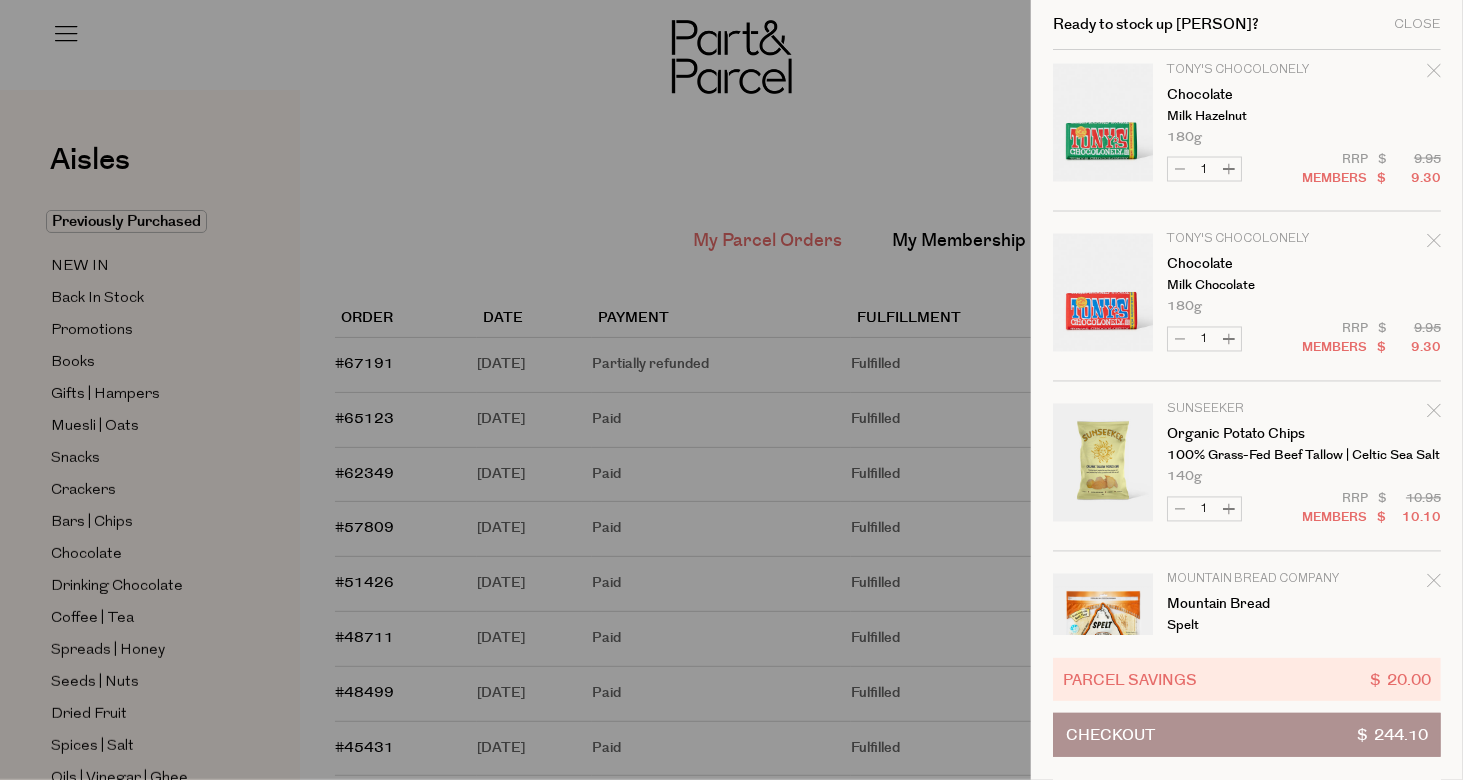 click 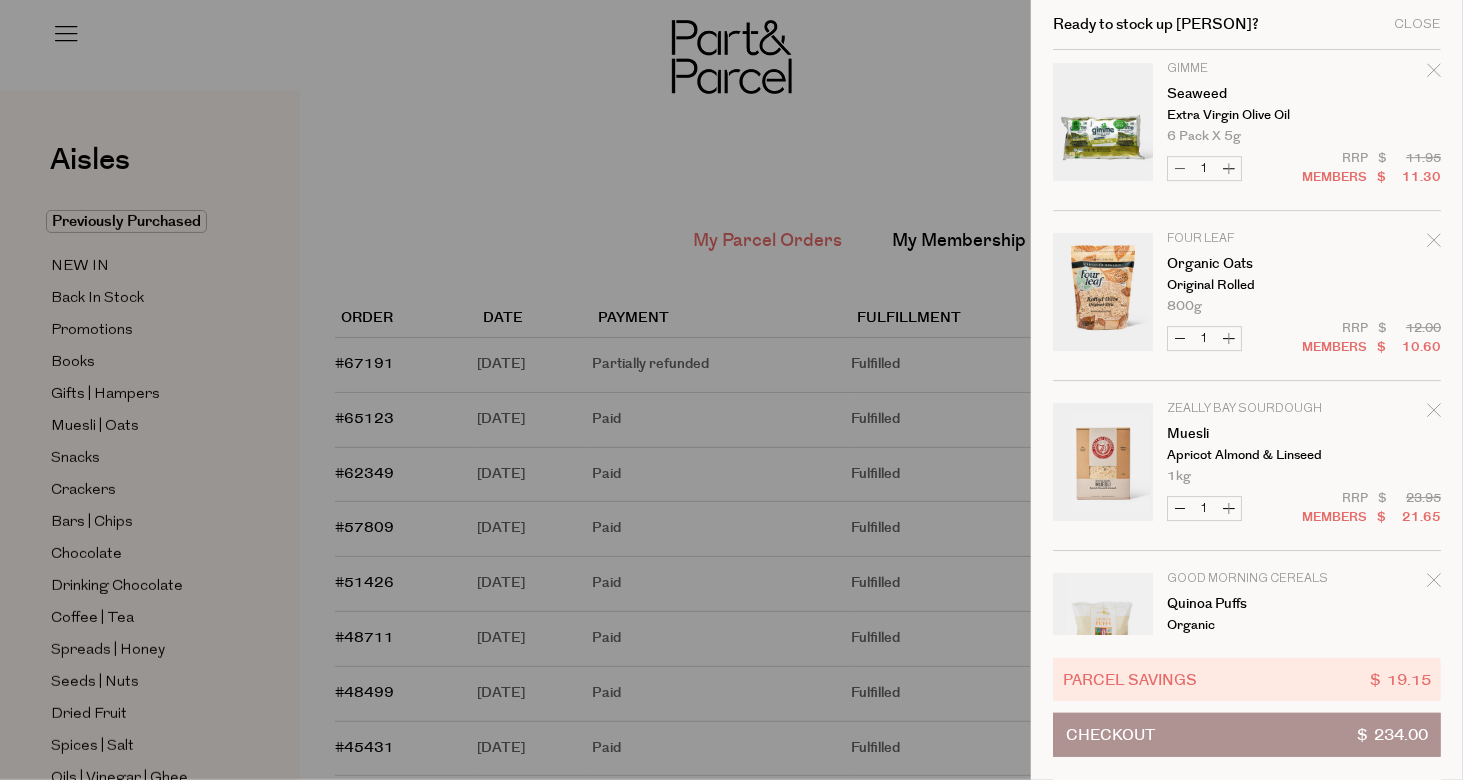 scroll, scrollTop: 2805, scrollLeft: 0, axis: vertical 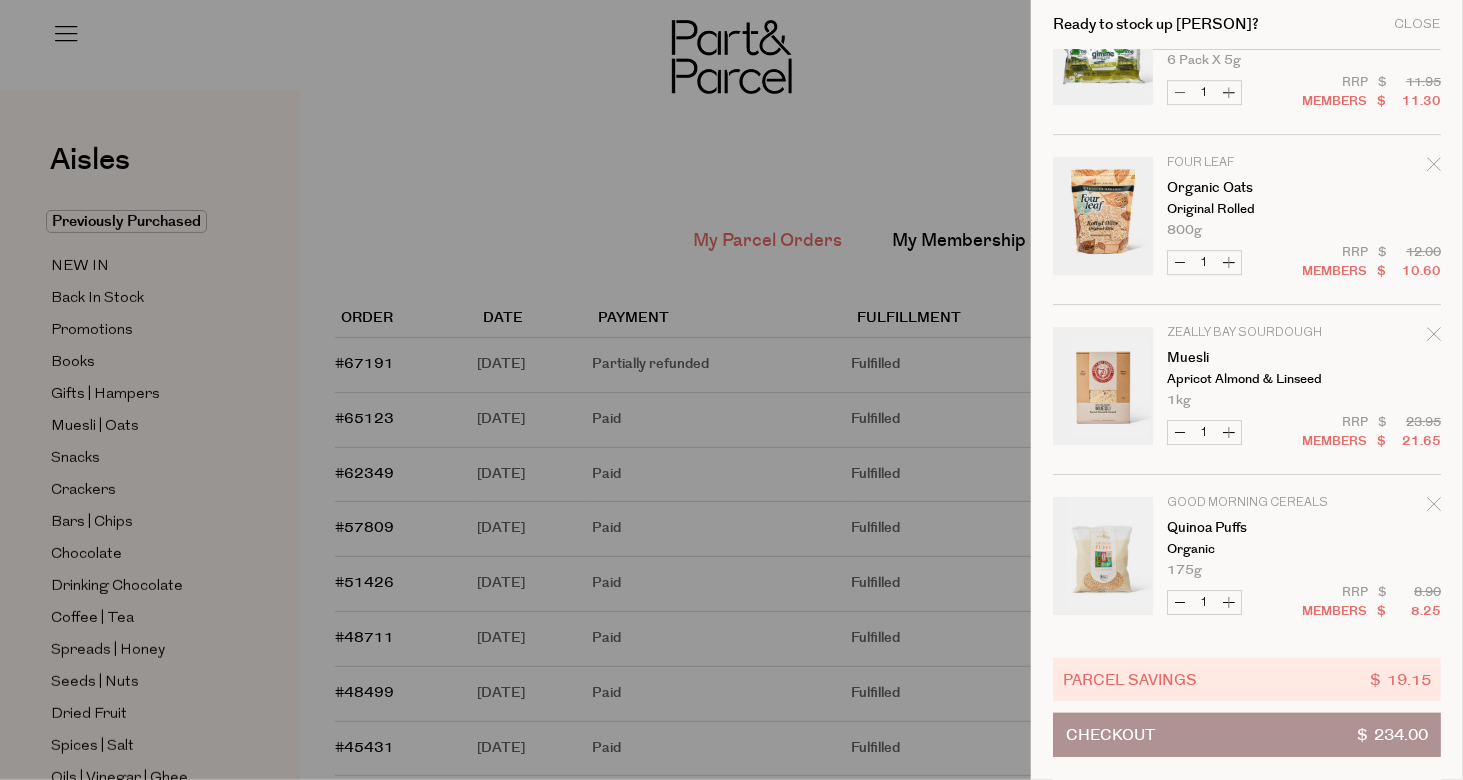 click on "Checkout $ 234.00" at bounding box center [1247, 735] 